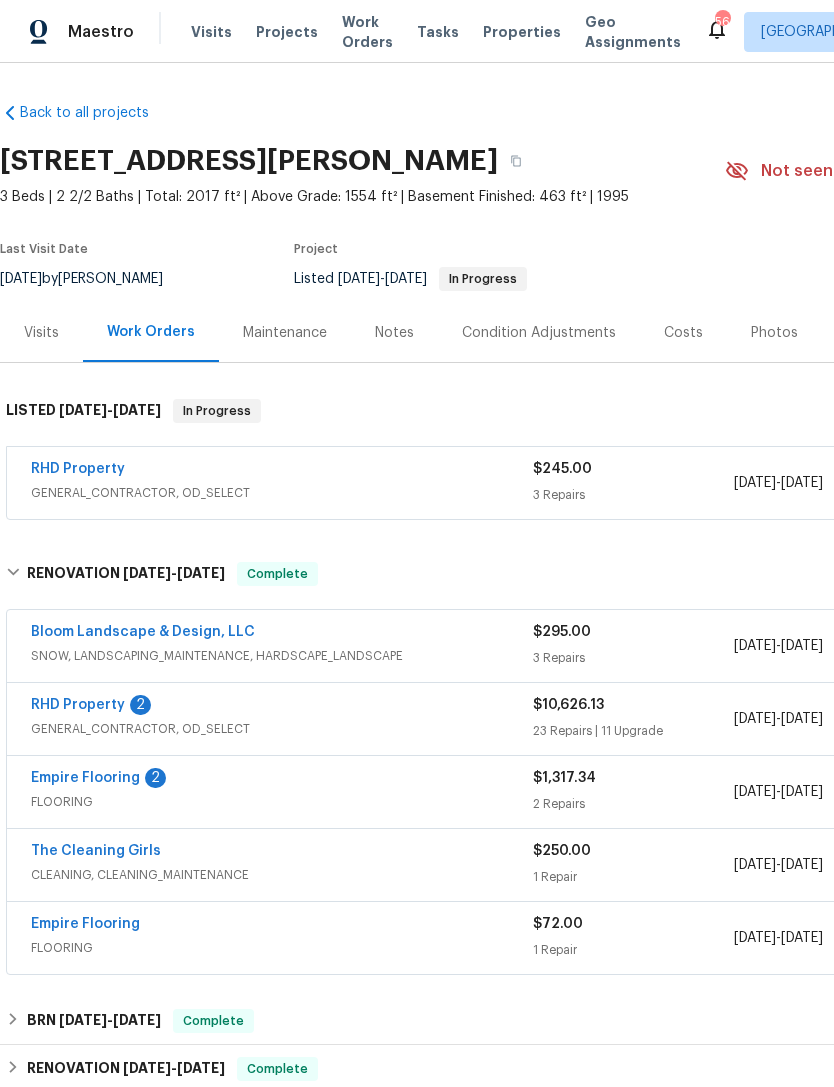 scroll, scrollTop: 0, scrollLeft: 0, axis: both 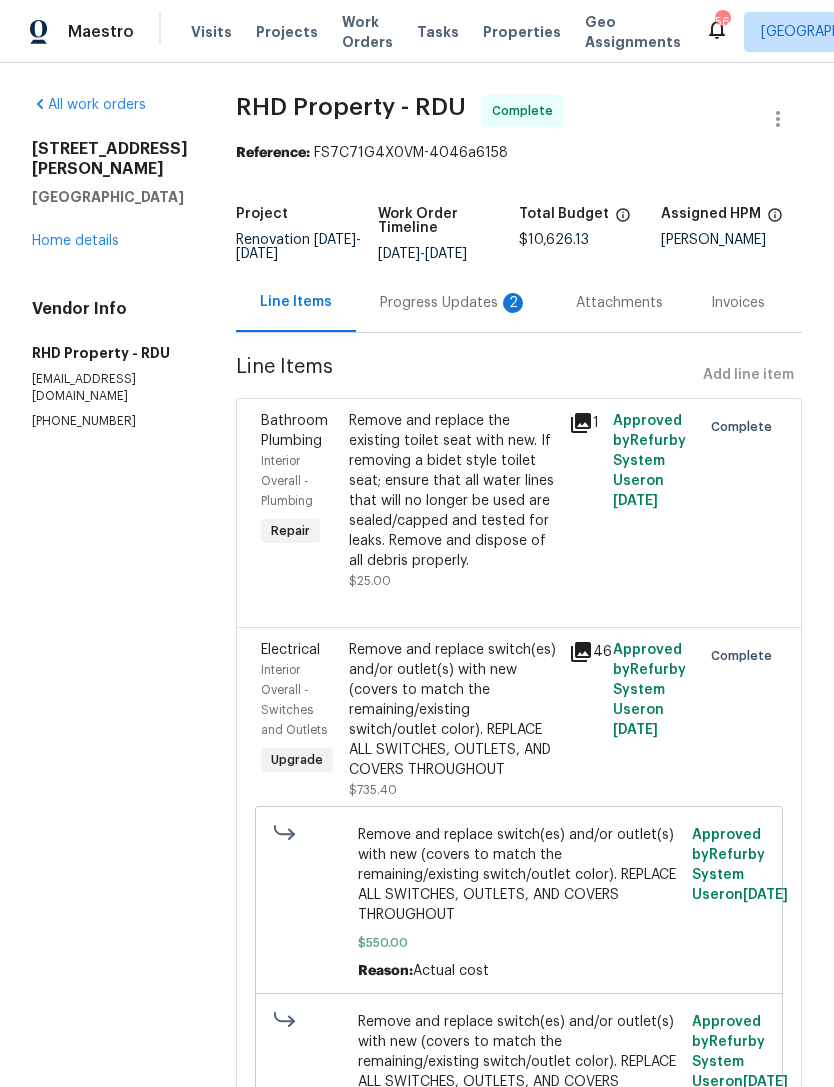 click on "Home details" at bounding box center [75, 241] 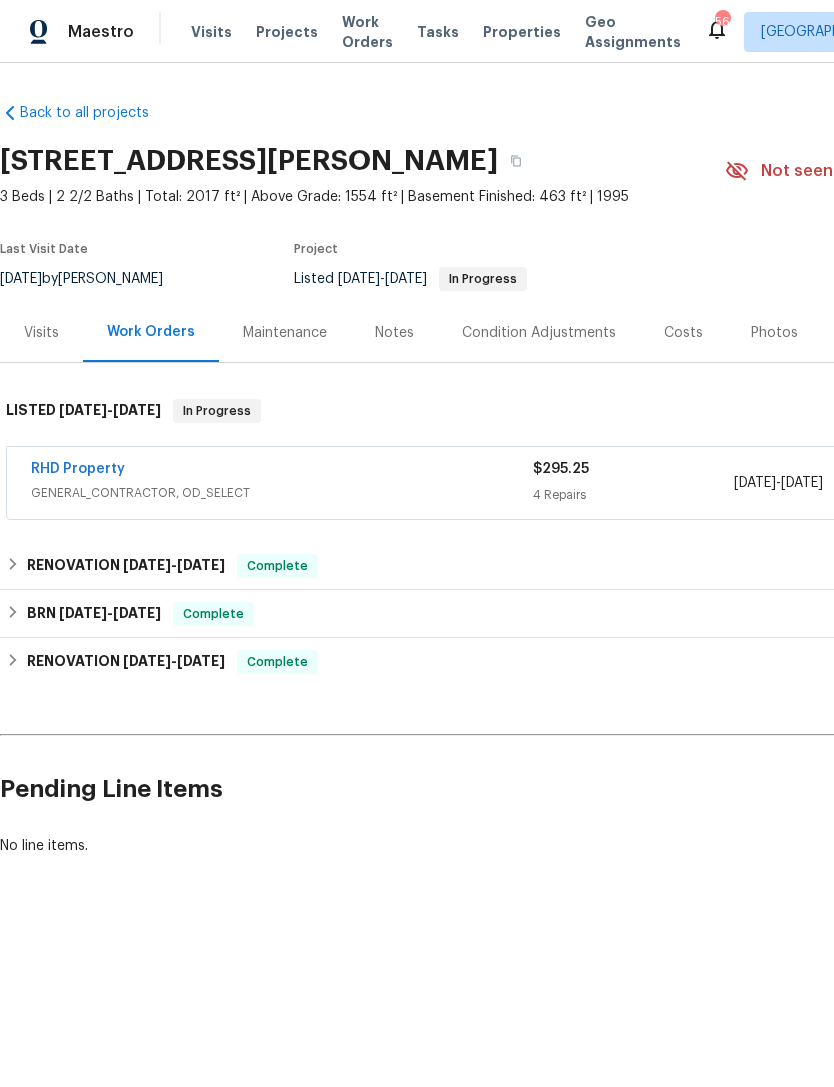 click on "RHD Property" at bounding box center [78, 469] 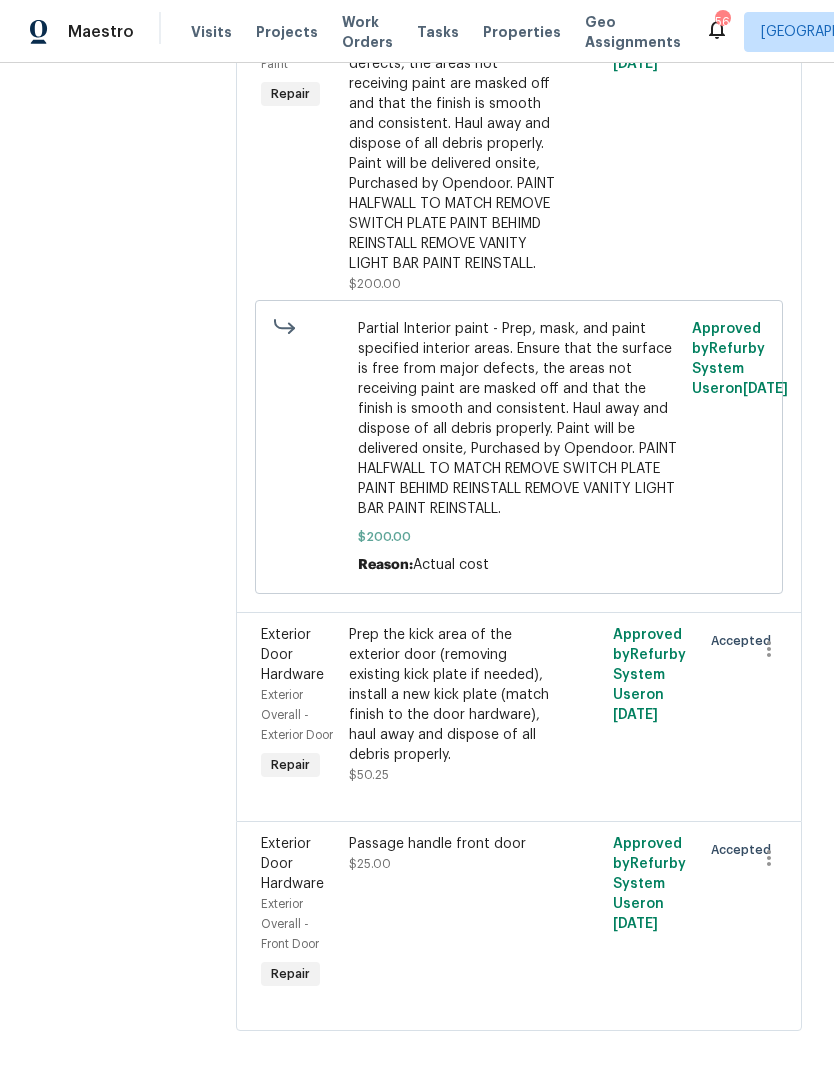 scroll, scrollTop: 648, scrollLeft: 0, axis: vertical 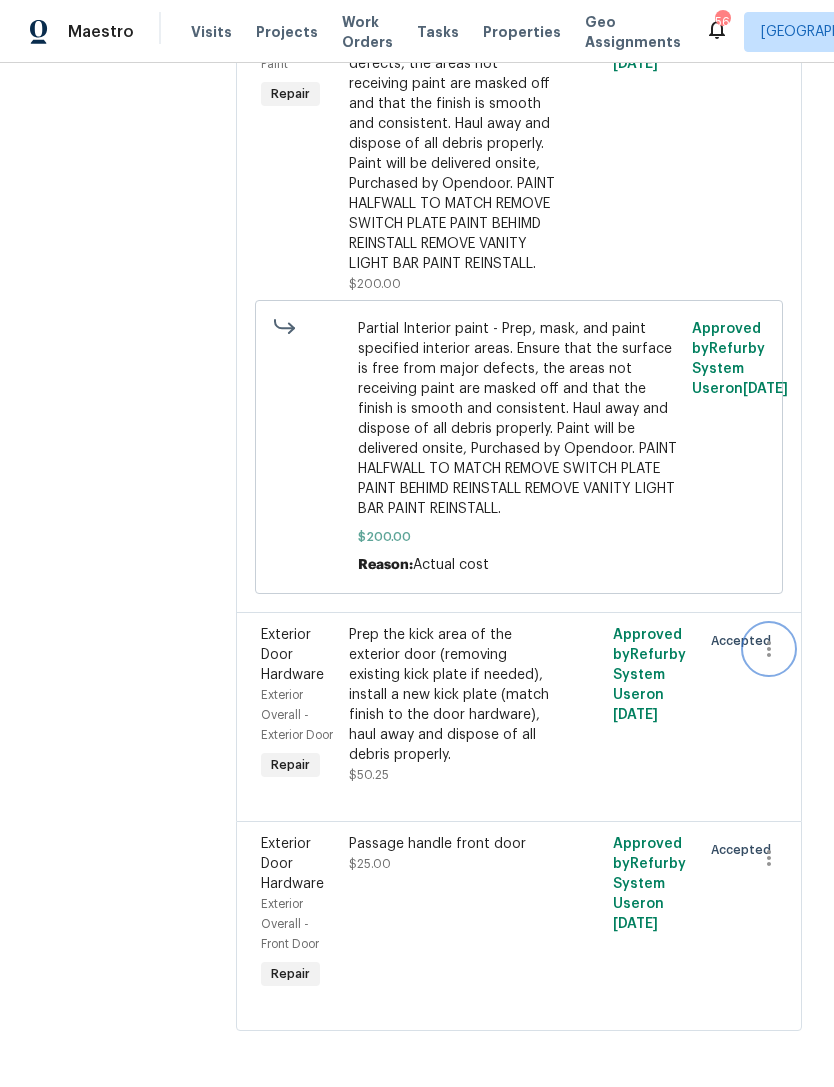 click 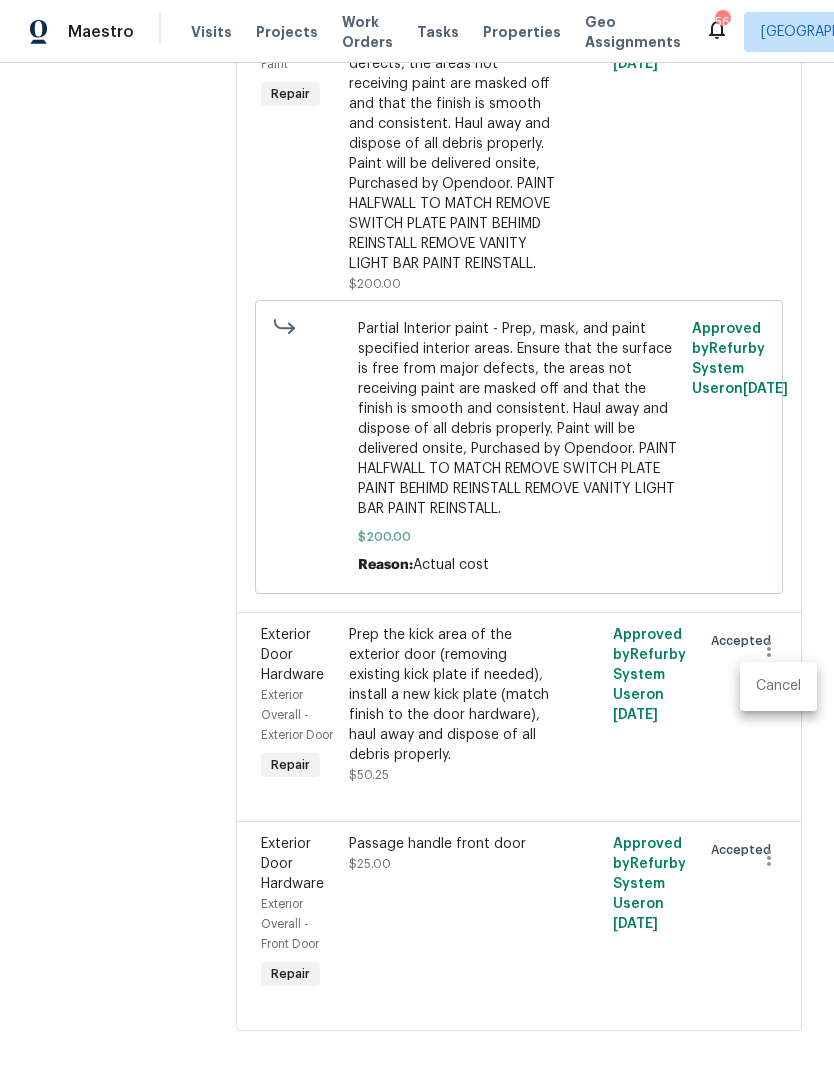 click on "Cancel" at bounding box center (778, 686) 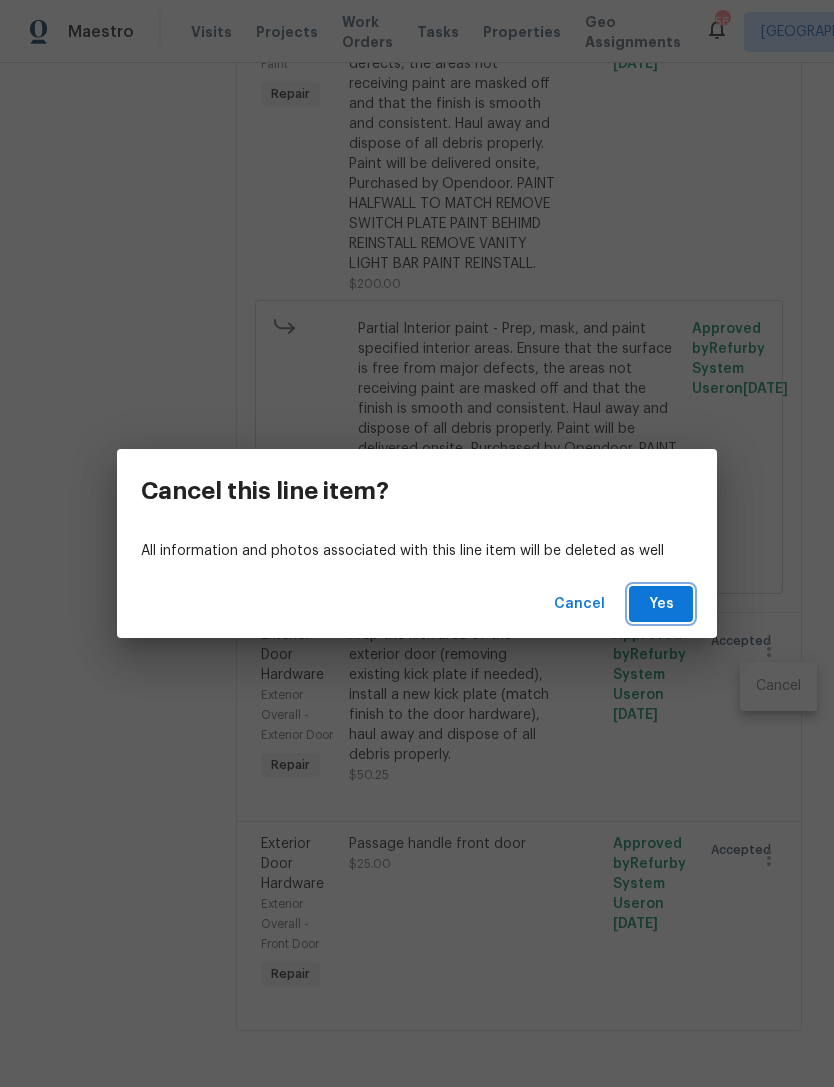 click on "Yes" at bounding box center (661, 604) 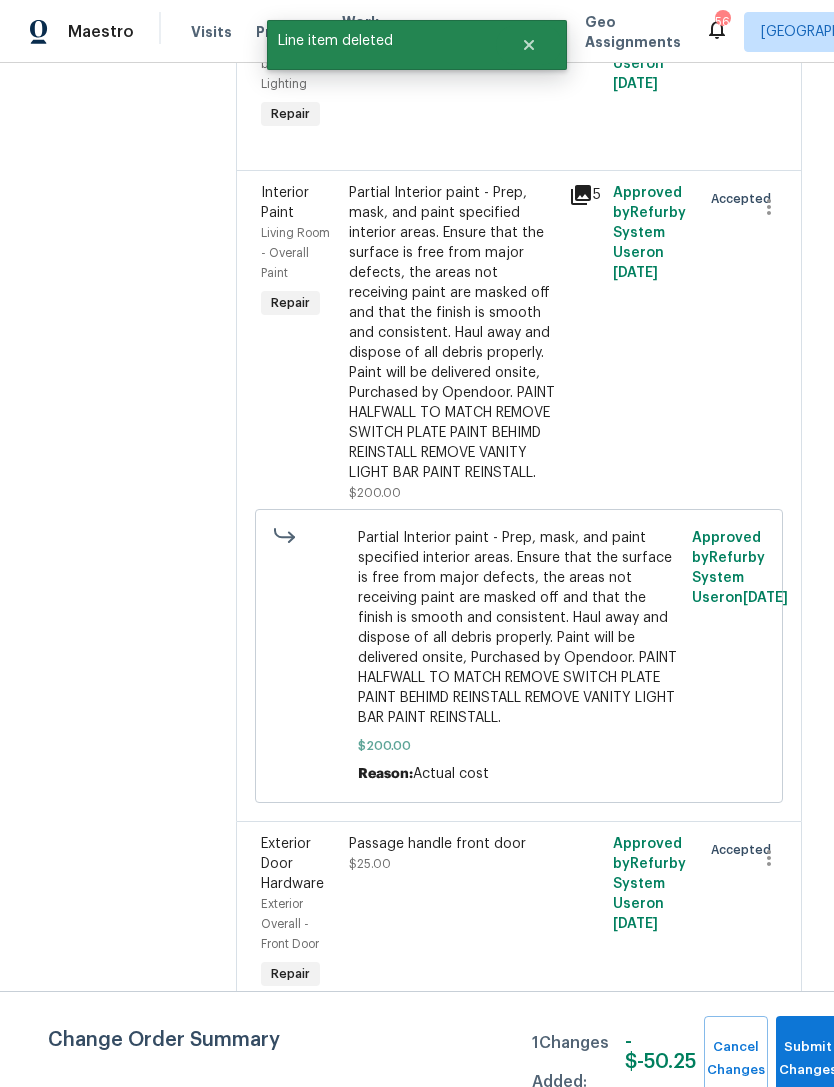 scroll, scrollTop: 415, scrollLeft: 0, axis: vertical 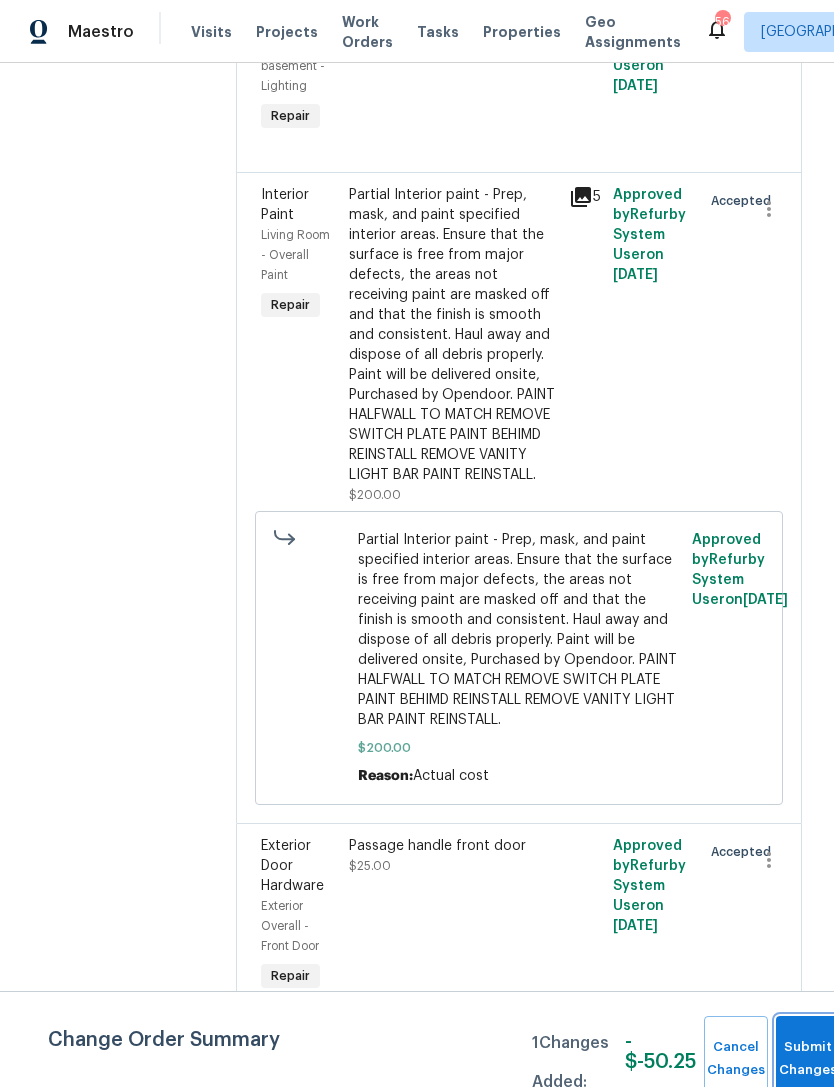 click on "Submit Changes" at bounding box center (808, 1059) 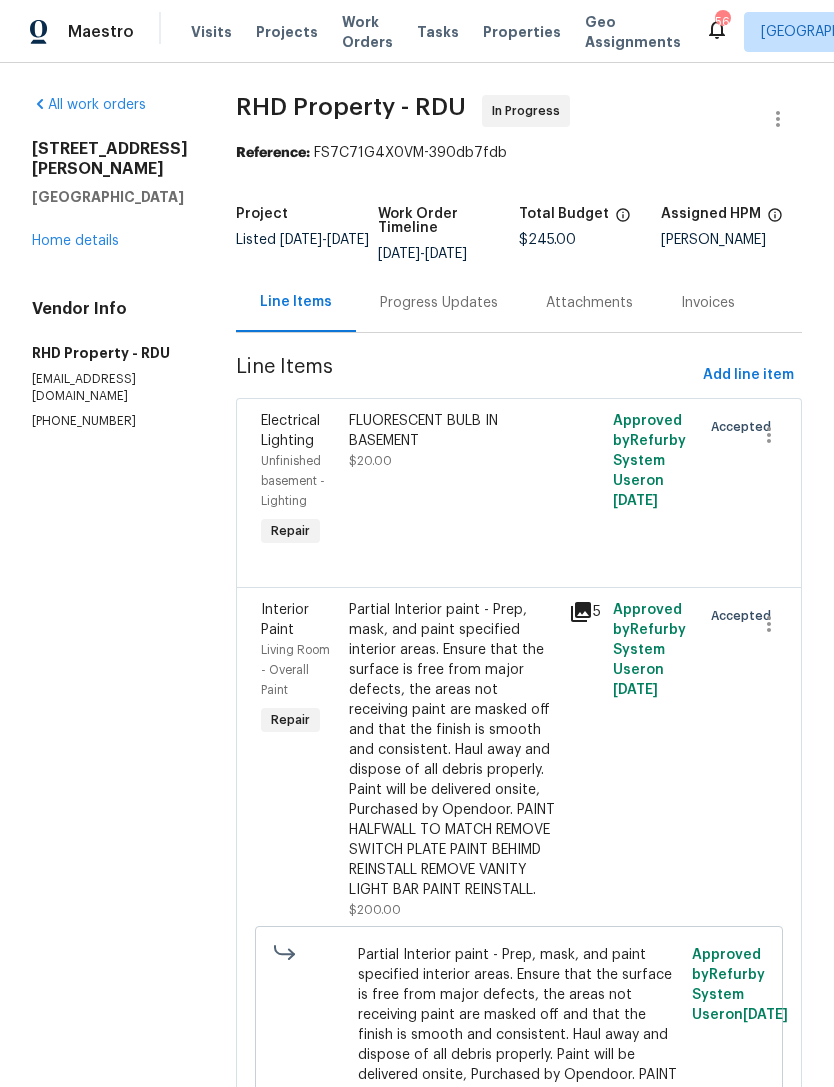 scroll, scrollTop: 0, scrollLeft: 0, axis: both 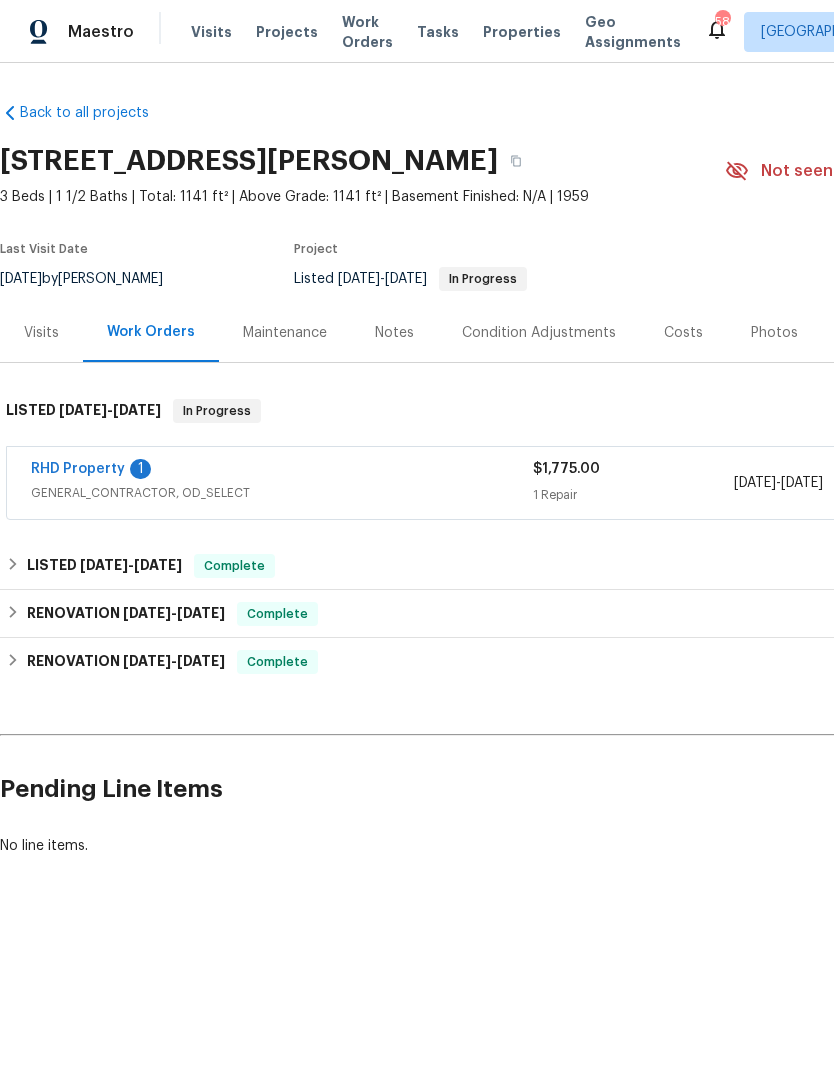 click on "Photos" at bounding box center [774, 333] 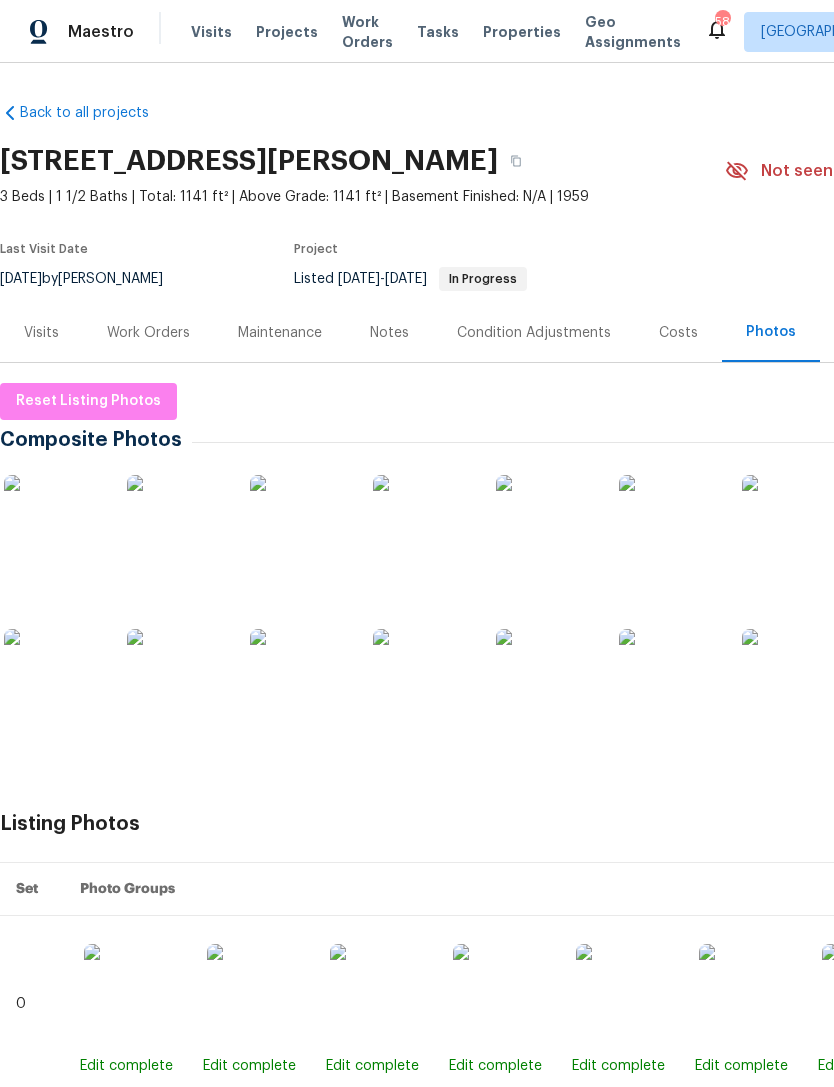 click on "Visits" at bounding box center (41, 332) 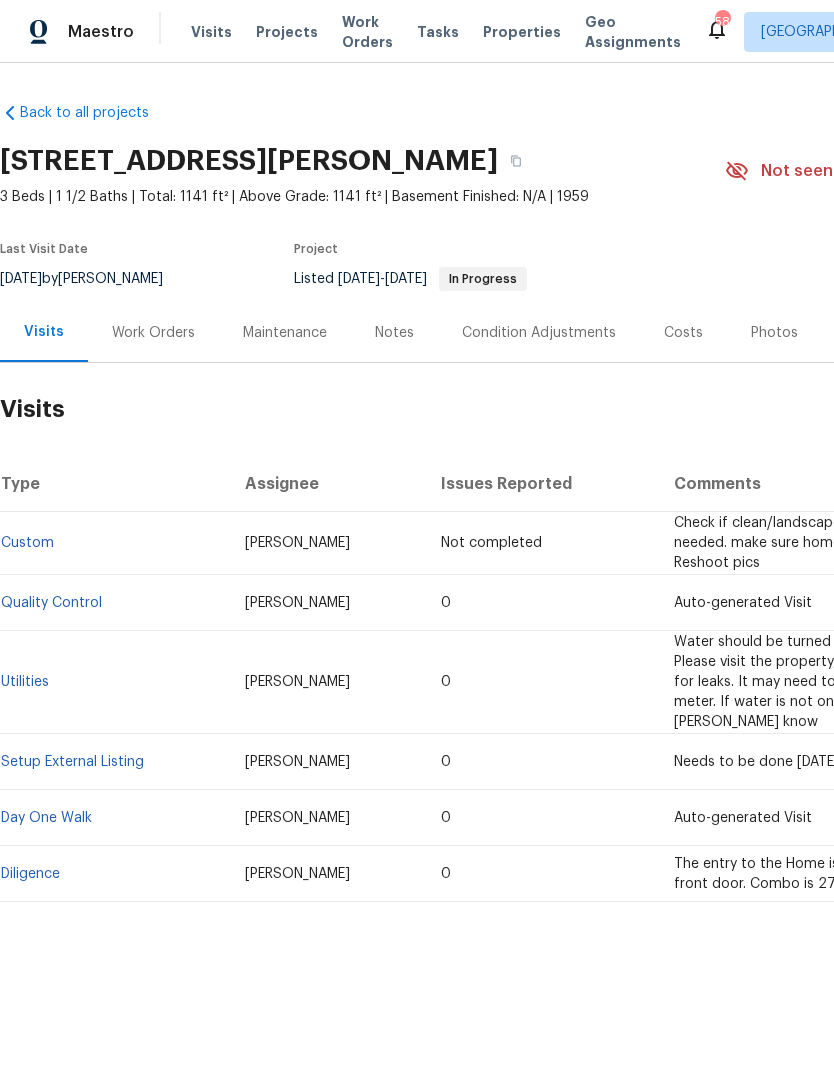 scroll, scrollTop: 0, scrollLeft: 0, axis: both 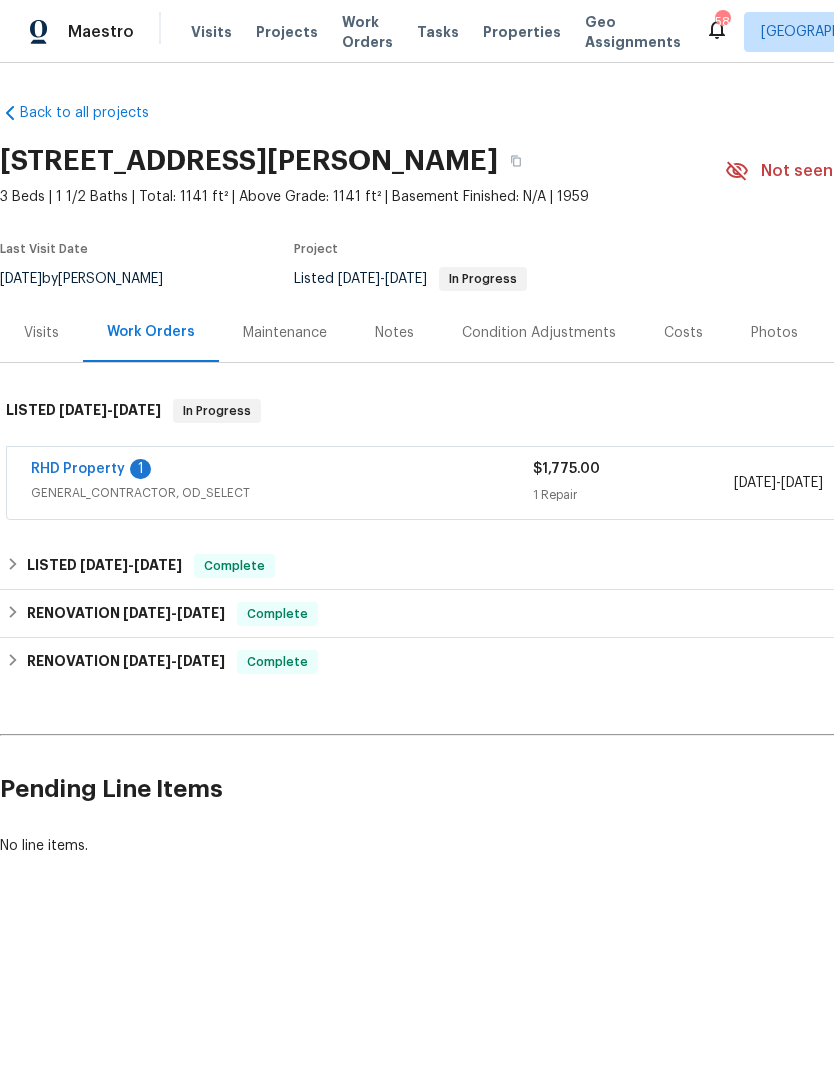 click on "RHD Property" at bounding box center (78, 469) 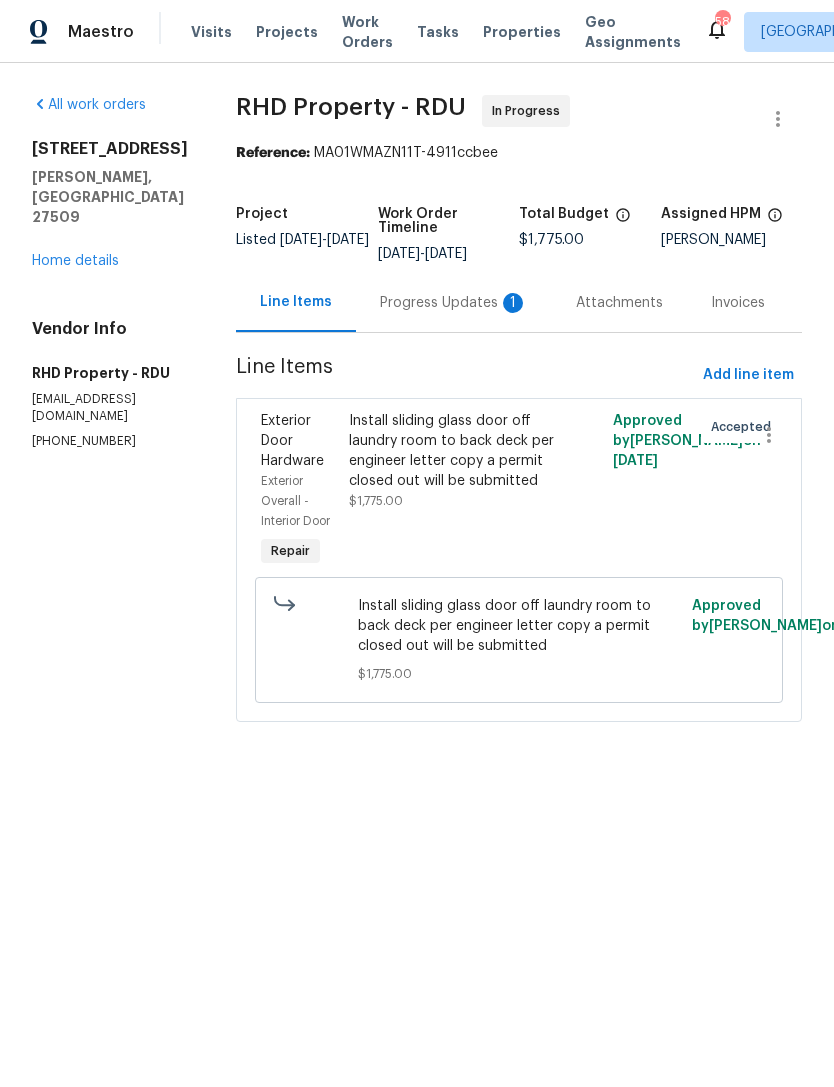 click on "Home details" at bounding box center (75, 261) 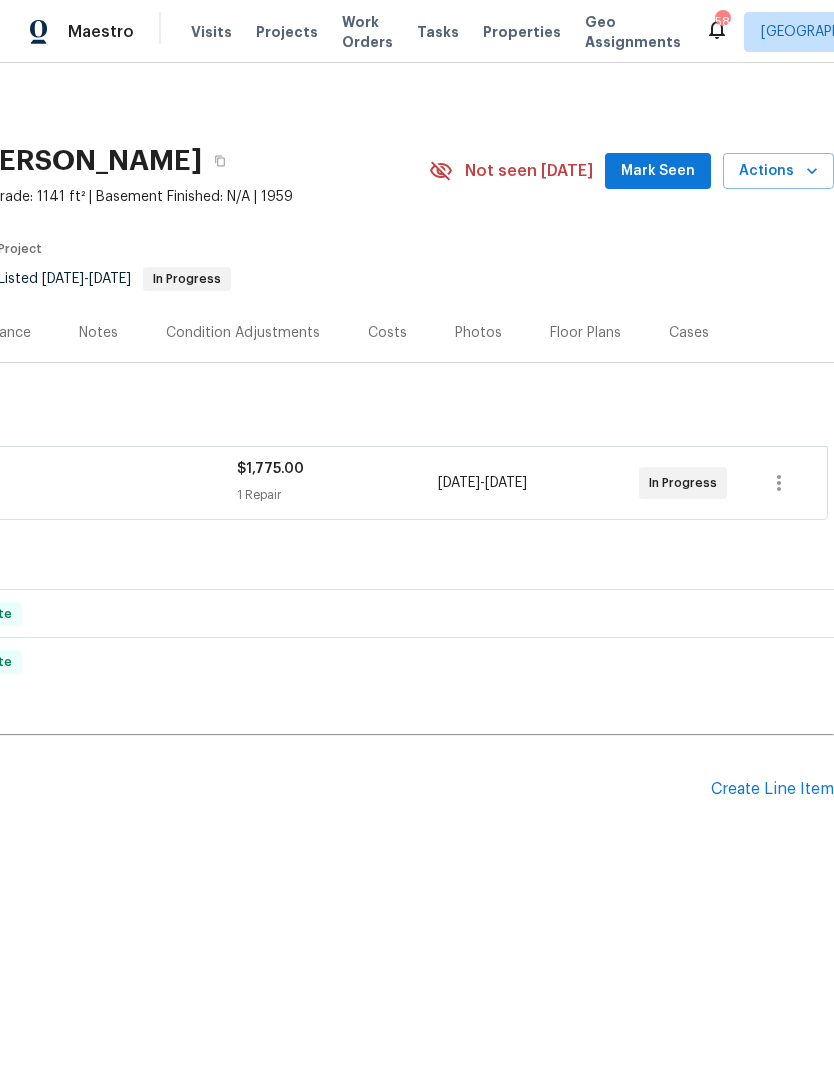 scroll, scrollTop: 0, scrollLeft: 296, axis: horizontal 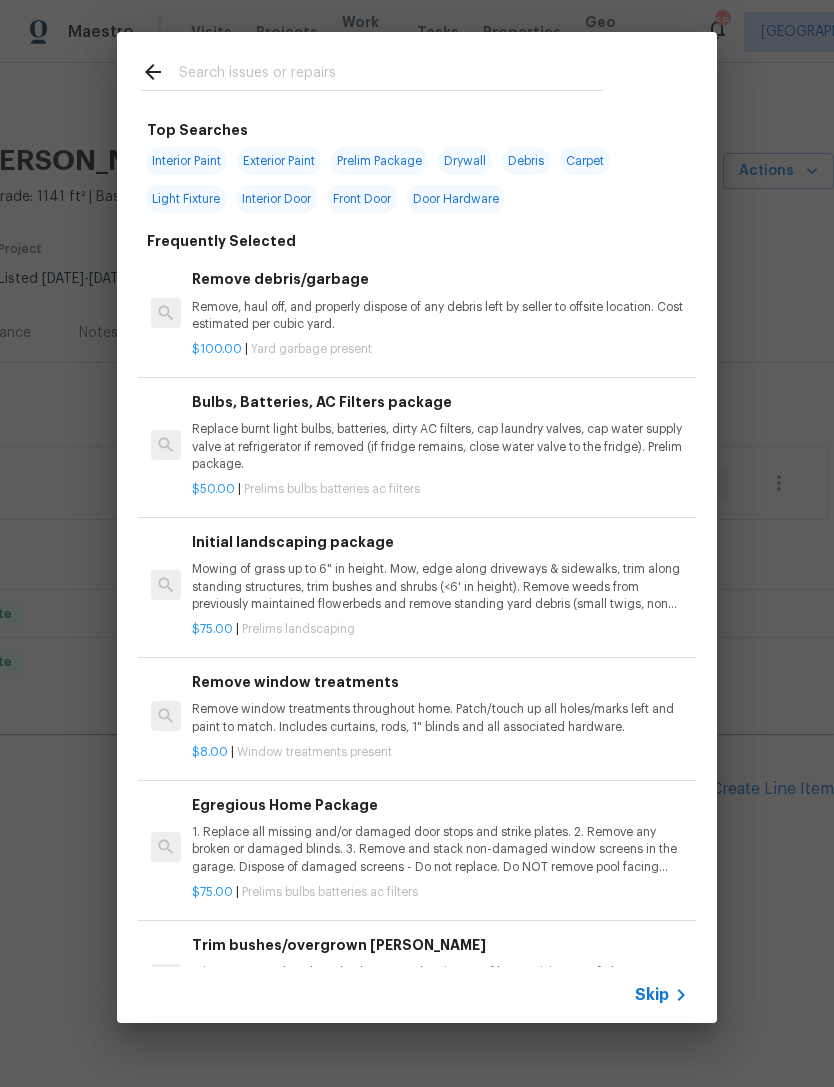 click at bounding box center (391, 75) 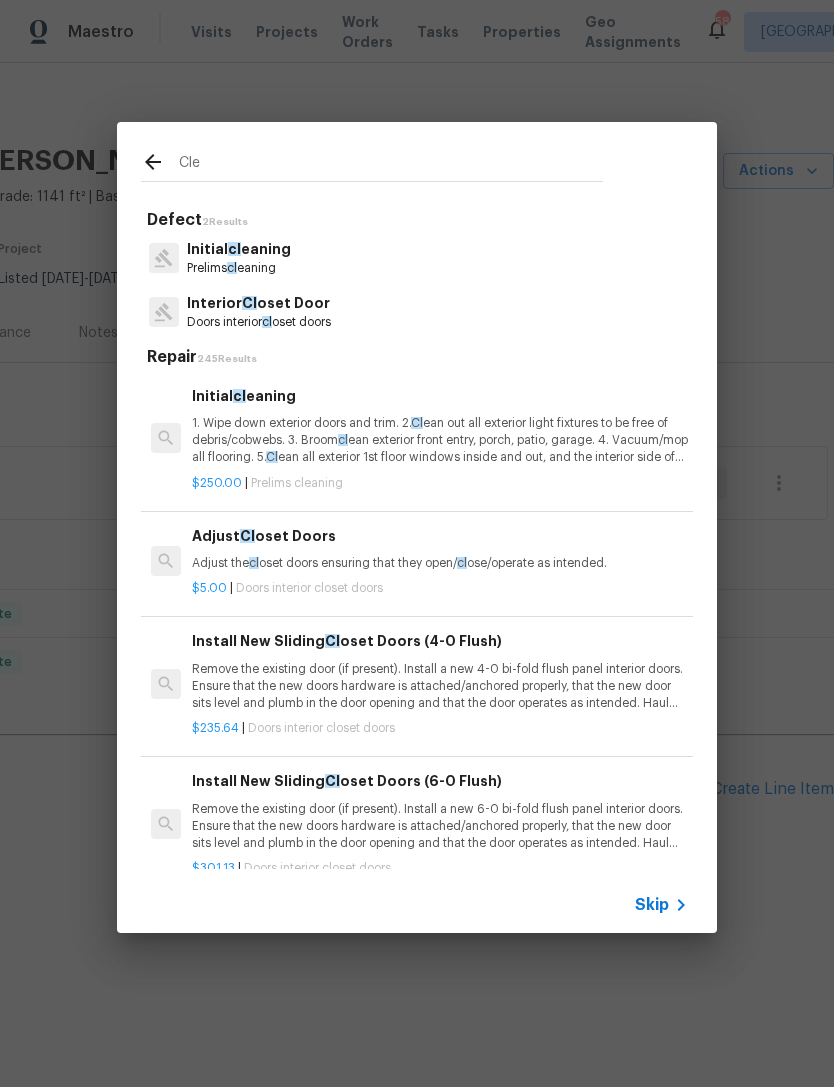 type on "Clea" 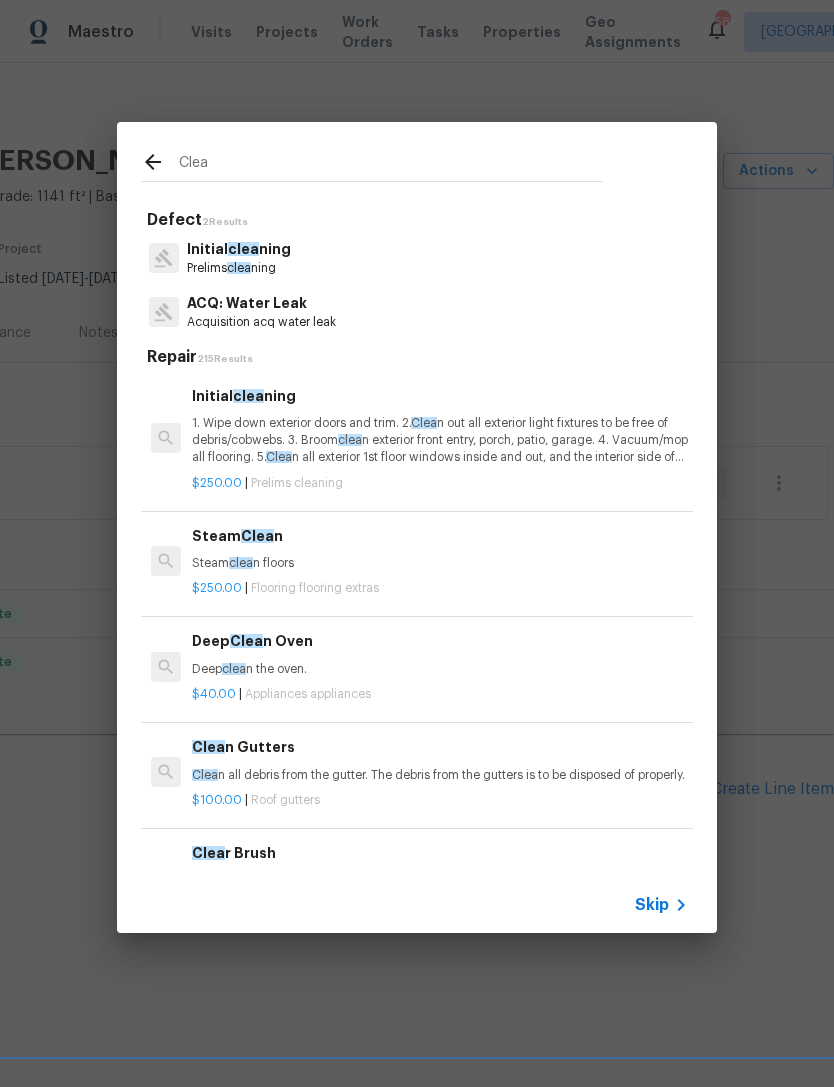 click on "Initial  clea ning" at bounding box center [239, 249] 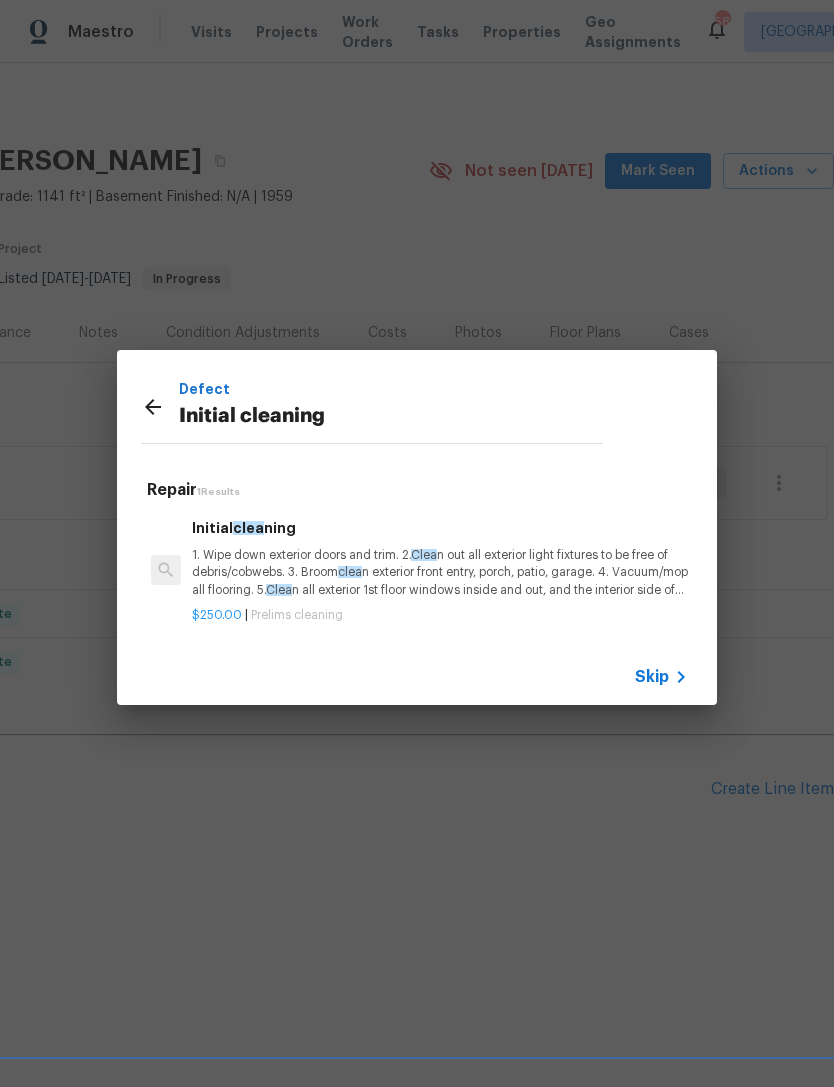 click on "1. Wipe down exterior doors and trim. 2.  Clea n out all exterior light fixtures to be free of debris/cobwebs. 3. [PERSON_NAME] n exterior front entry, porch, patio, garage. 4. Vacuum/mop all flooring. 5.  Clea n all exterior 1st floor windows inside and out, and the interior side of all above grade windows.  Clea n all tracks/frames. 6.  Clea n all air vent grills. 7.  Clea n all interior window, base, sill and trim. 8.  Clea n all switch/outlet plates and remove any paint. 9.  Clea n all light fixtures and ceiling fans. 10.  Clea n all doors, frames and trim. 11.  Clea n kitchen and laundry appliances - inside-outside and underneath. 12.  Clea n cabinetry inside and outside and top including drawers. 13.  Clea n counters, sinks, plumbing fixtures, toilets seat to remain down. 14.  Clea n showers, tubs, surrounds, wall tile free of grime and soap scum. 15.  Clea n window coverings if left in place. 16.  Clea n baseboards. 17.  Clea" at bounding box center (440, 572) 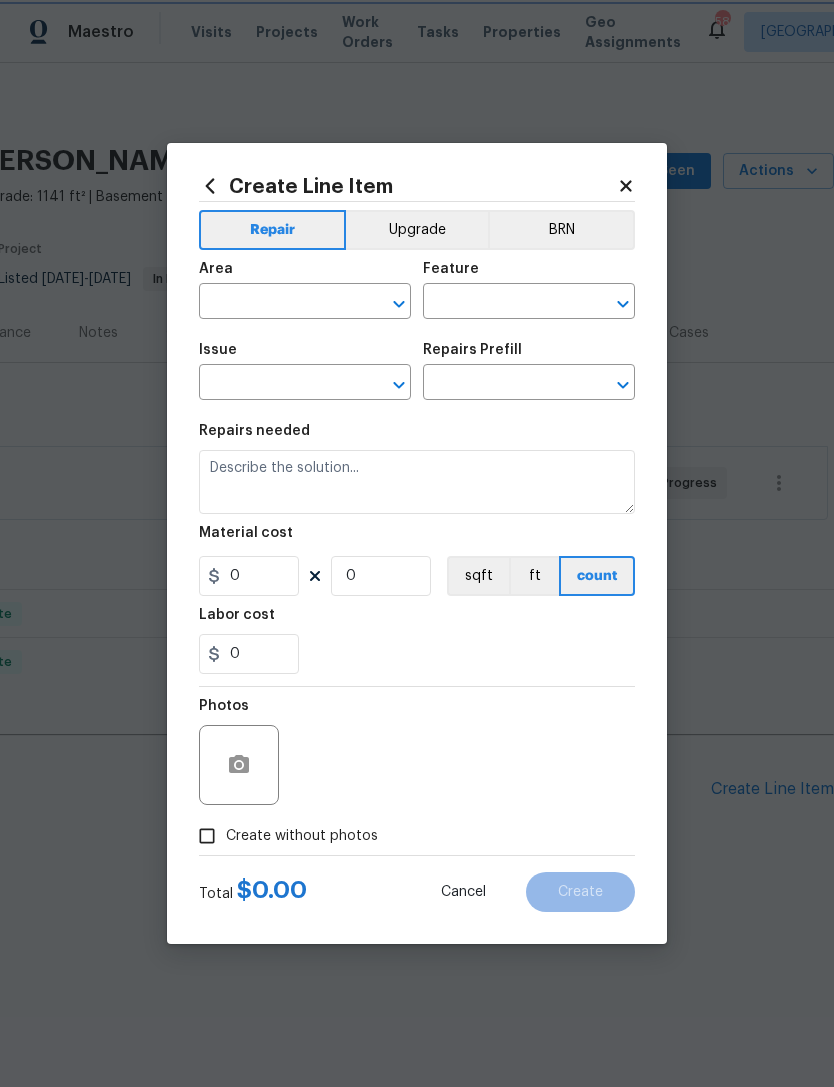 type on "Home Readiness Packages" 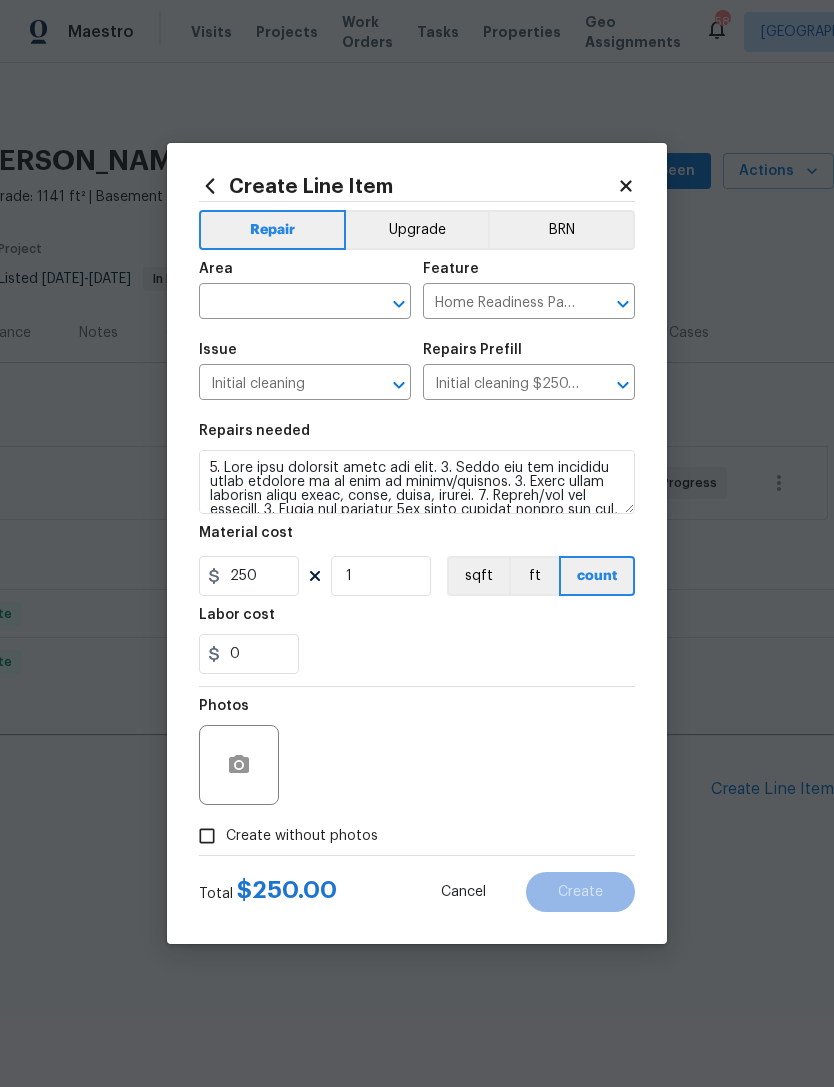 click at bounding box center [277, 303] 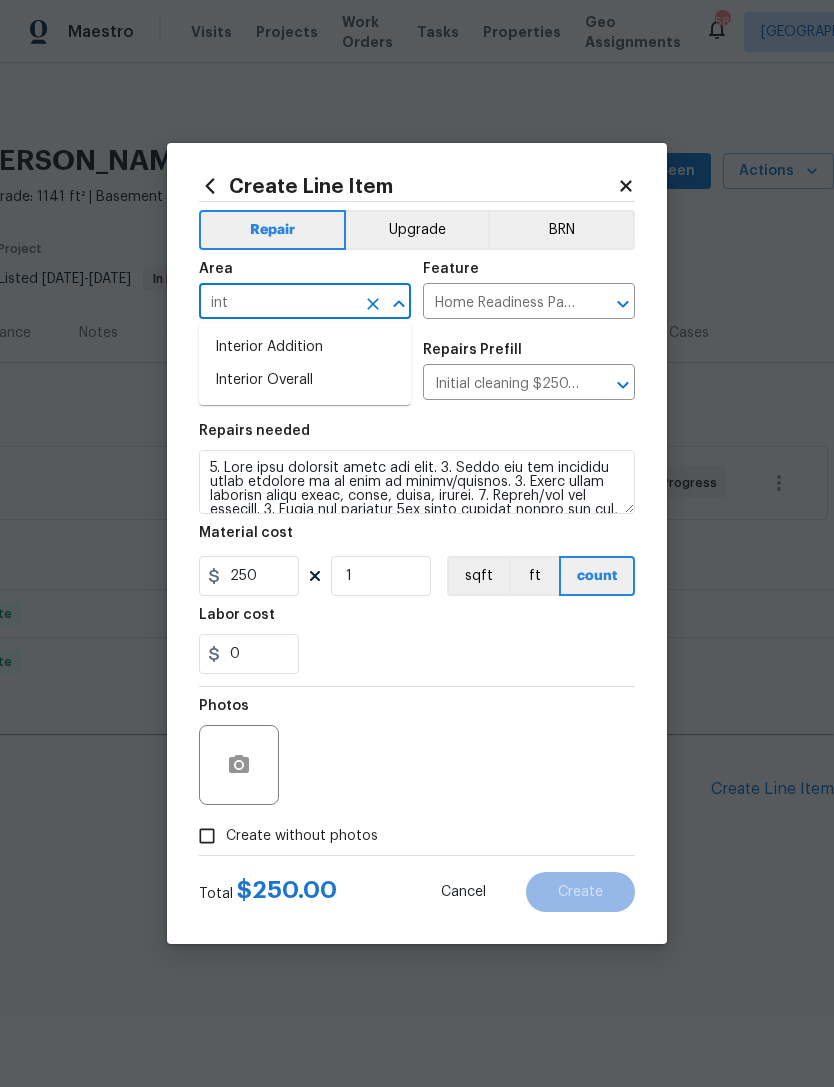 click on "Interior Overall" at bounding box center [305, 380] 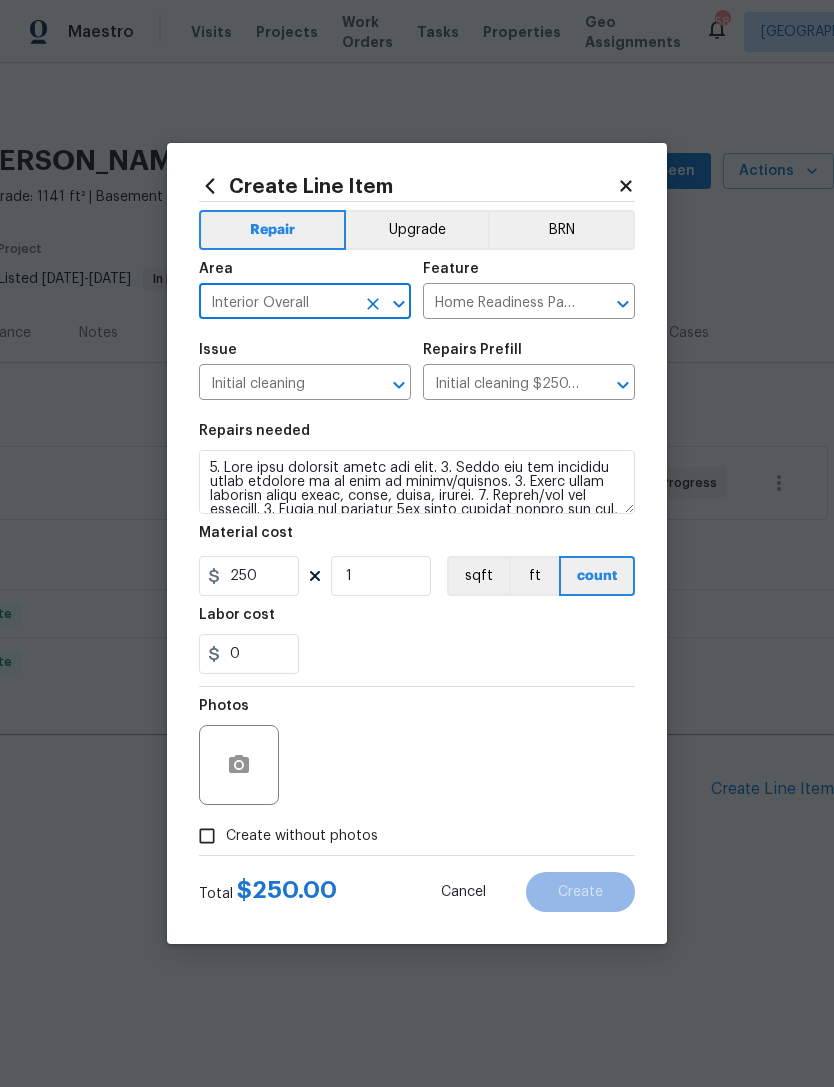 click on "Create without photos" at bounding box center (207, 836) 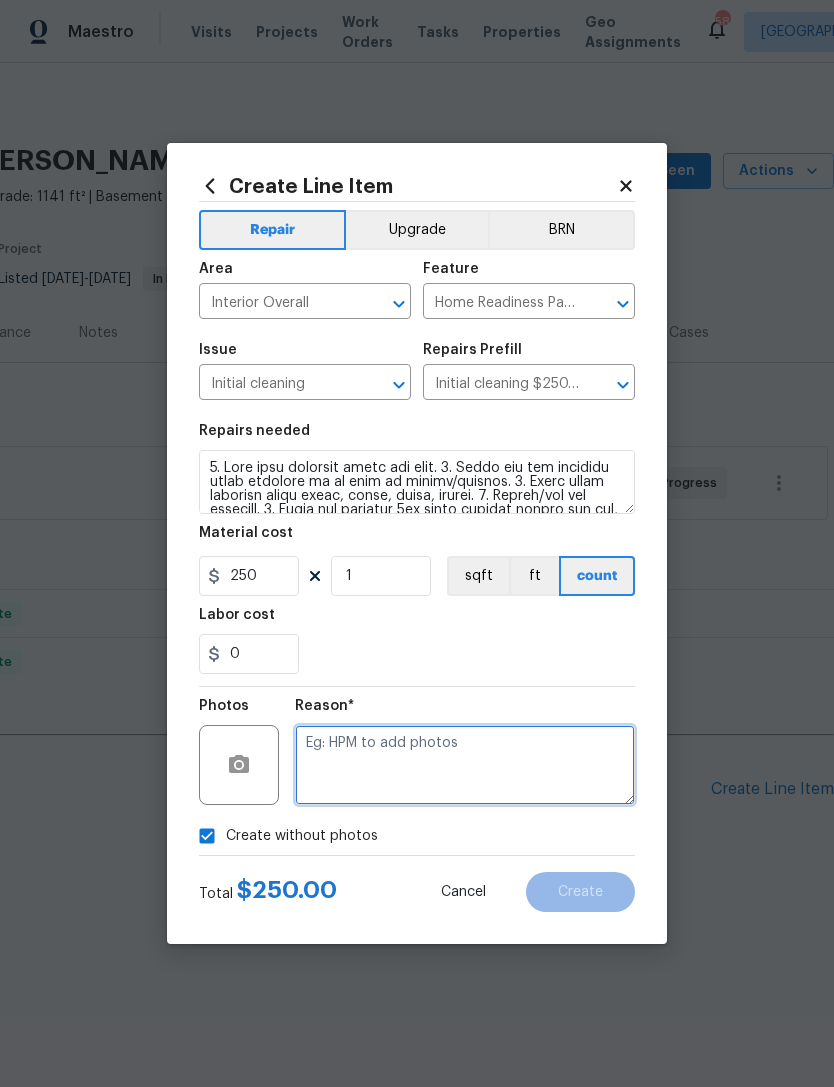 click at bounding box center [465, 765] 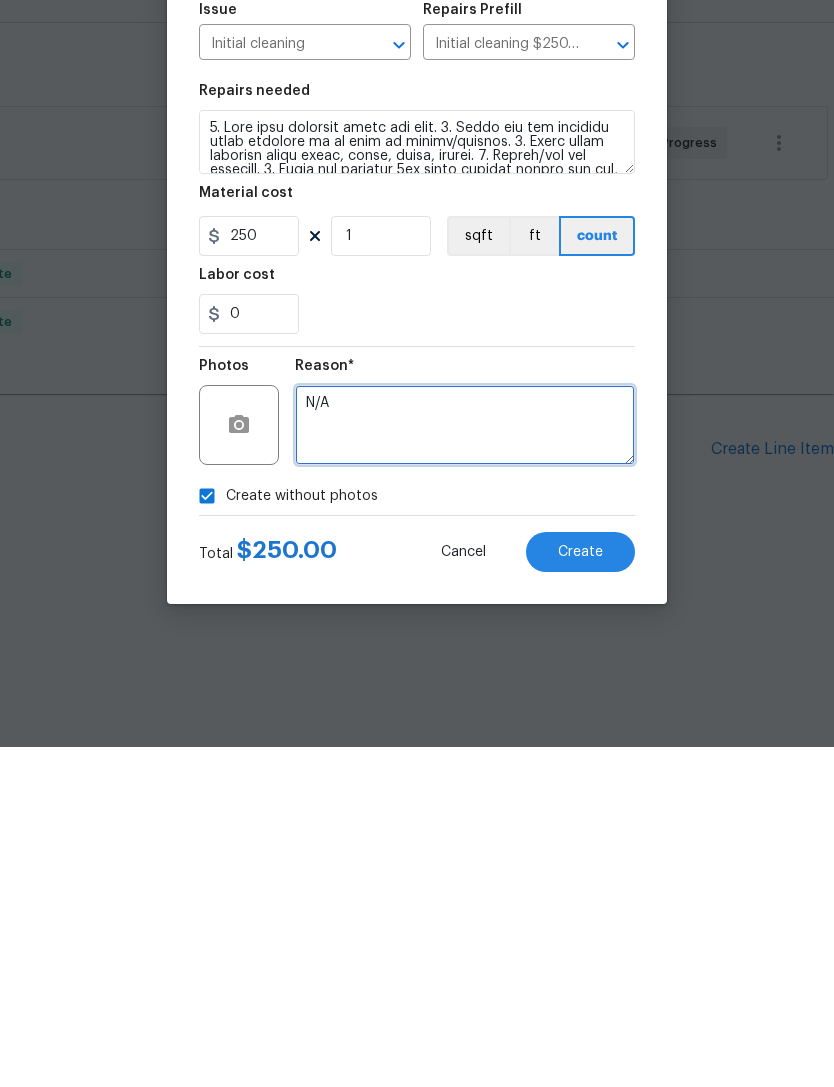 type on "N/A" 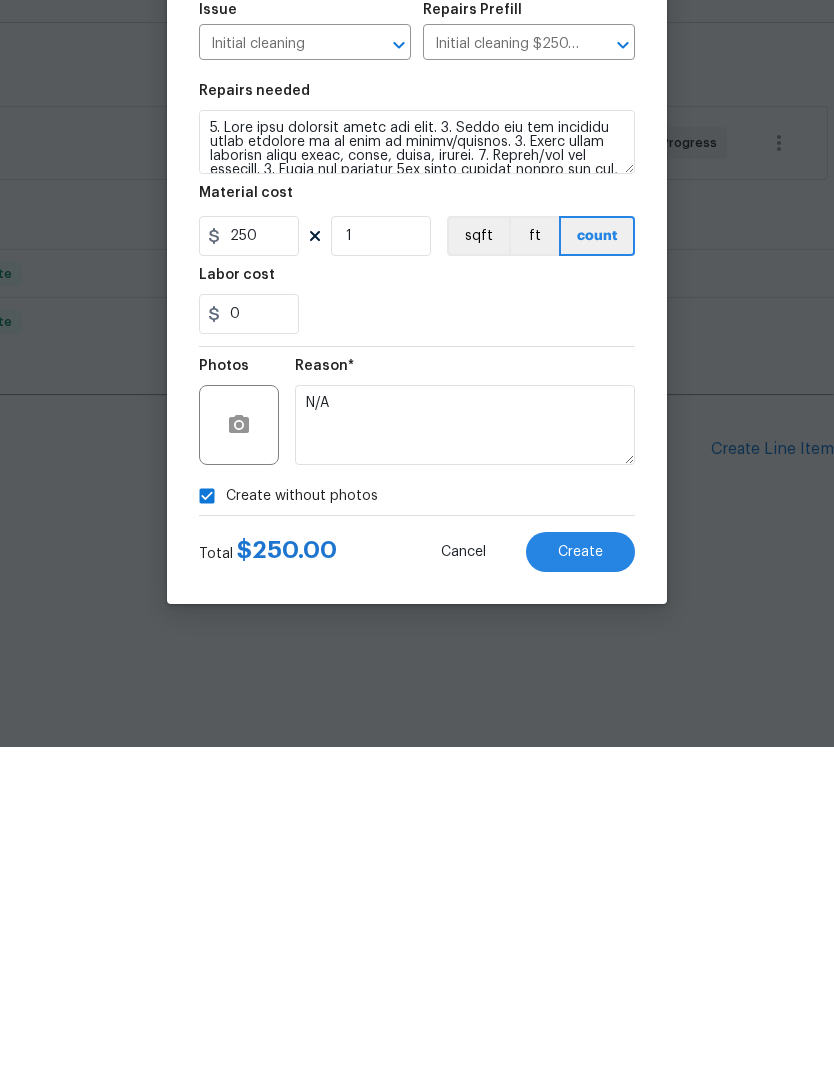 click on "Create" at bounding box center (580, 892) 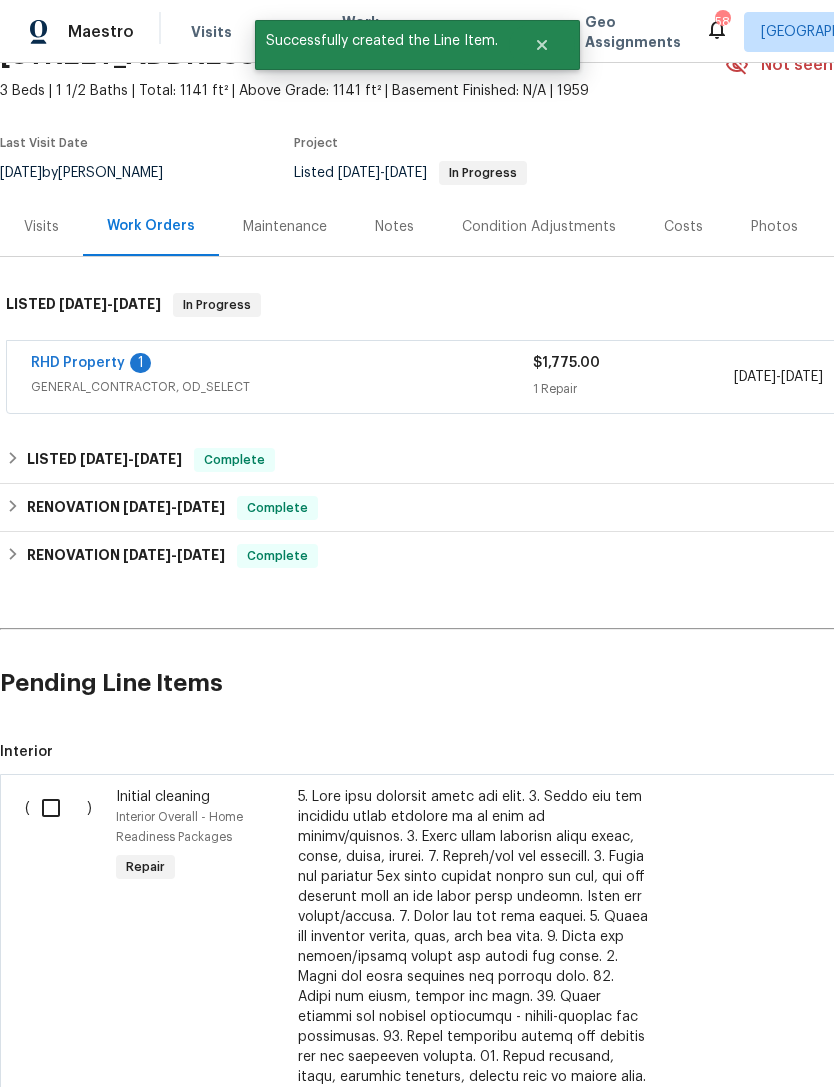 scroll, scrollTop: 106, scrollLeft: 0, axis: vertical 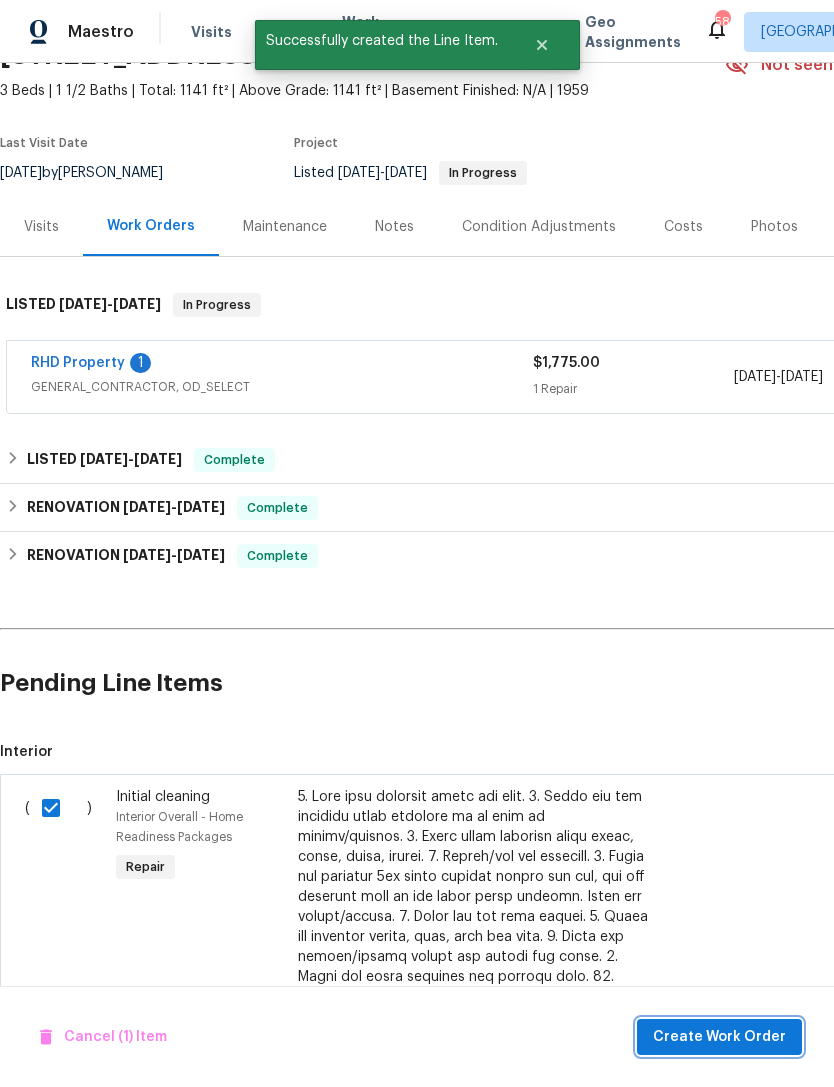 click on "Create Work Order" at bounding box center [719, 1037] 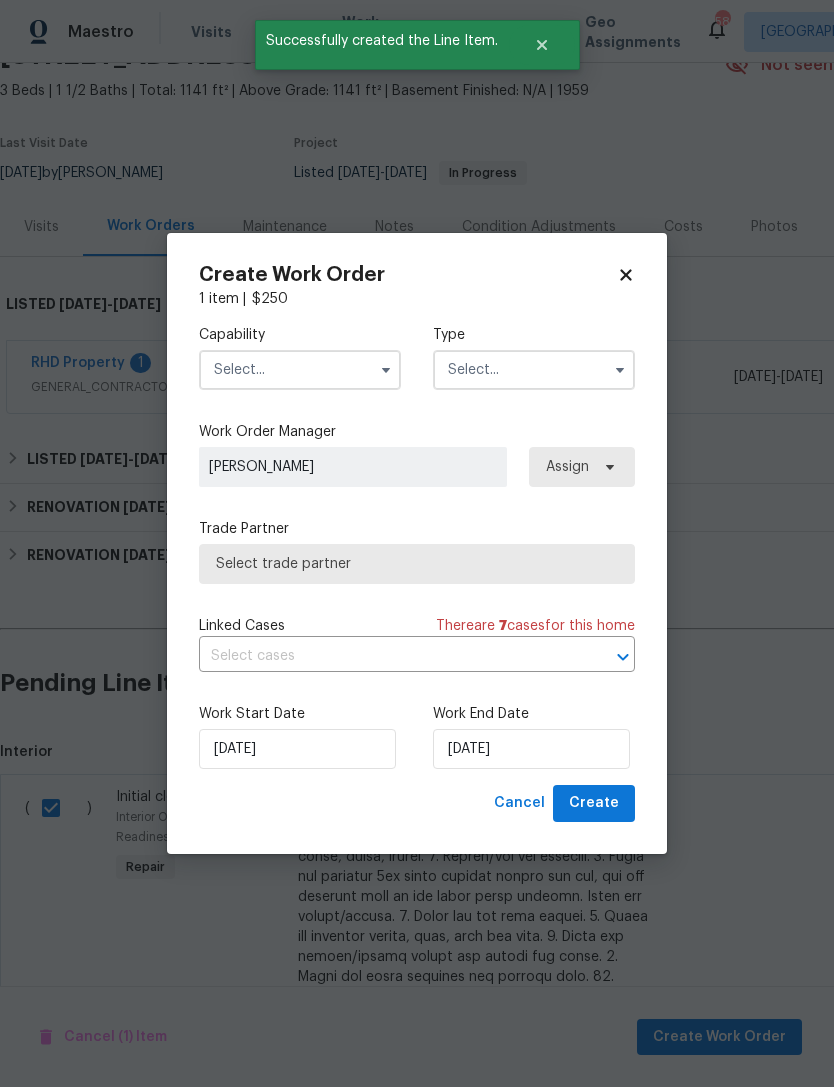click at bounding box center (300, 370) 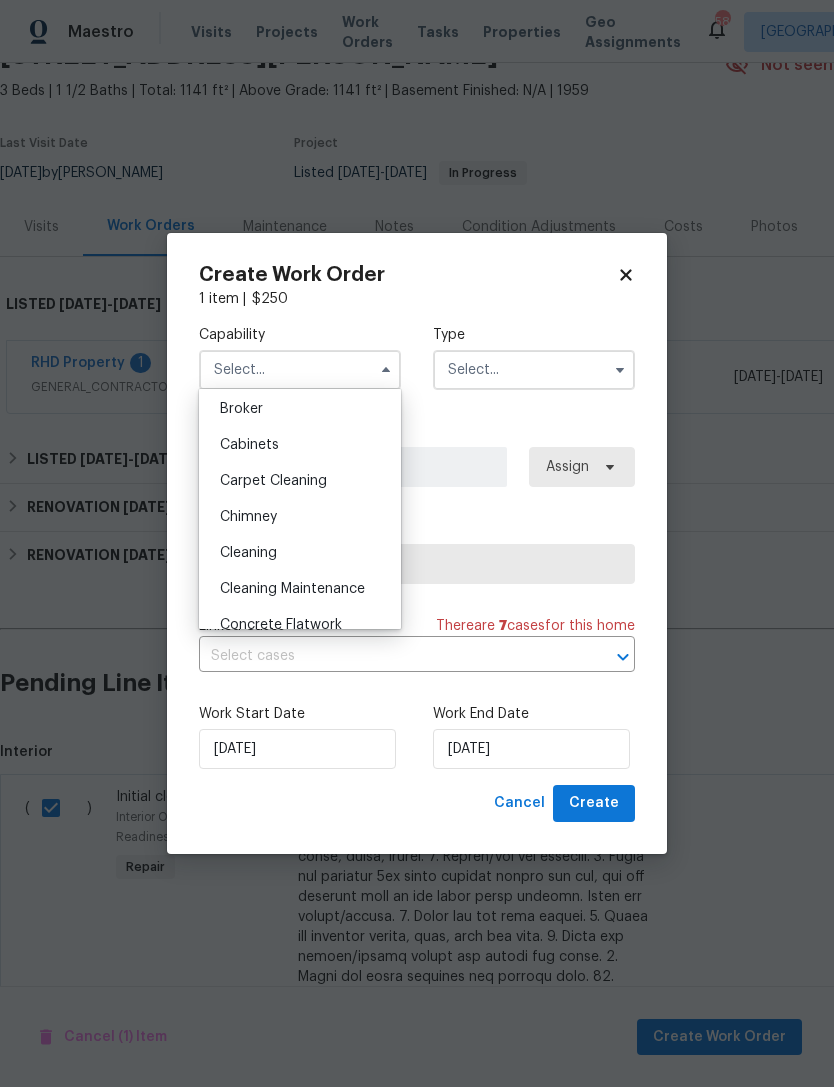 scroll, scrollTop: 158, scrollLeft: 0, axis: vertical 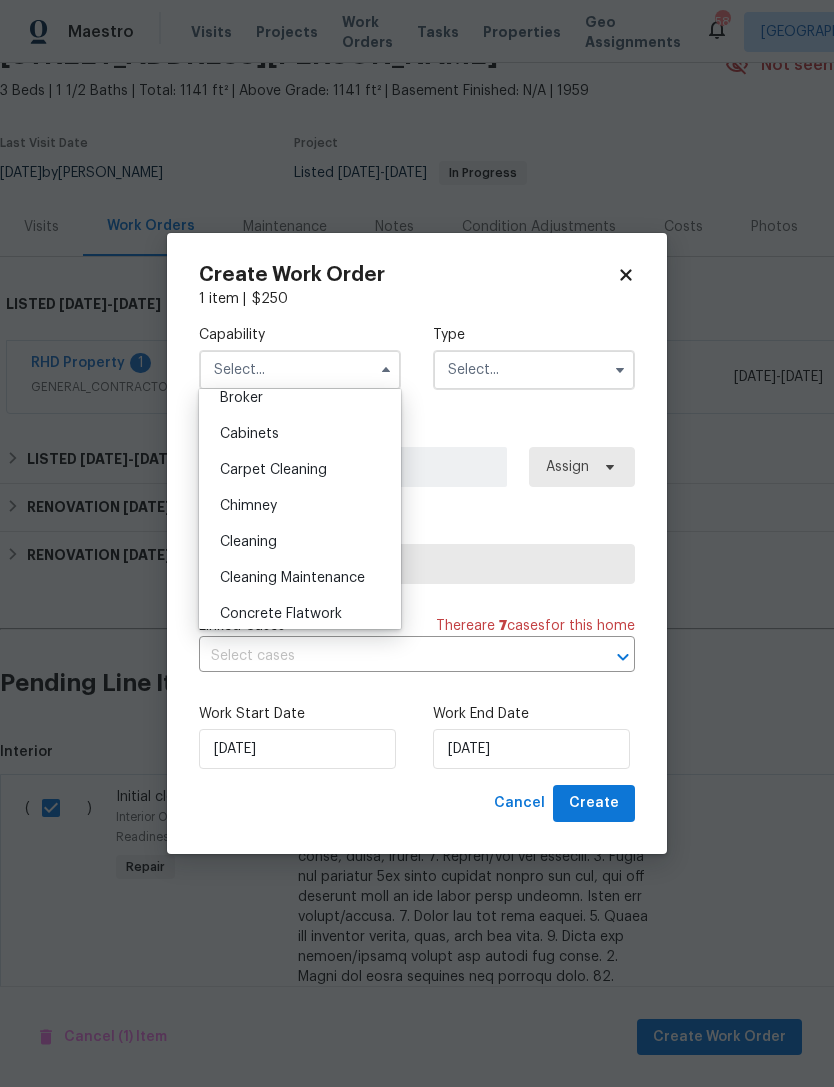 click on "Cleaning" at bounding box center [300, 542] 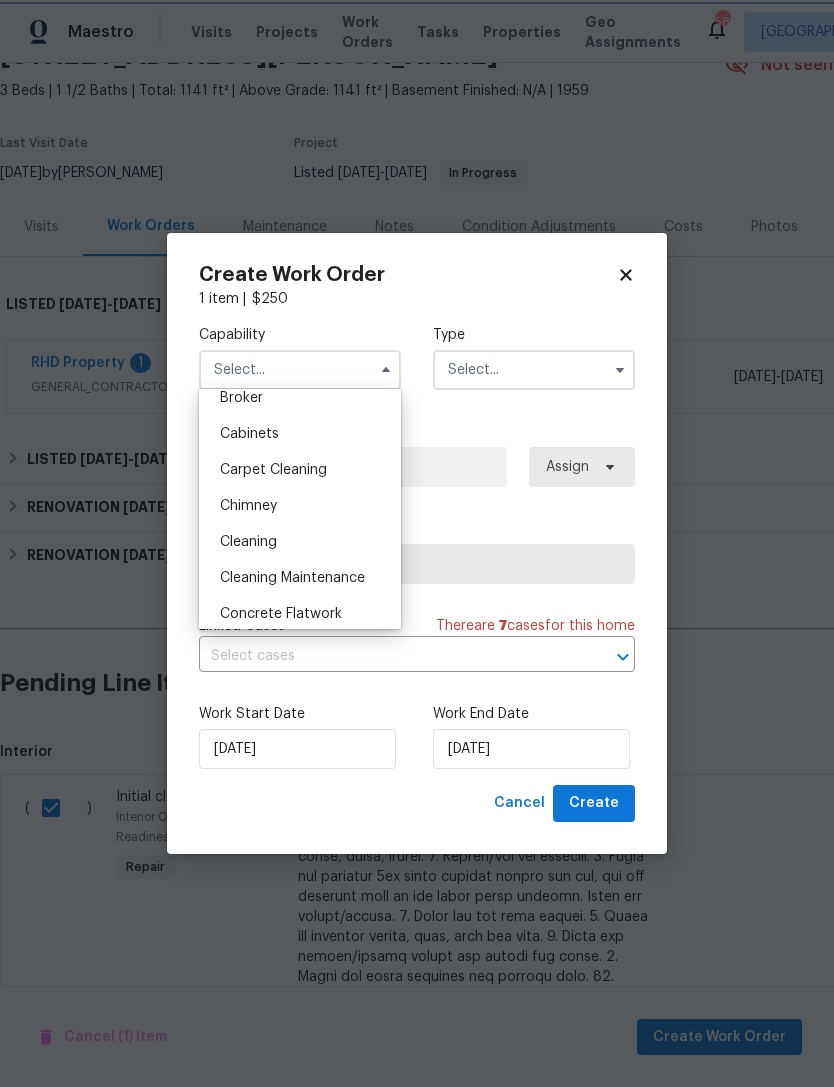 type on "Cleaning" 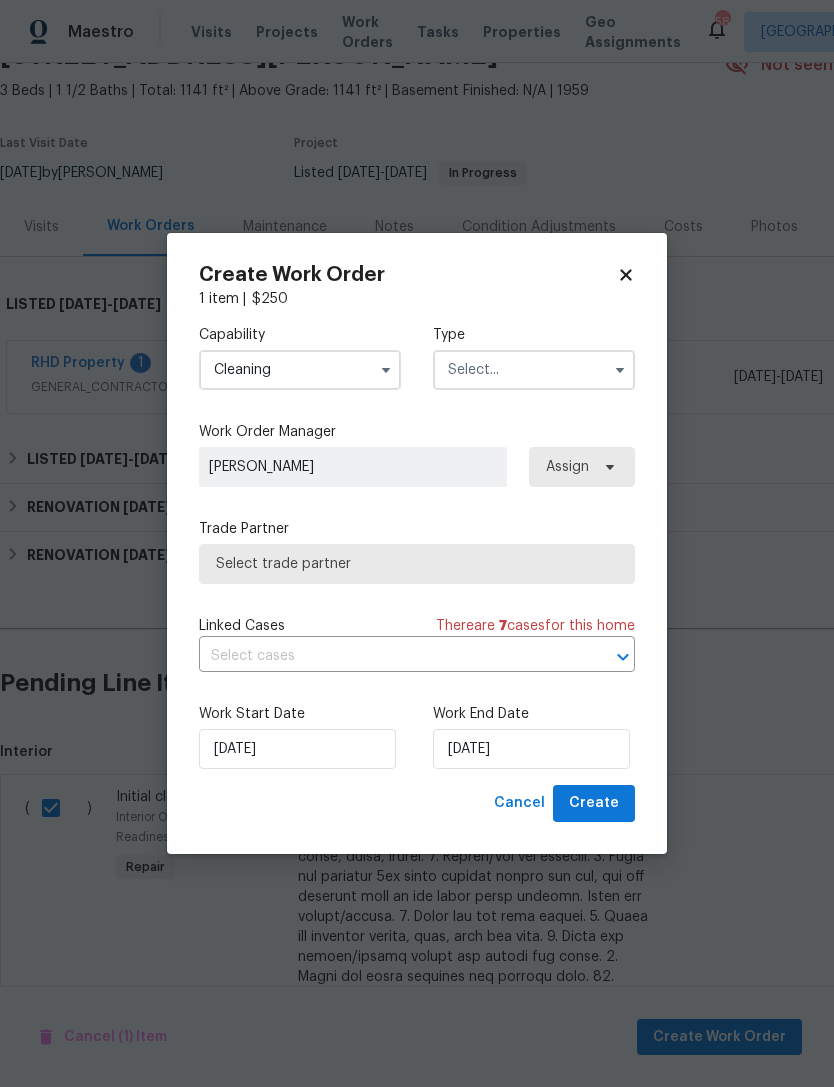click on "Select trade partner" at bounding box center [417, 564] 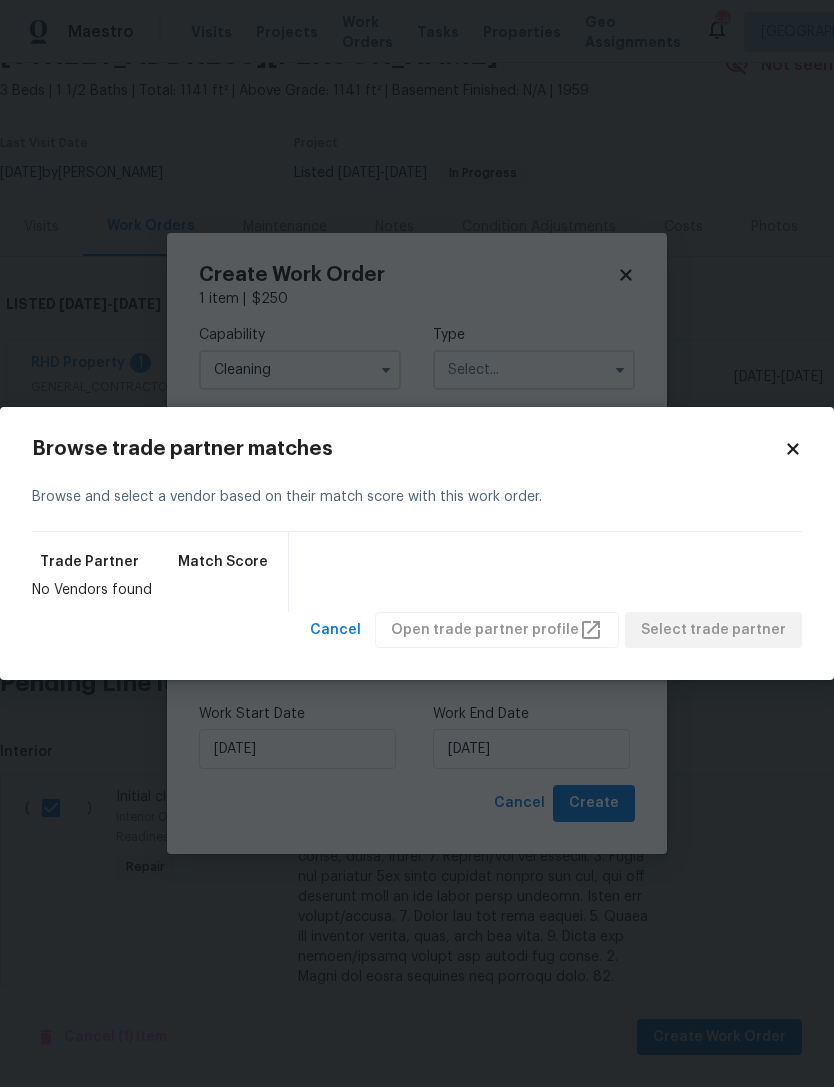 click 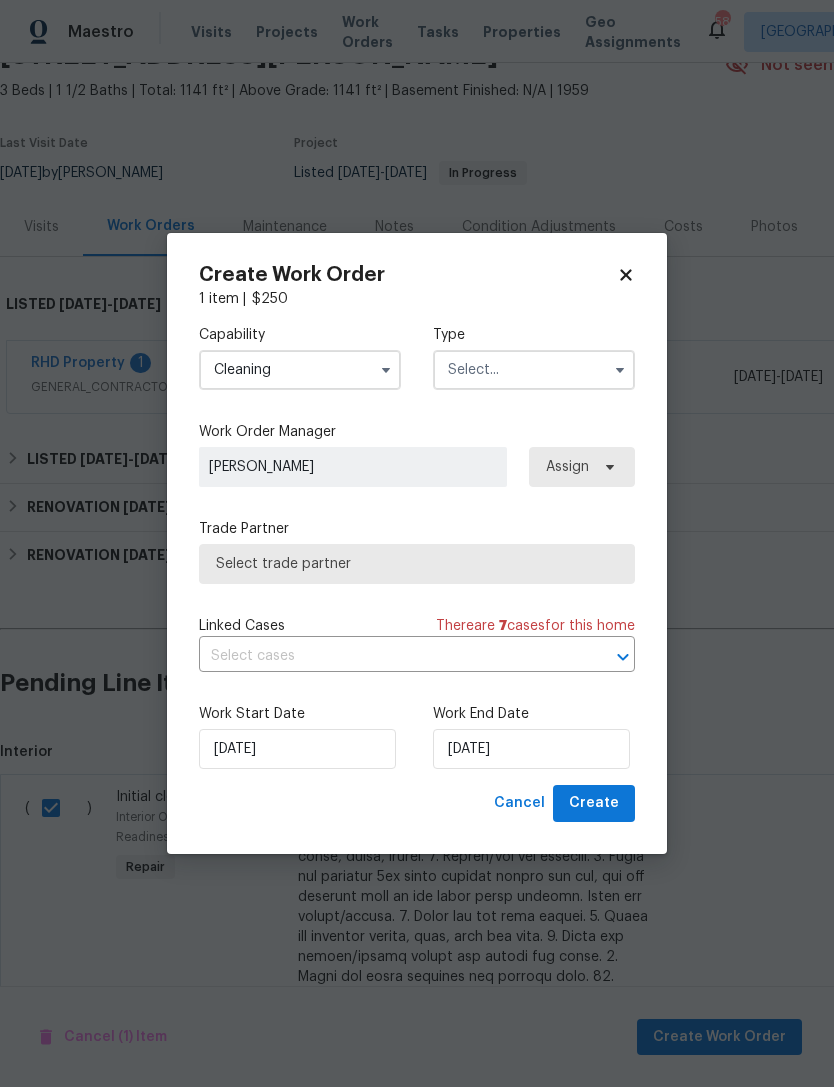 click at bounding box center [534, 370] 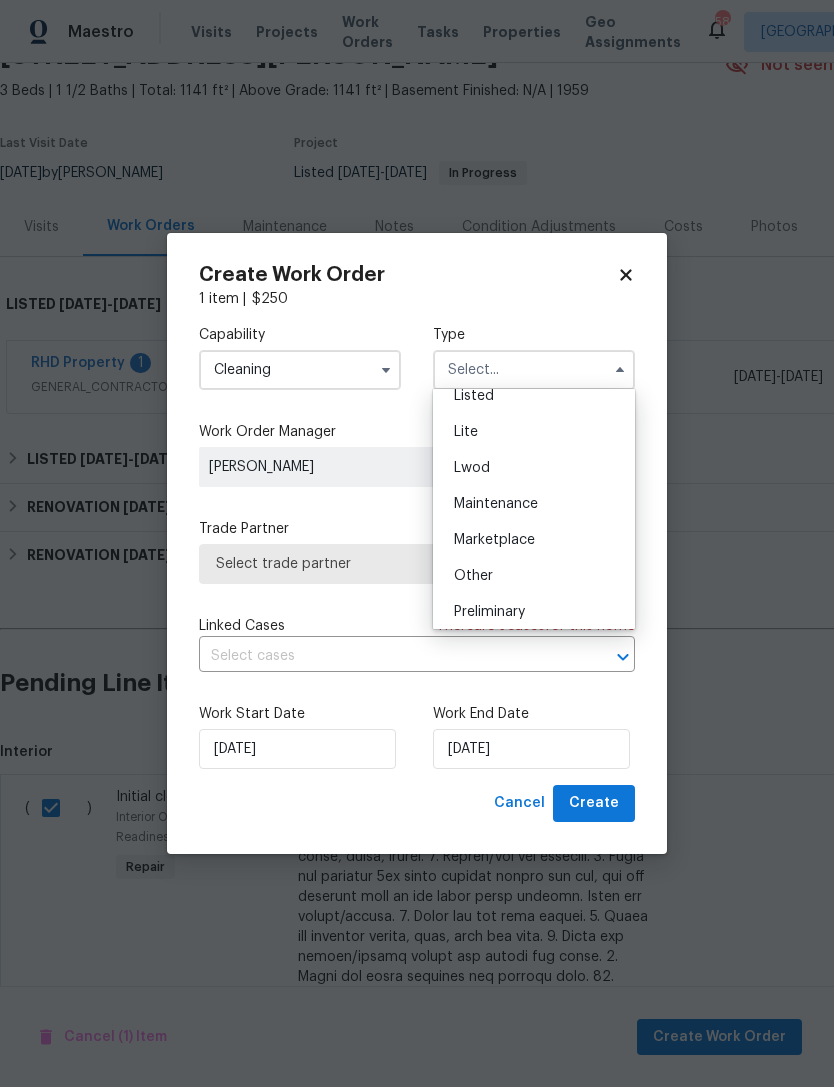 scroll, scrollTop: 230, scrollLeft: 0, axis: vertical 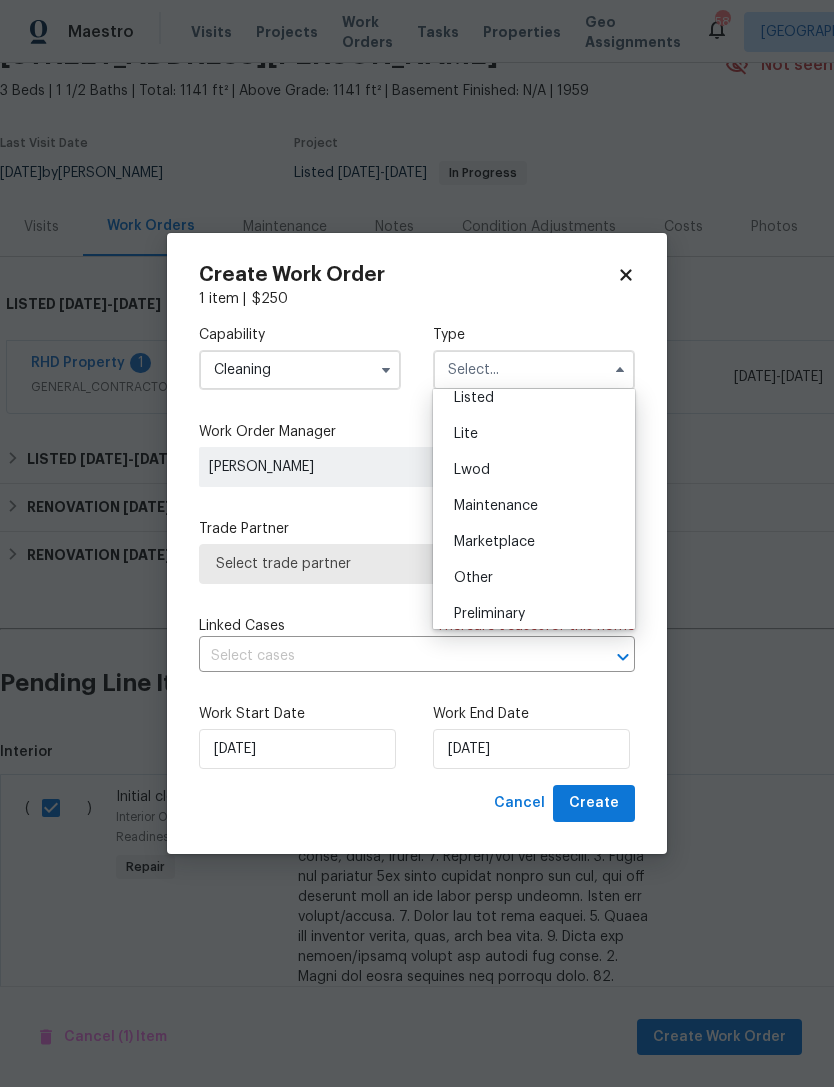 click on "Listed" at bounding box center [534, 398] 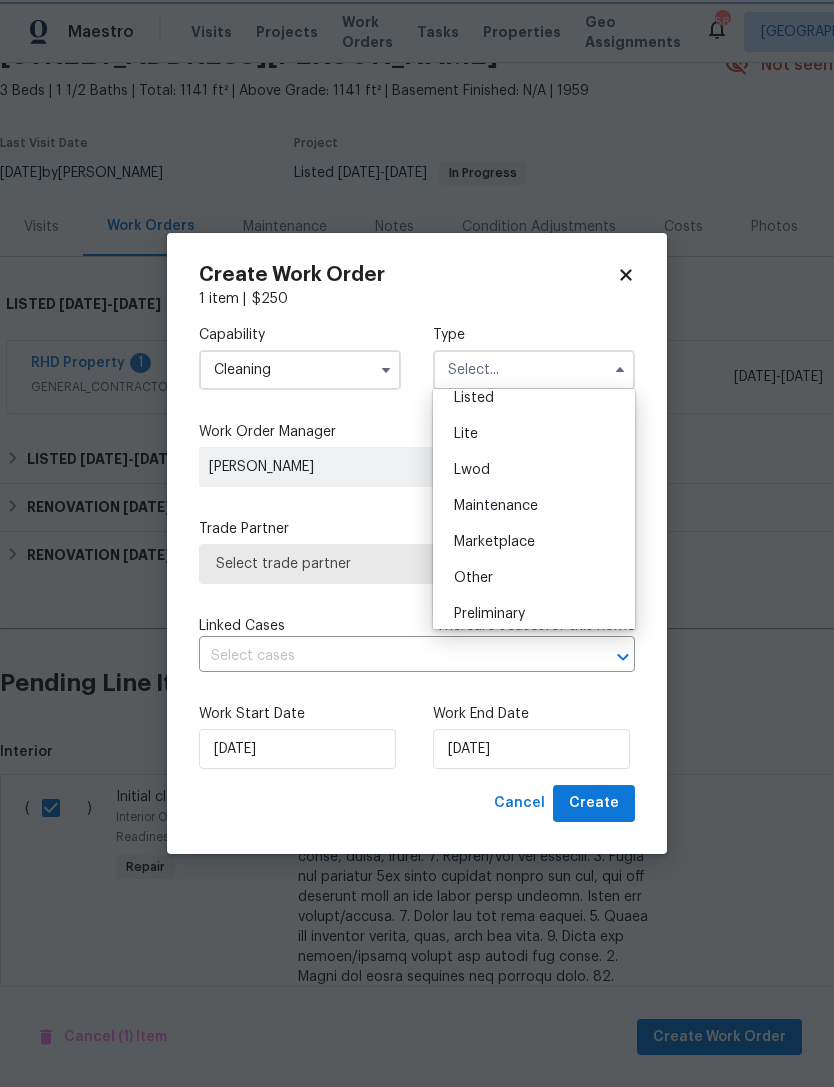 type on "Listed" 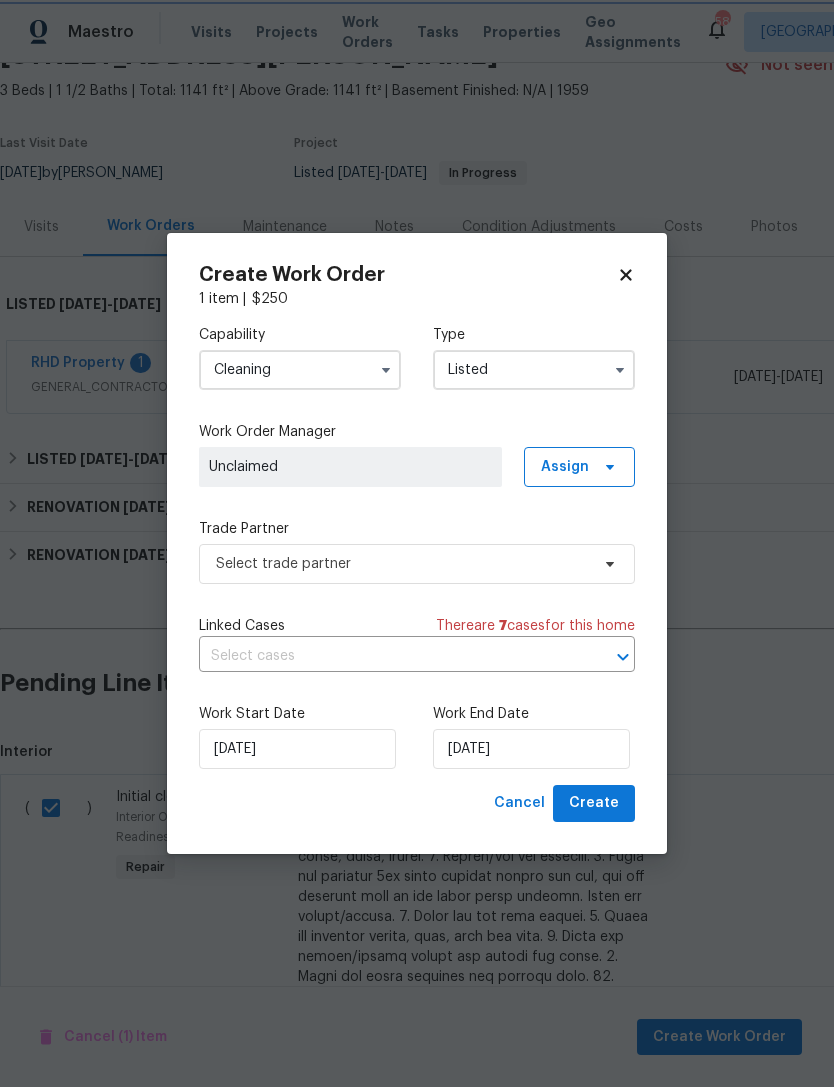 scroll, scrollTop: 0, scrollLeft: 0, axis: both 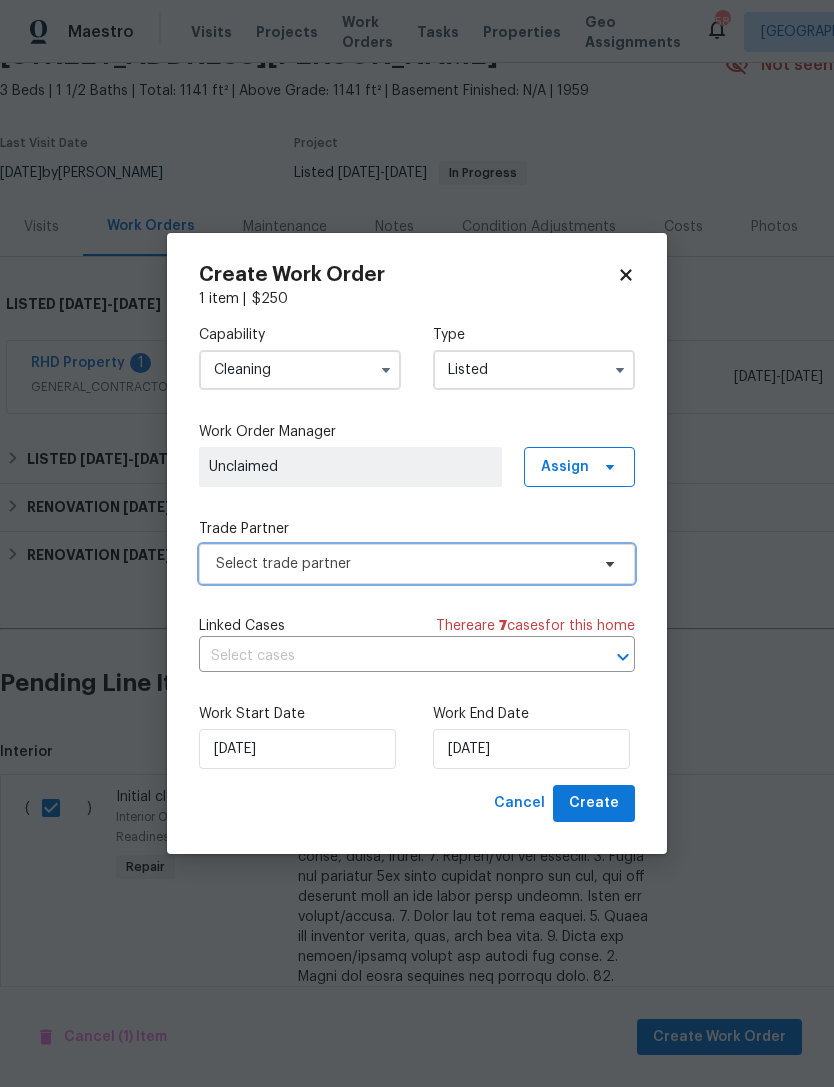 click on "Select trade partner" at bounding box center (402, 564) 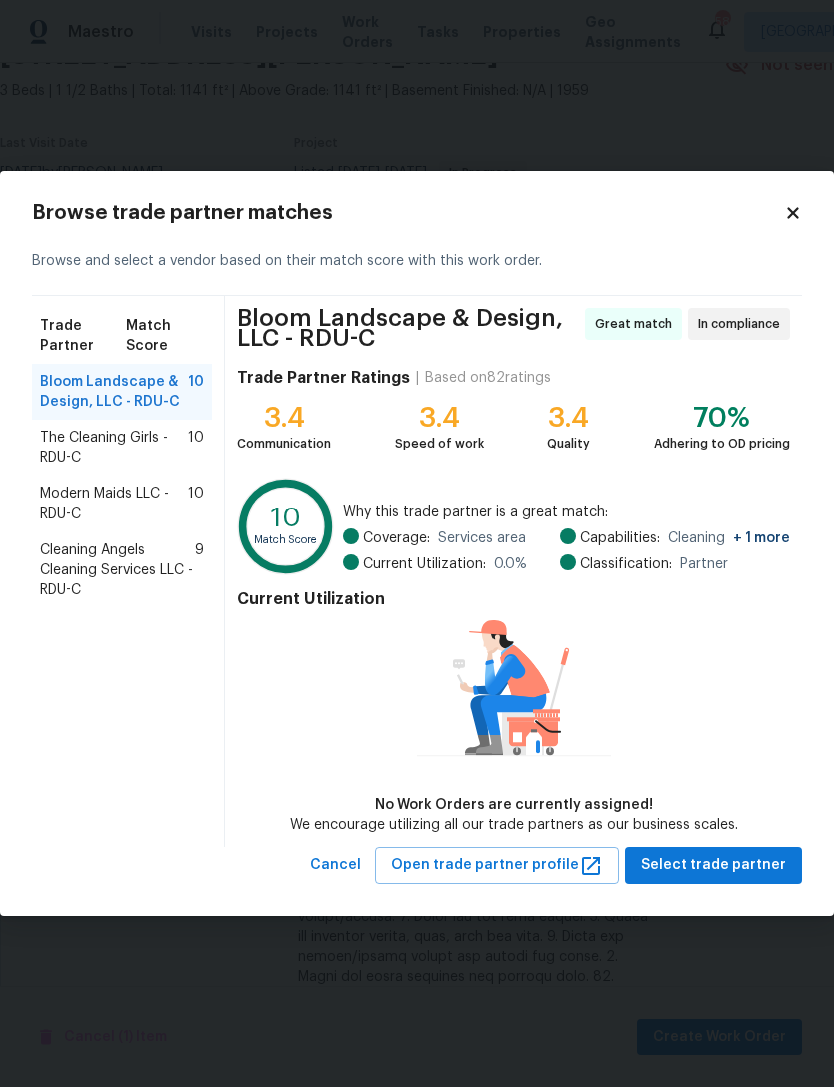 click on "The Cleaning Girls - RDU-C" at bounding box center (114, 448) 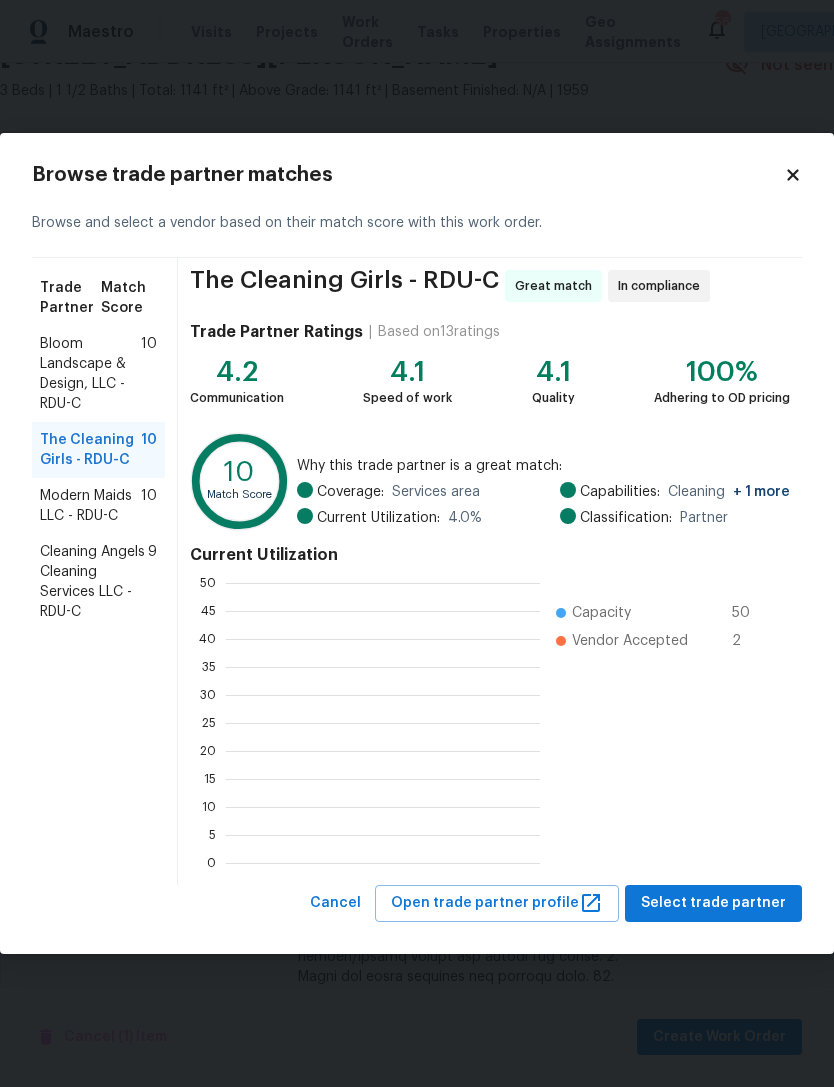 scroll, scrollTop: 280, scrollLeft: 314, axis: both 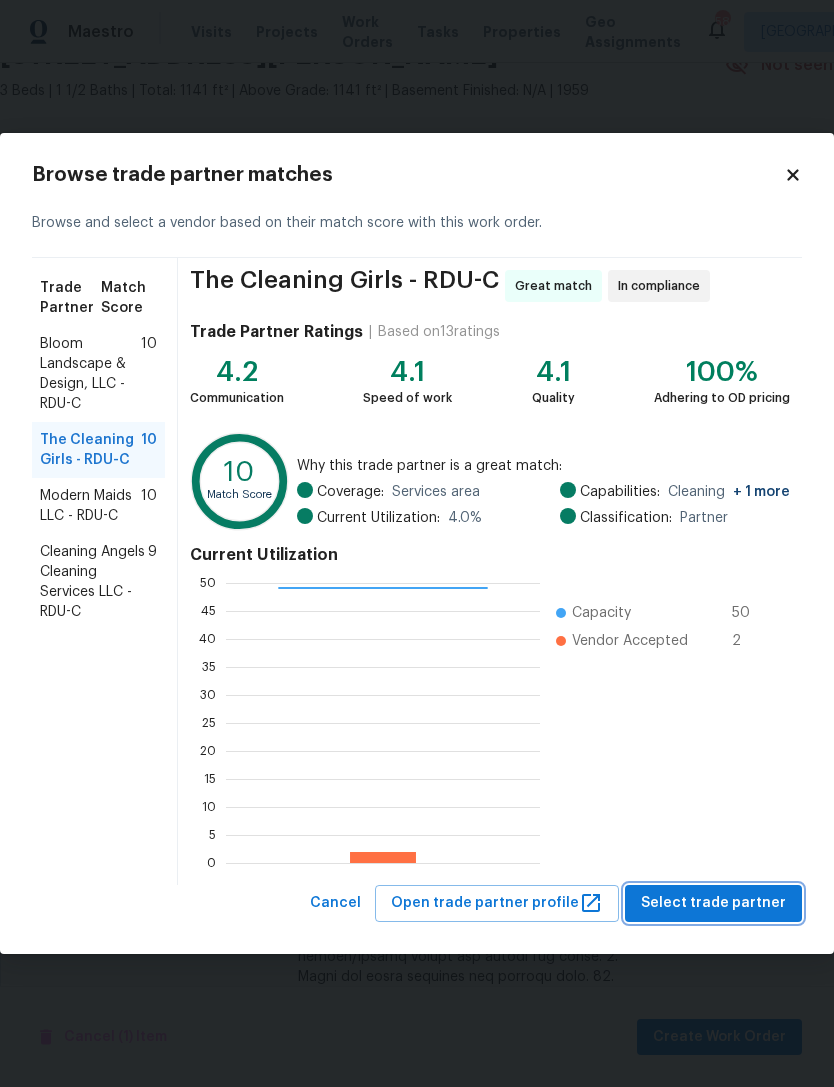 click on "Select trade partner" at bounding box center (713, 903) 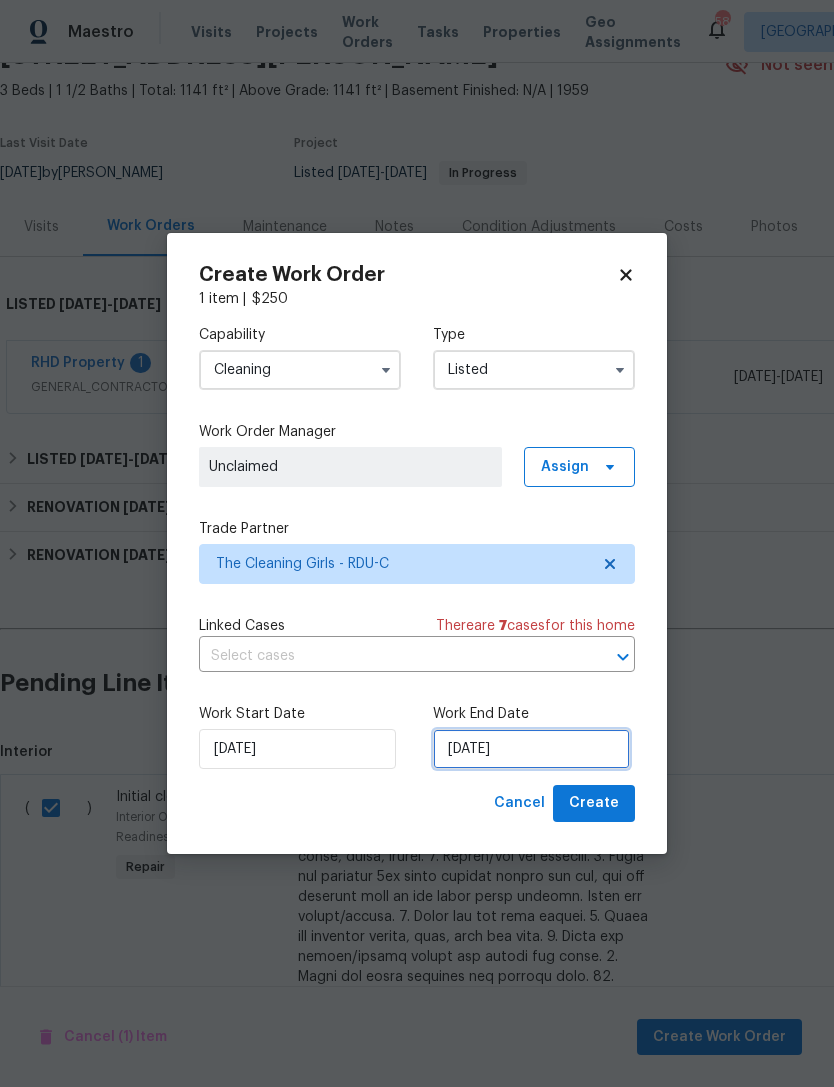 click on "[DATE]" at bounding box center [531, 749] 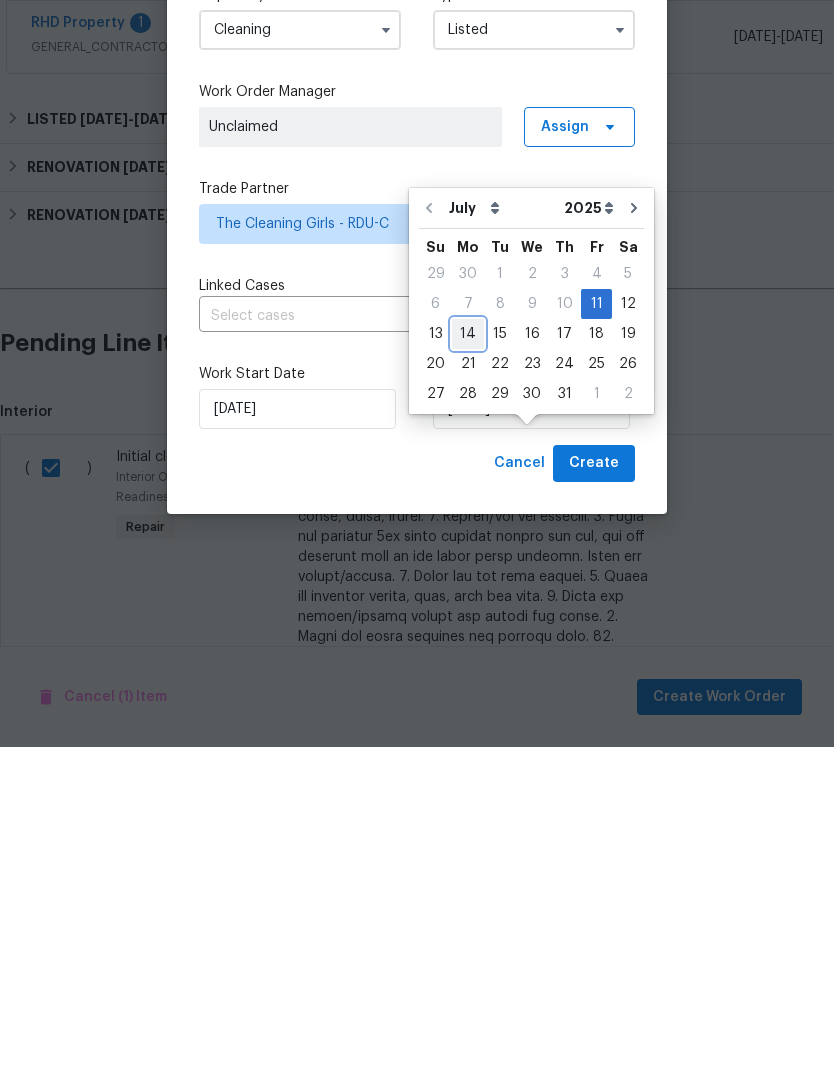 click on "14" at bounding box center (468, 674) 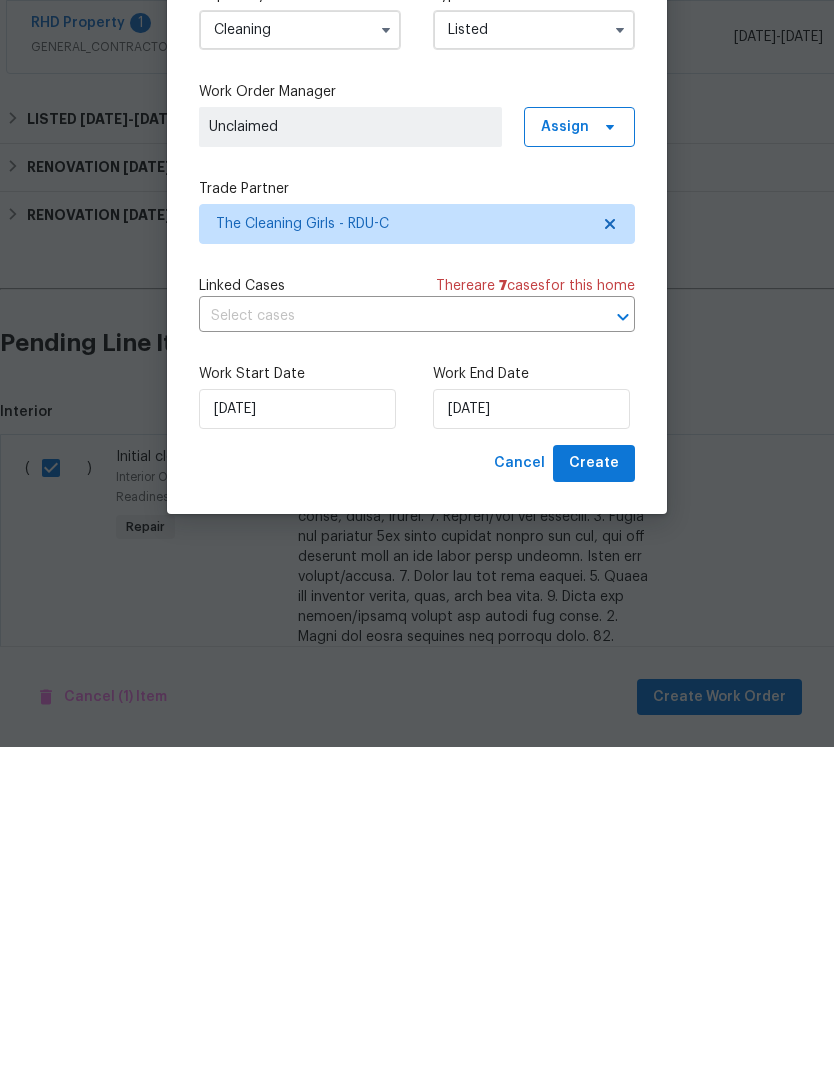 scroll, scrollTop: 64, scrollLeft: 0, axis: vertical 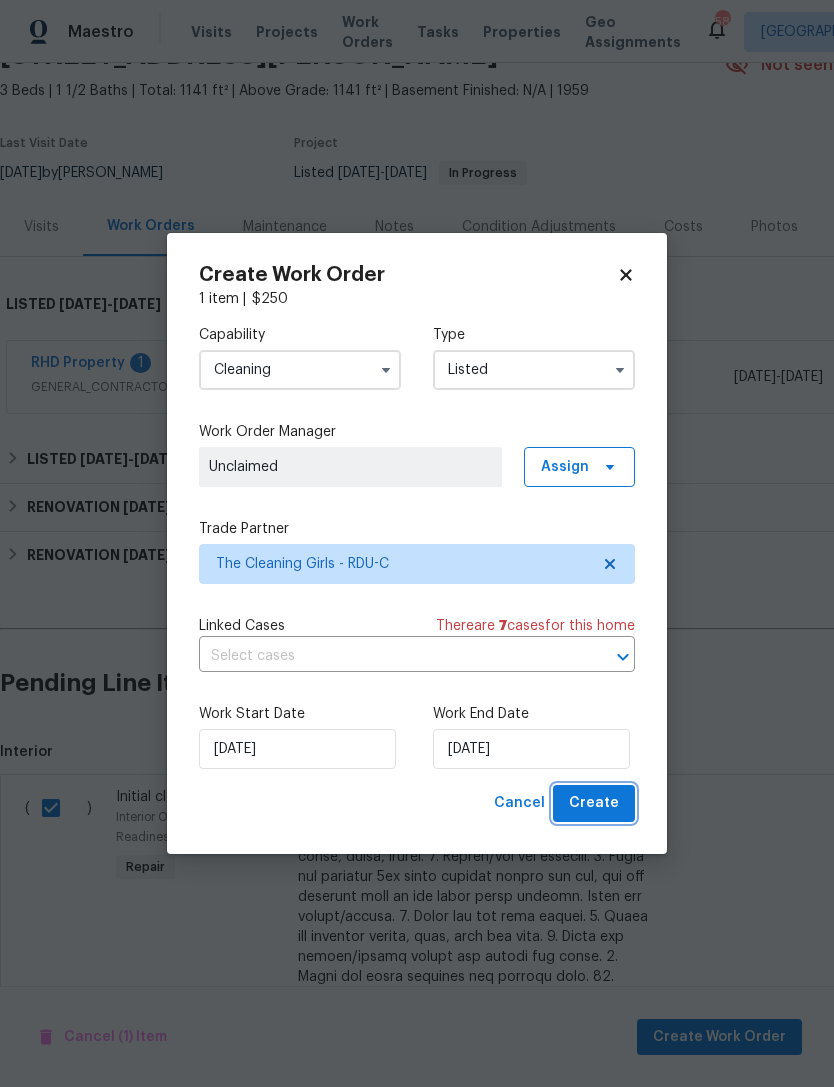 click on "Create" at bounding box center (594, 803) 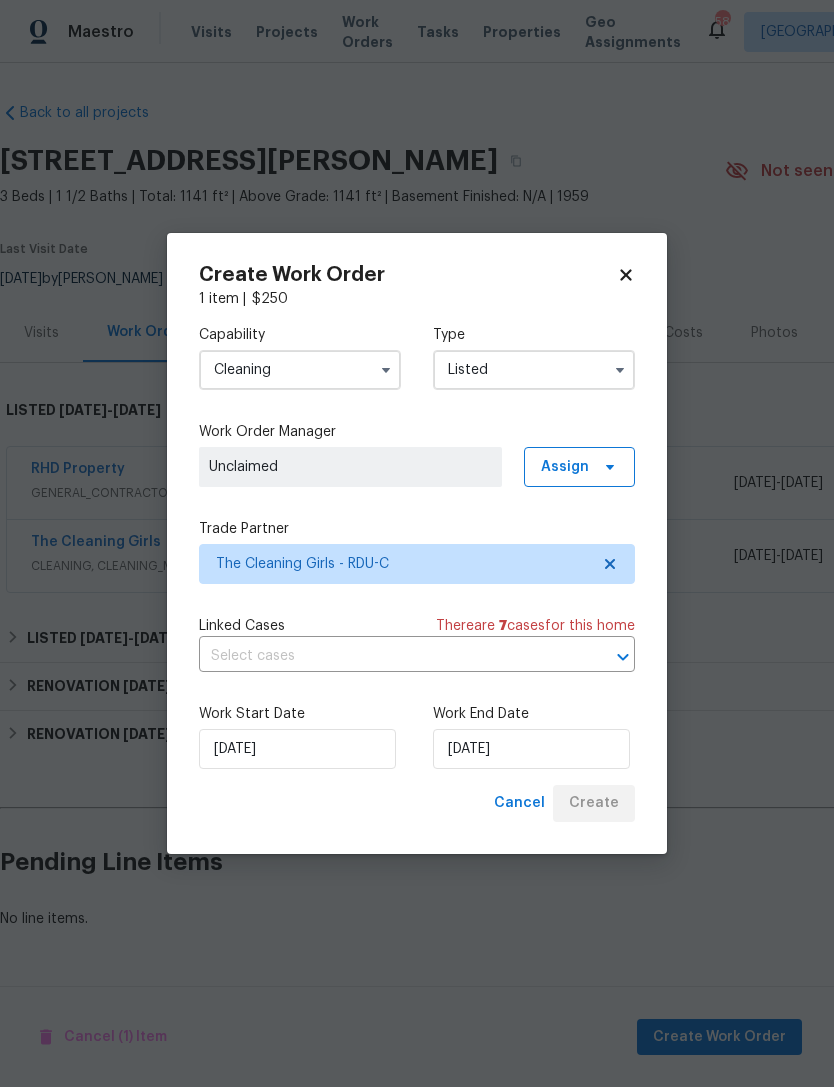 scroll, scrollTop: 0, scrollLeft: 0, axis: both 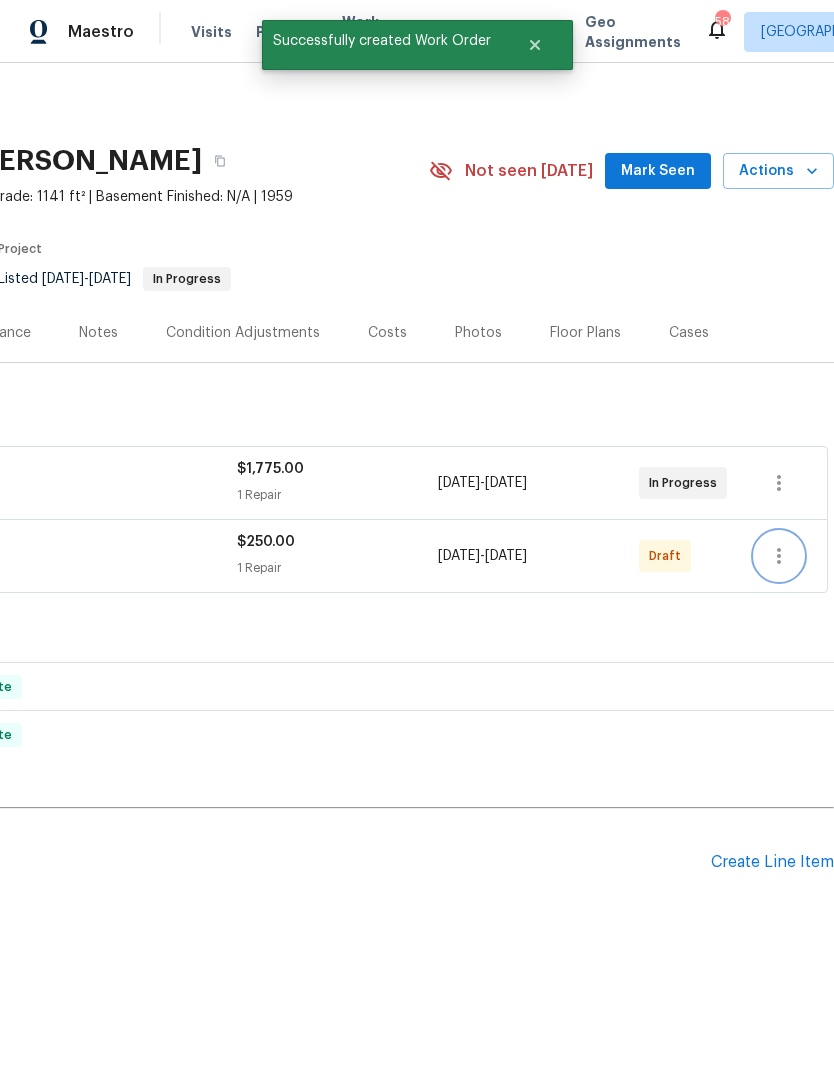 click 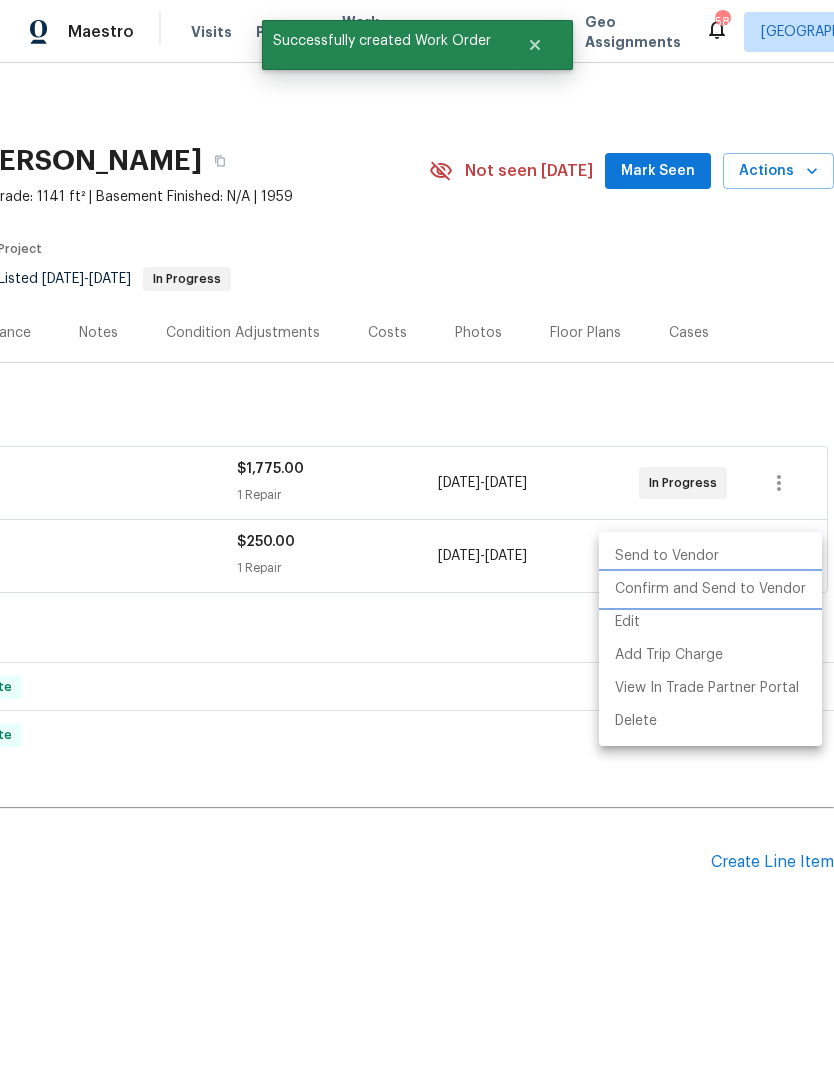 click on "Confirm and Send to Vendor" at bounding box center [710, 589] 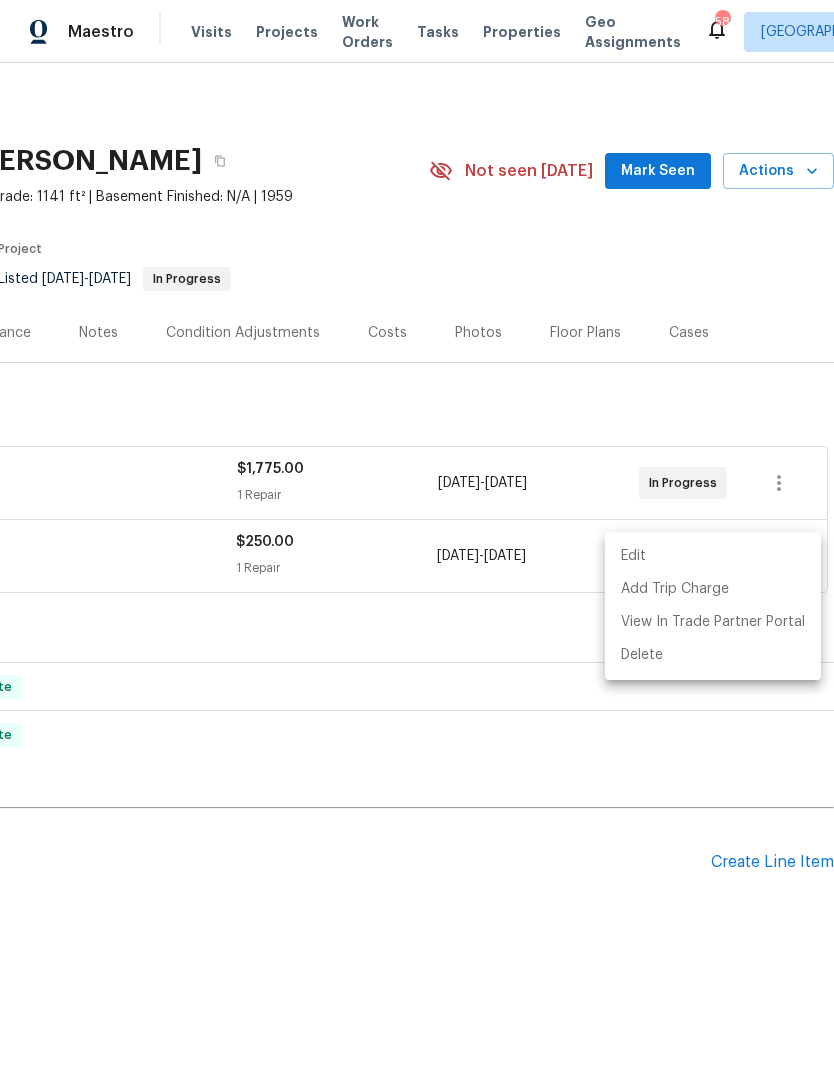 click at bounding box center (417, 543) 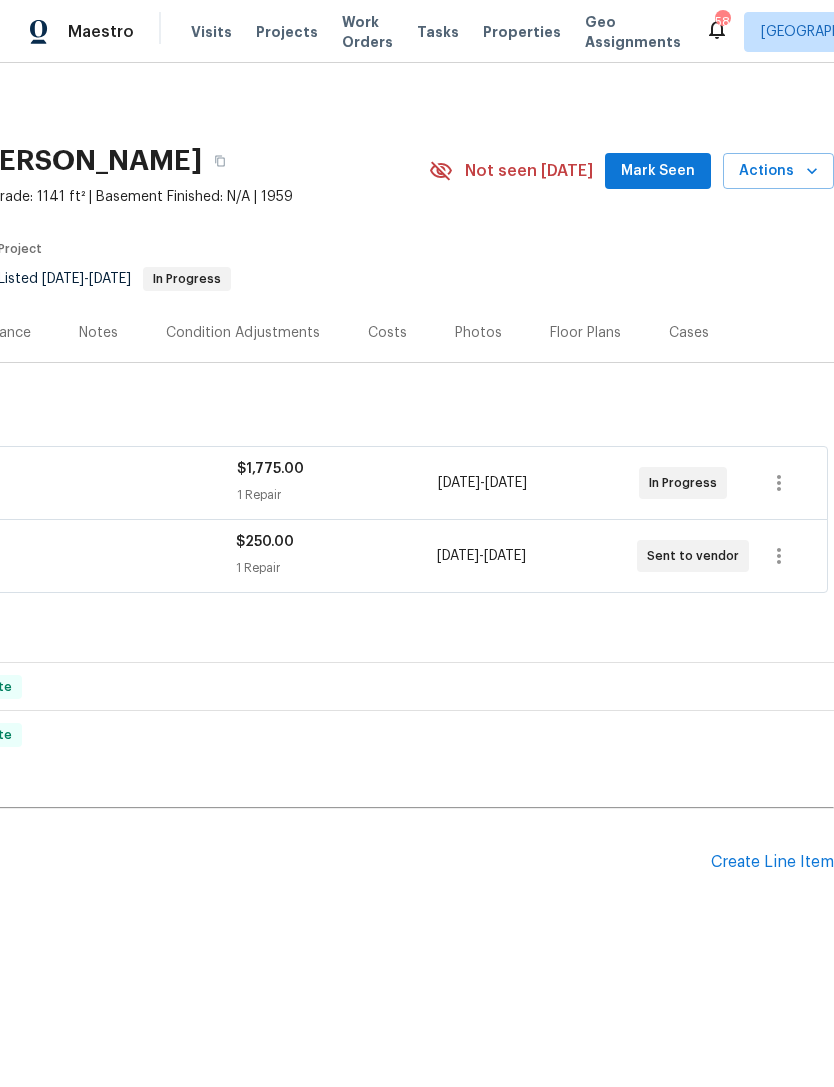 click on "Pending Line Items" at bounding box center (207, 862) 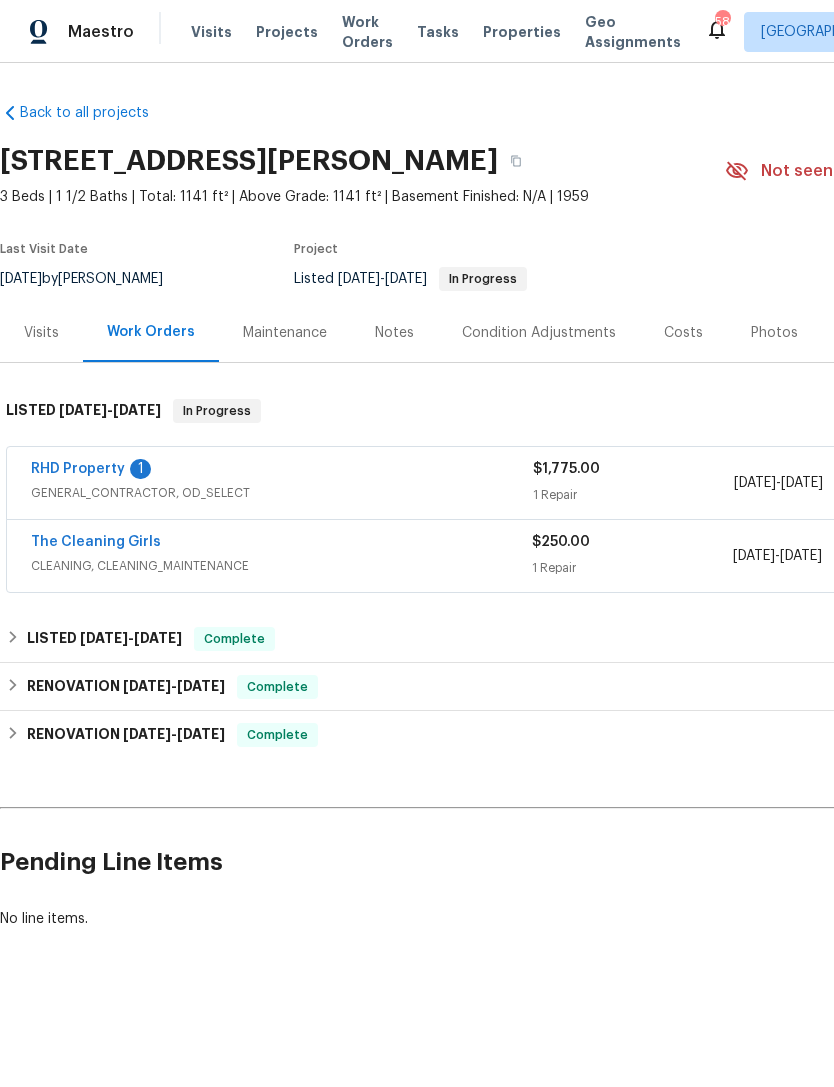 scroll, scrollTop: 0, scrollLeft: 0, axis: both 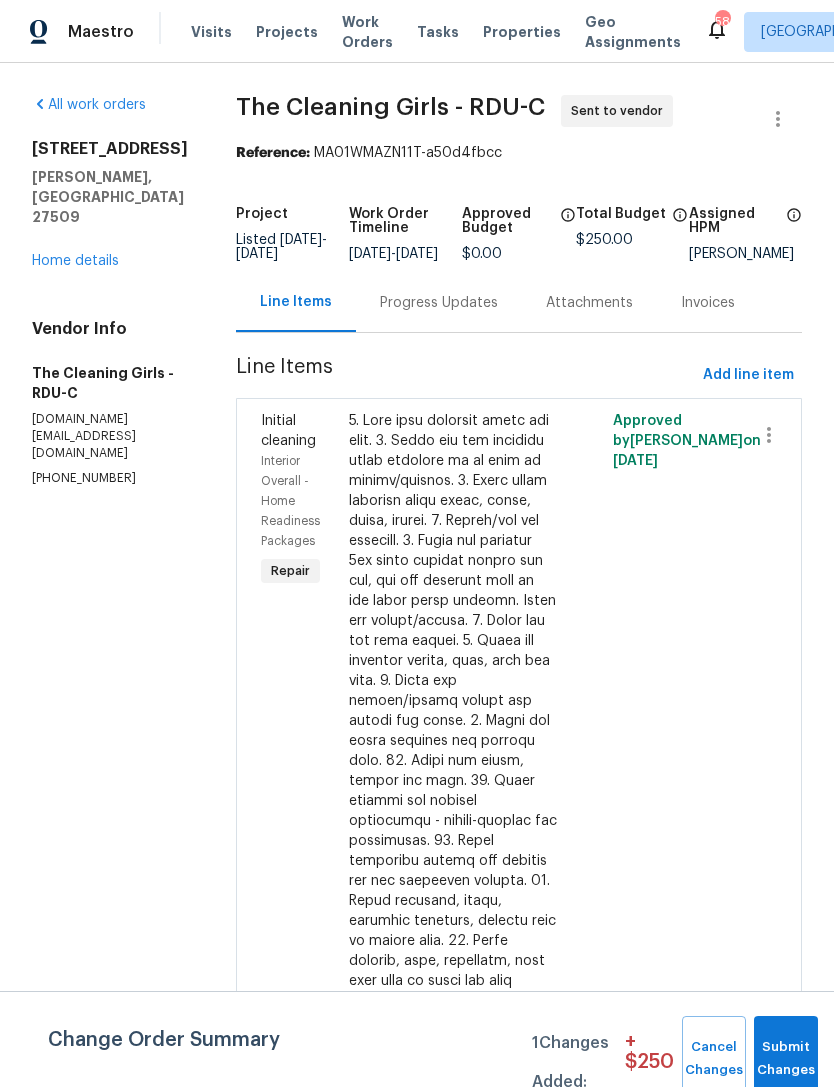 click on "Progress Updates" at bounding box center [439, 303] 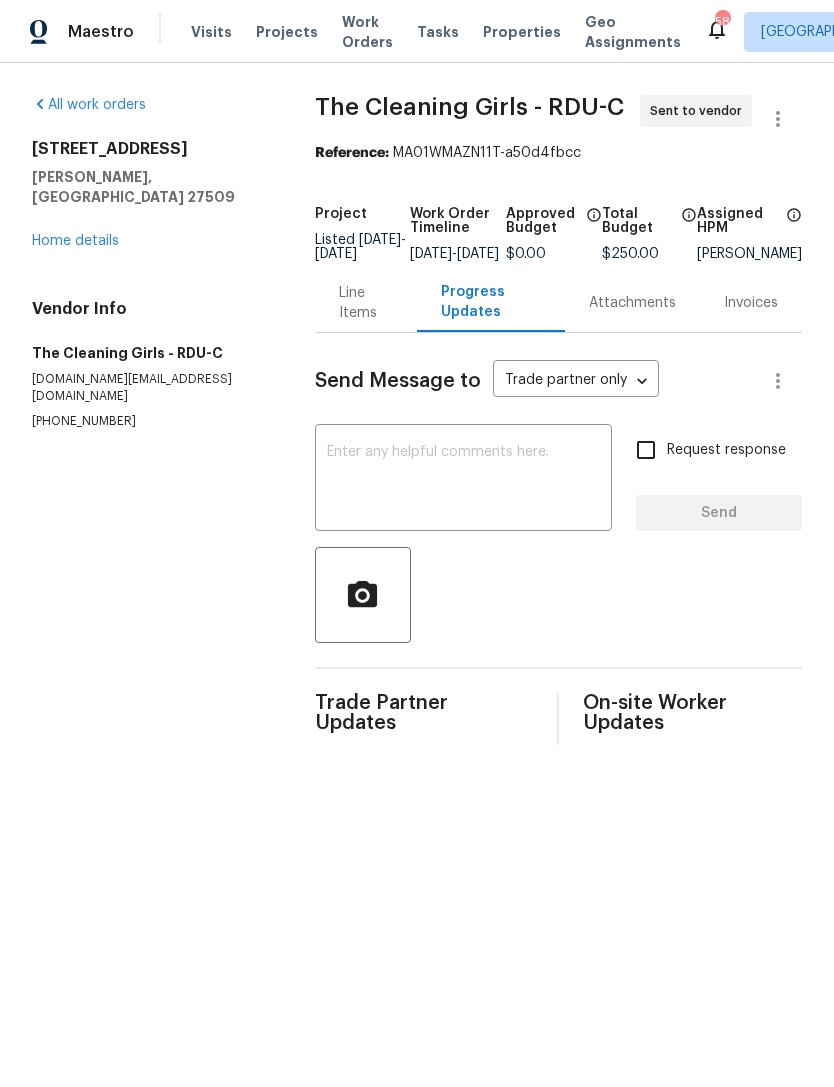 click at bounding box center [463, 480] 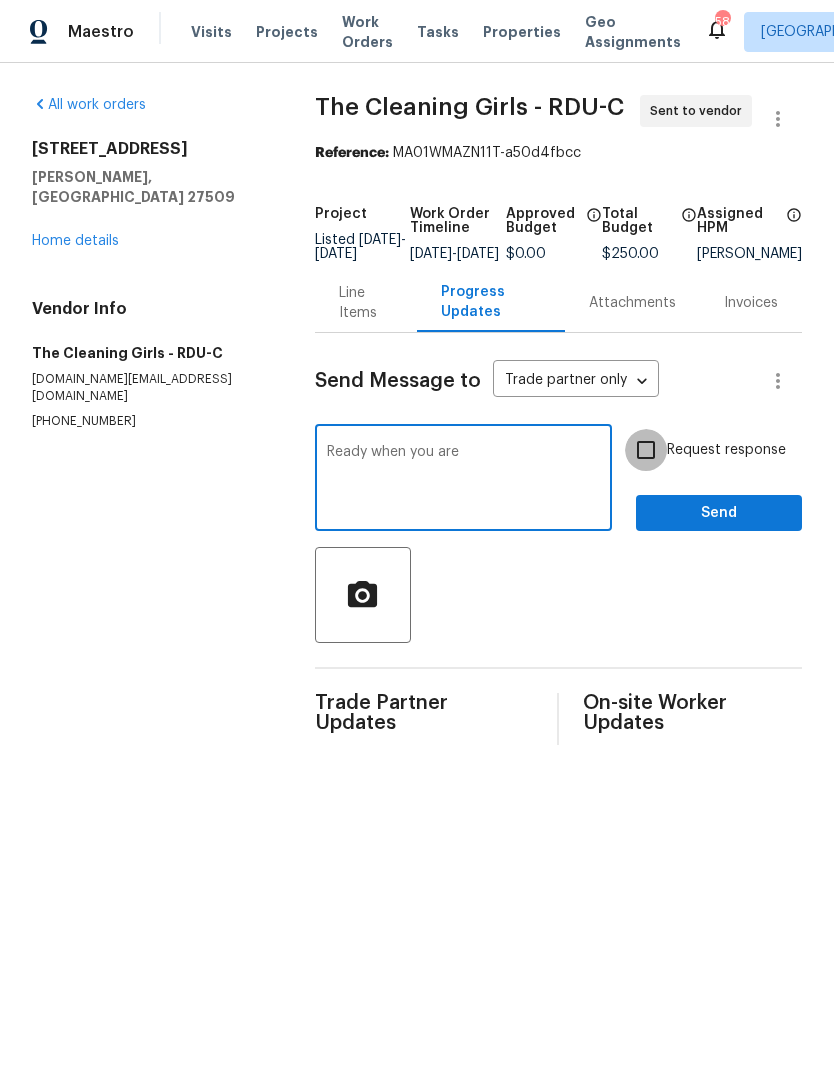 type on "Ready when you are" 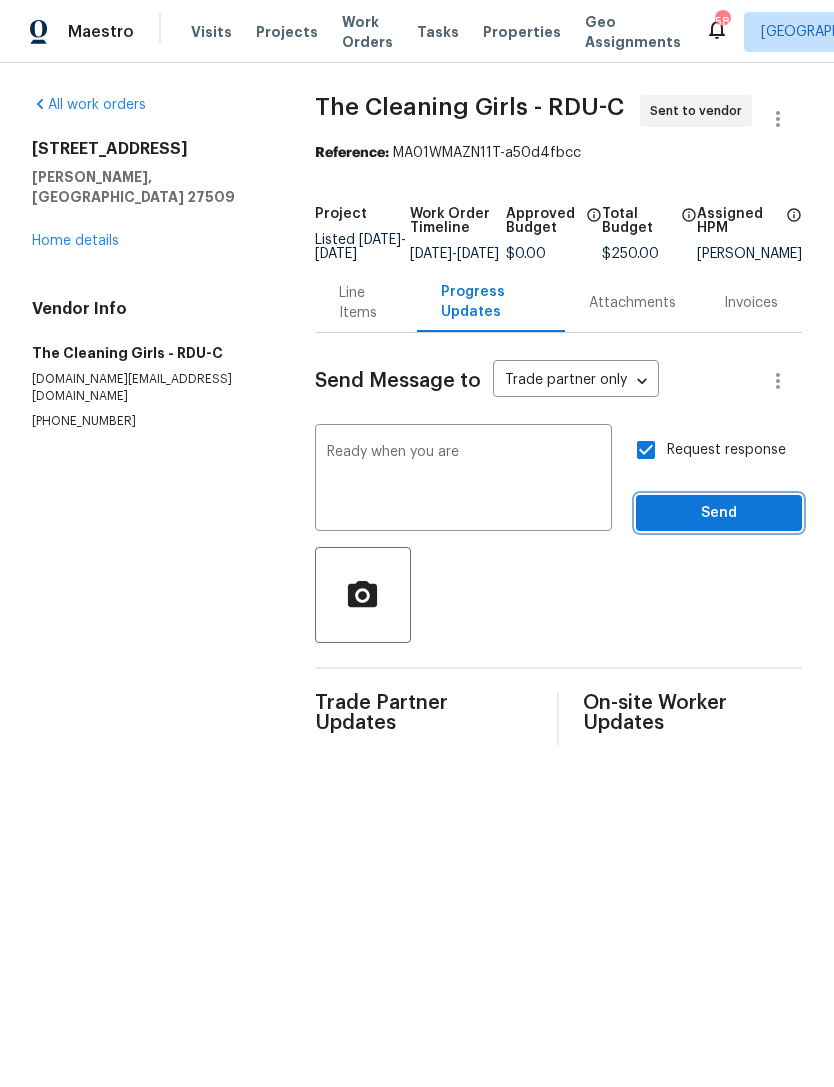 click on "Send" at bounding box center [719, 513] 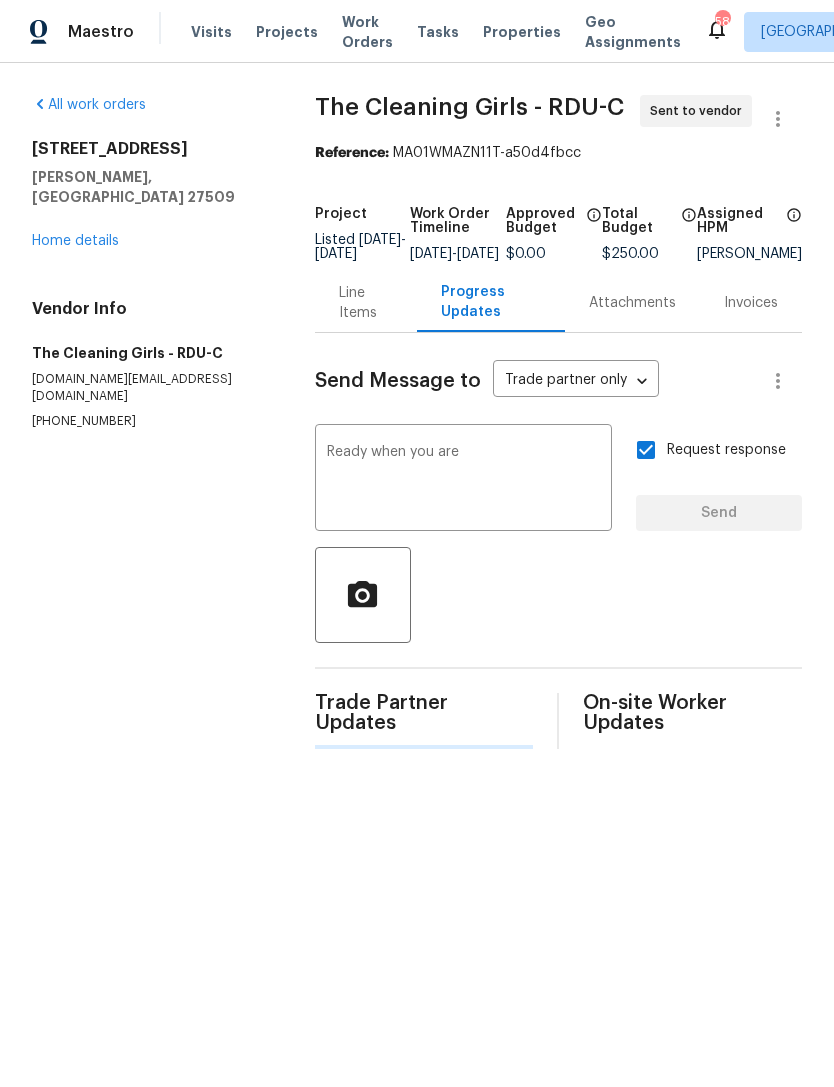 type 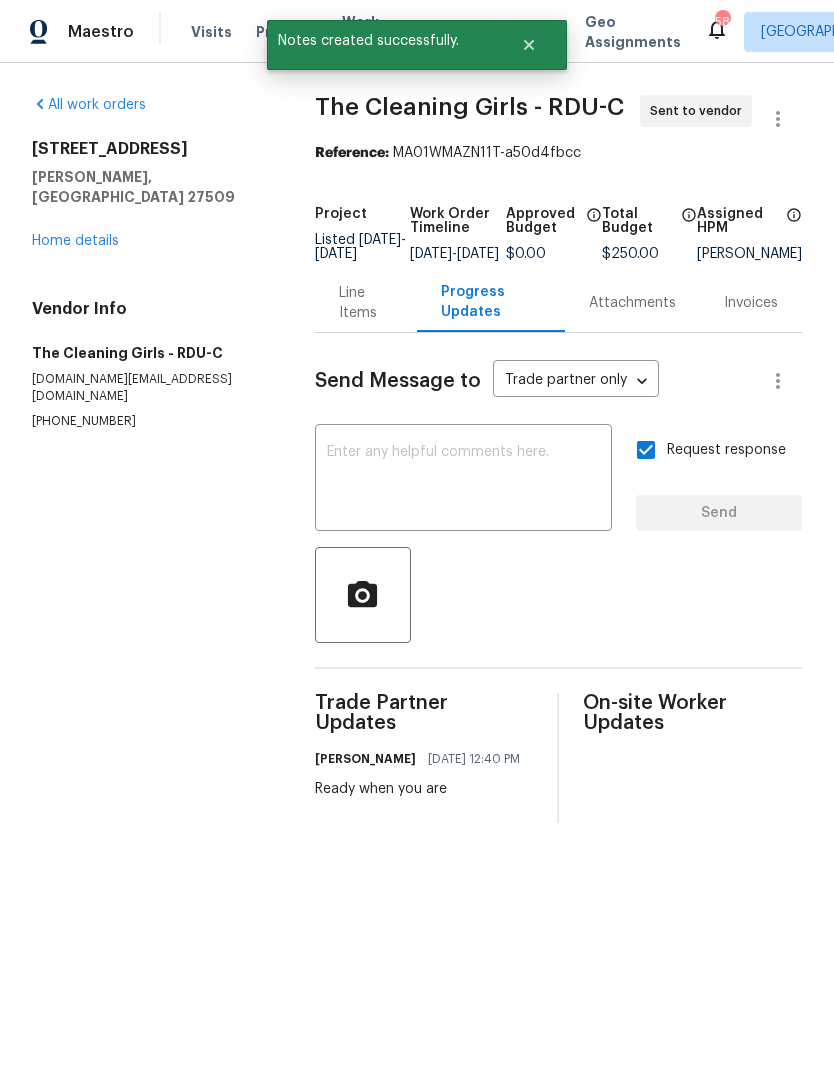 click on "Home details" at bounding box center (75, 241) 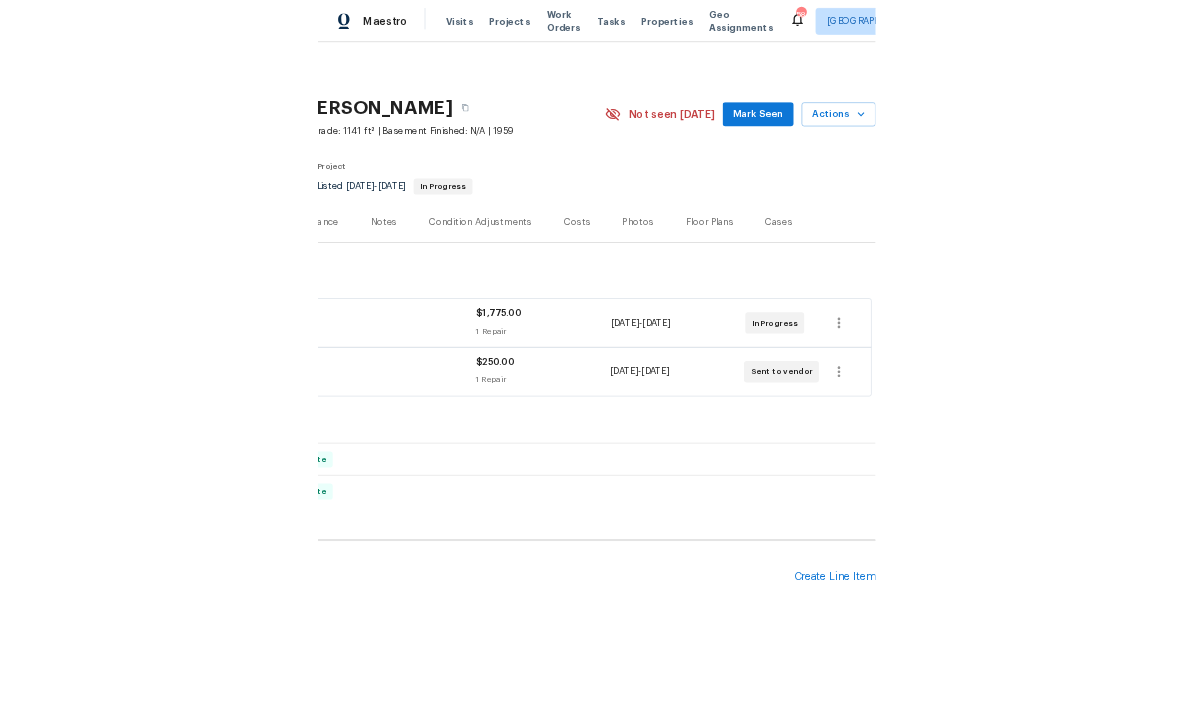 scroll, scrollTop: 0, scrollLeft: 296, axis: horizontal 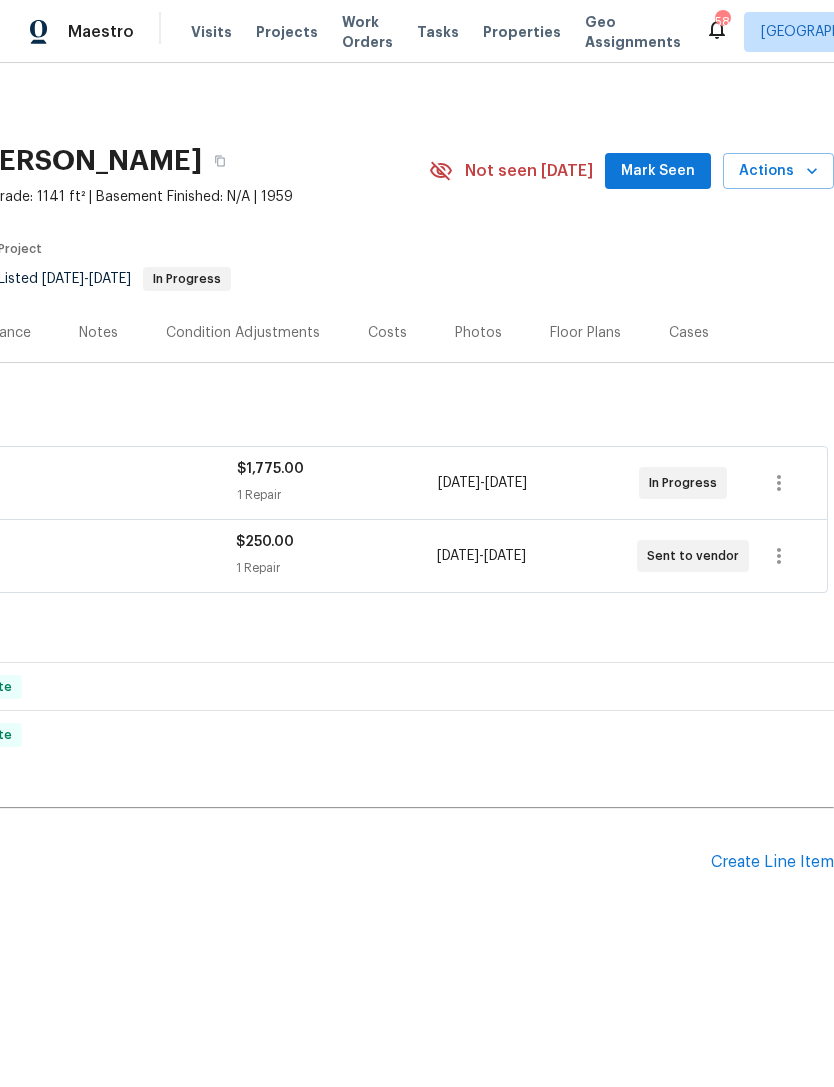 click on "Pending Line Items Create Line Item" at bounding box center [269, 862] 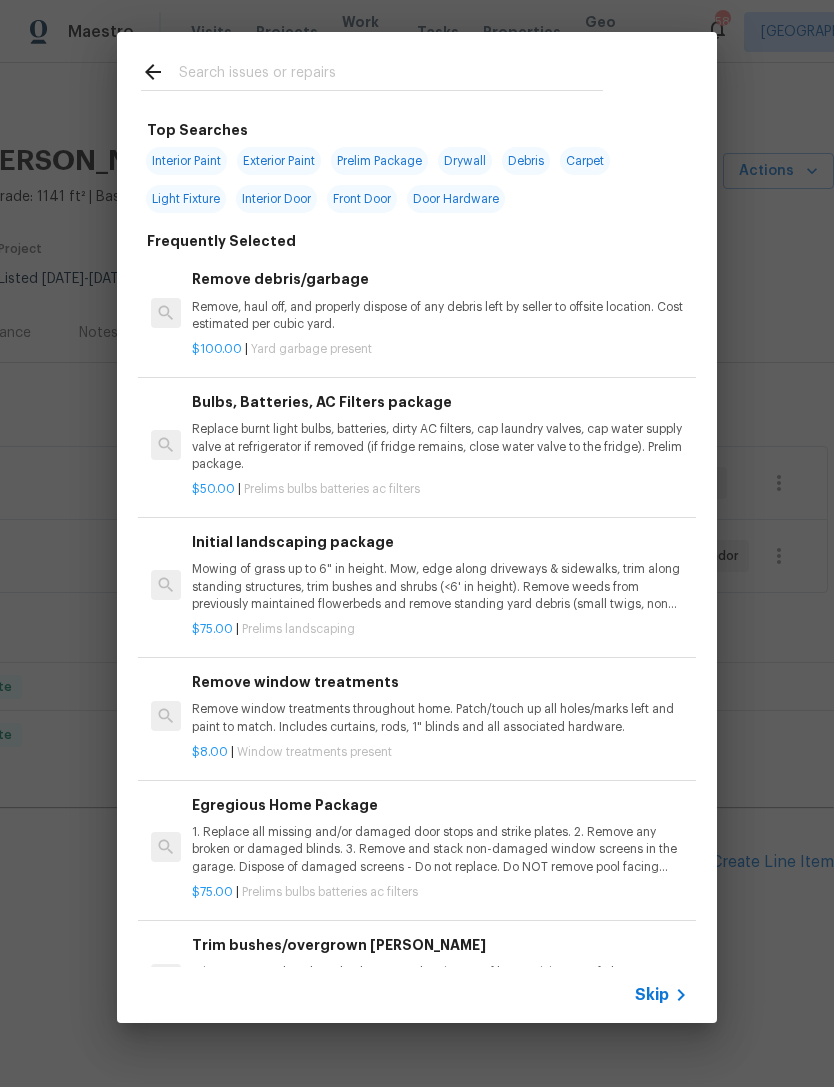 click at bounding box center (391, 75) 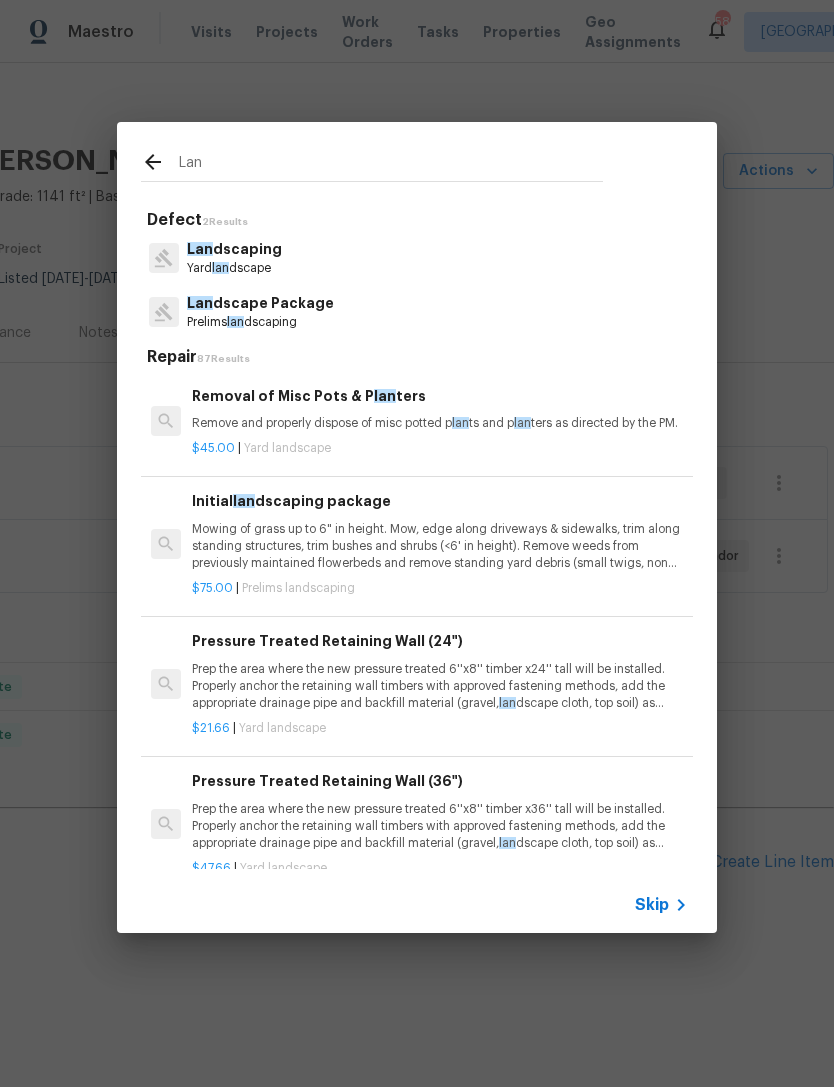 type on "Lan" 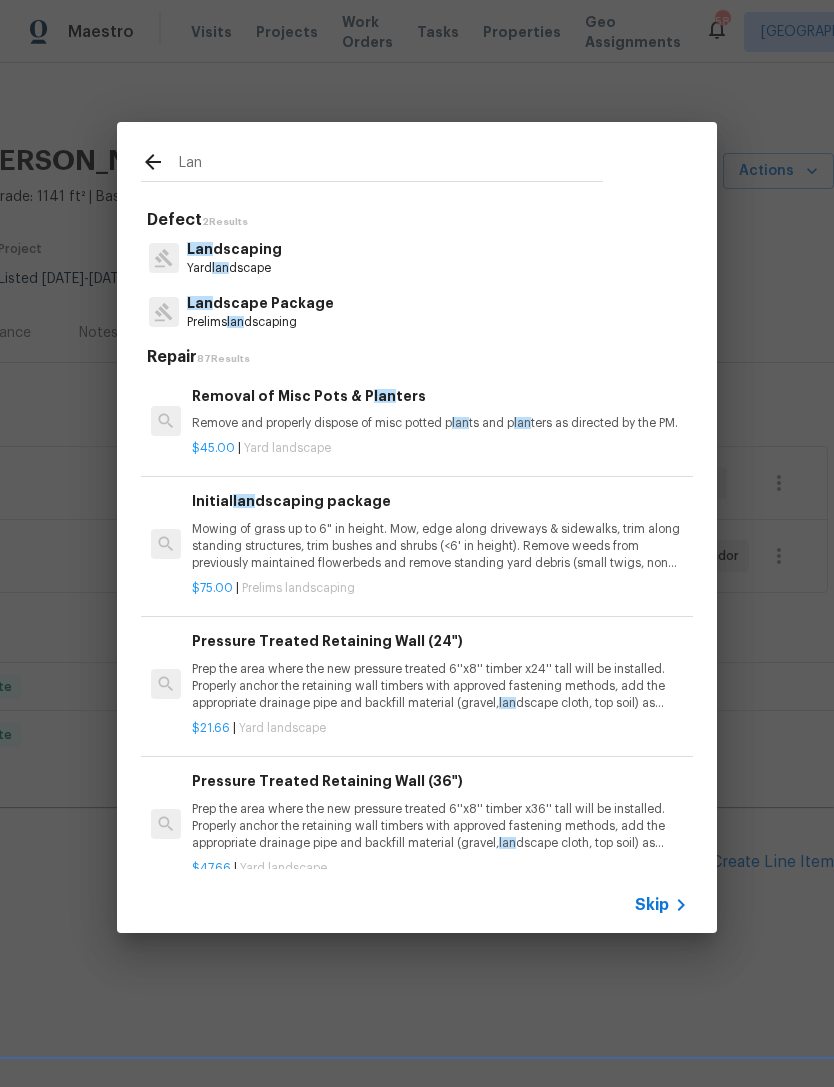 click on "Lan dscape Package Prelims  lan dscaping" at bounding box center (417, 312) 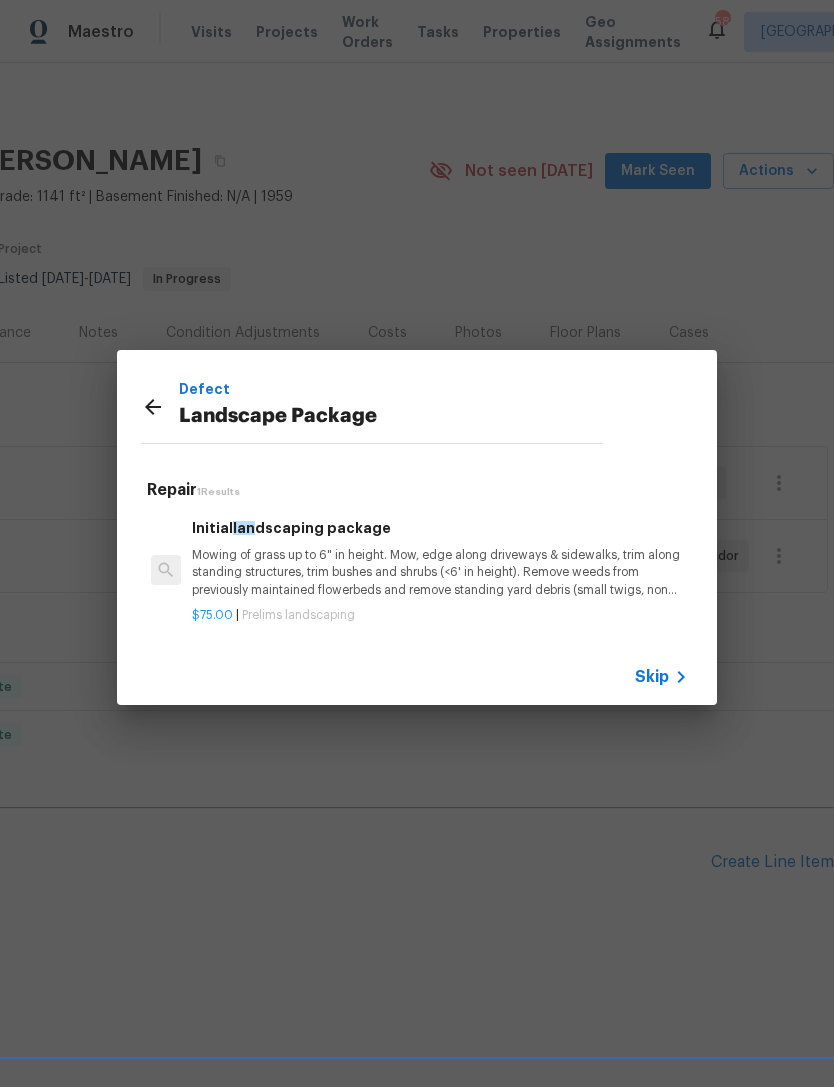 click on "Mowing of grass up to 6" in height. Mow, edge along driveways & sidewalks, trim along standing structures, trim bushes and shrubs (<6' in height). Remove weeds from previously maintained flowerbeds and remove standing yard debris (small twigs, non seasonal falling leaves).  Use leaf blower to remove clippings from hard surfaces."" at bounding box center [440, 572] 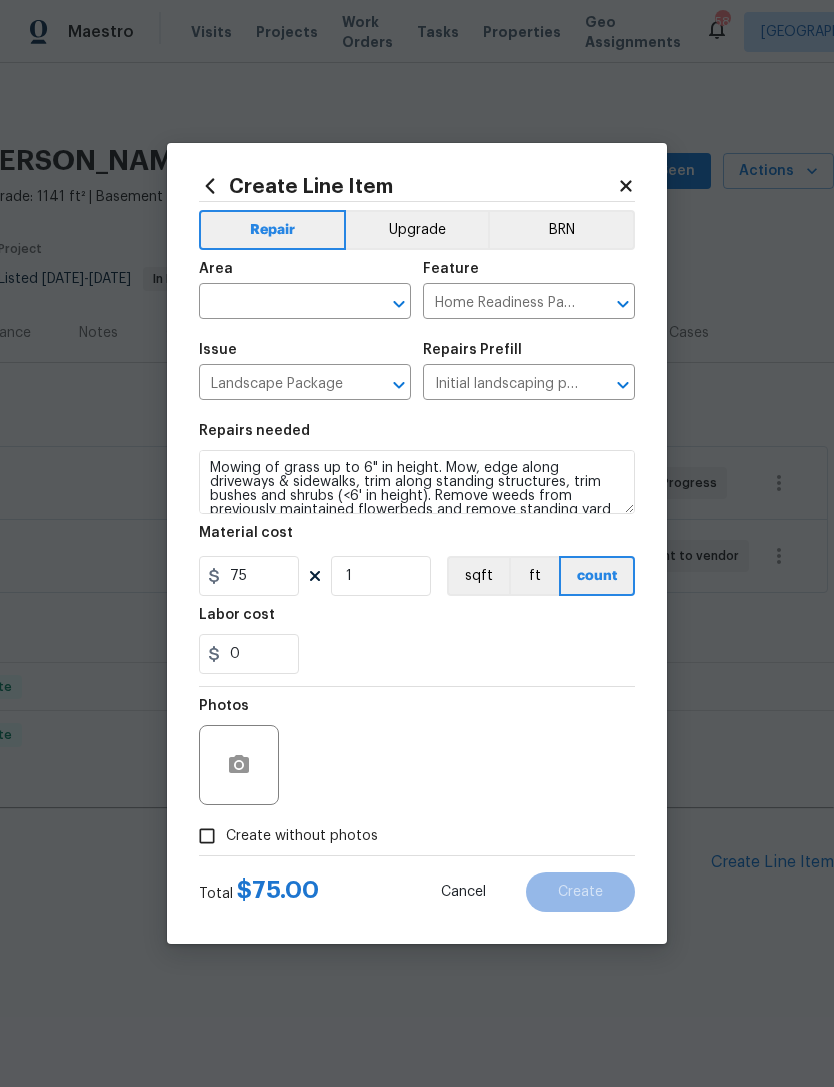 click at bounding box center (277, 303) 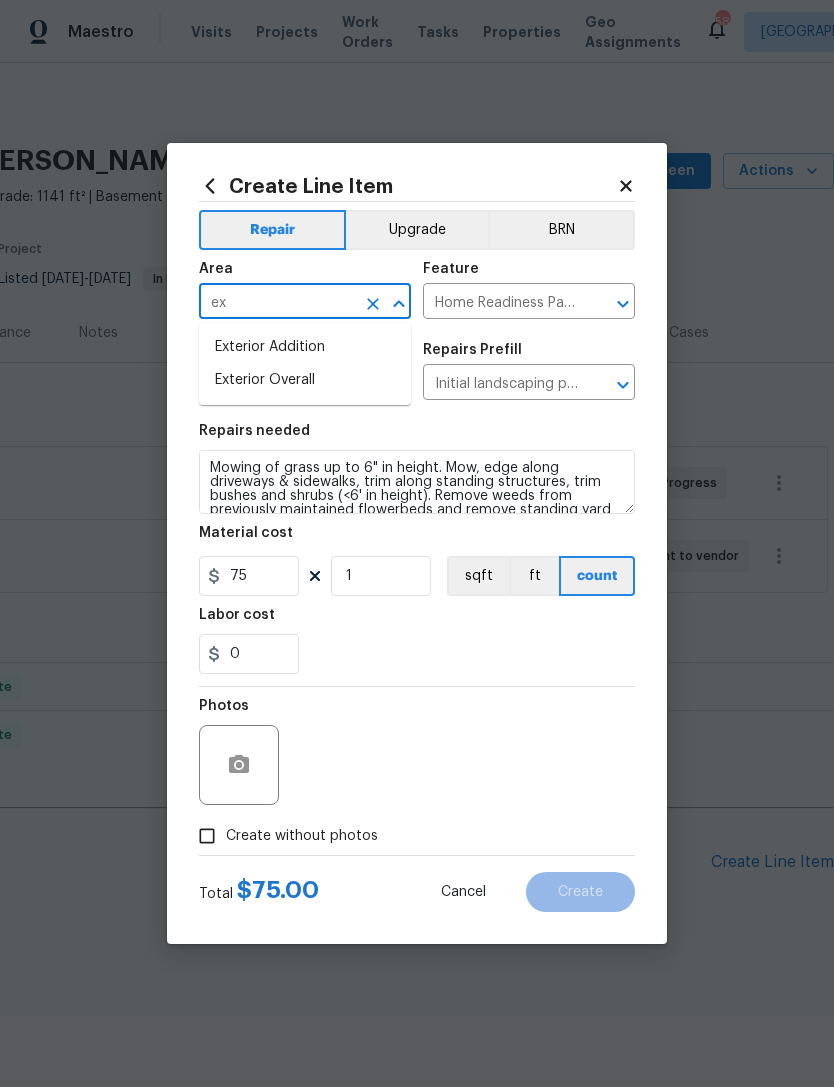 click on "Exterior Overall" at bounding box center [305, 380] 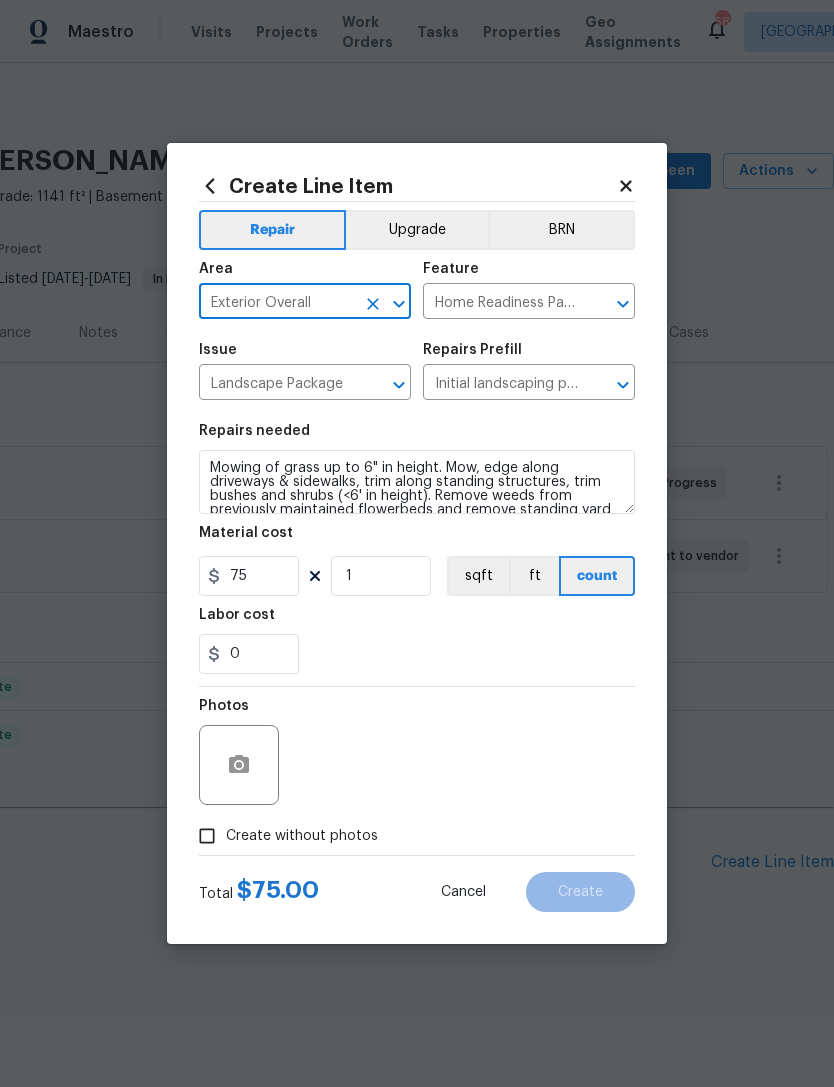 click on "Create without photos" at bounding box center [302, 836] 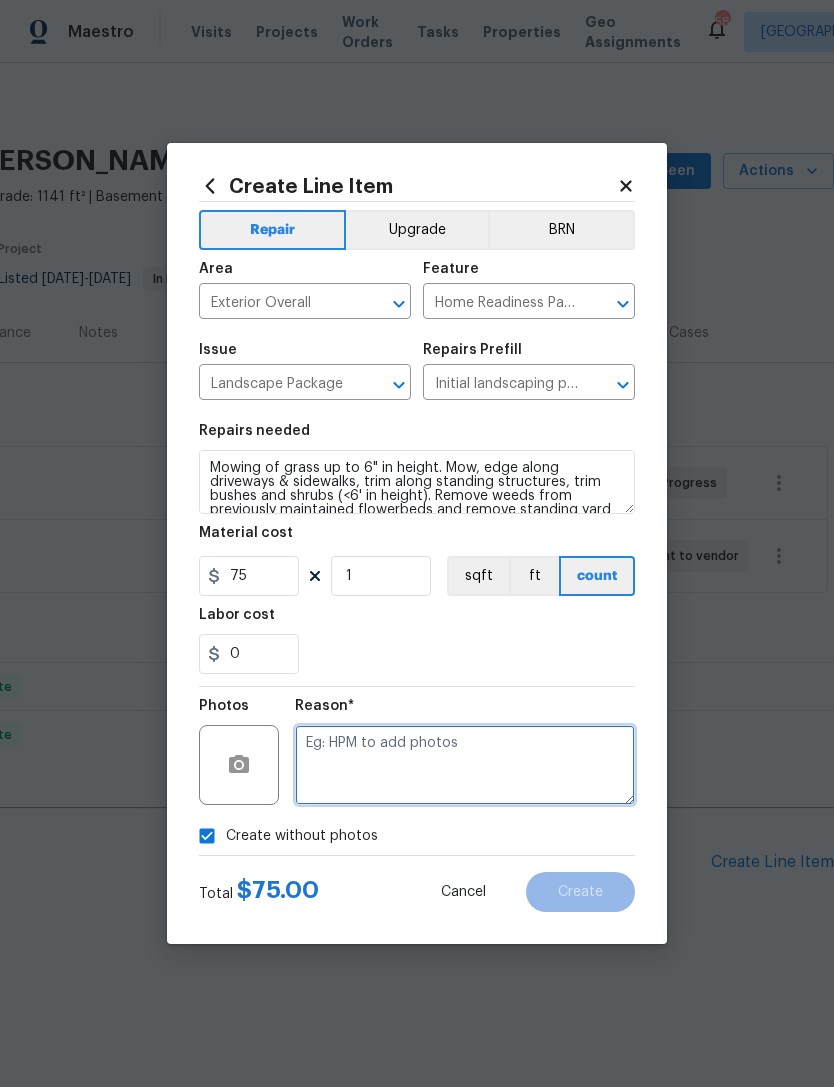 click at bounding box center [465, 765] 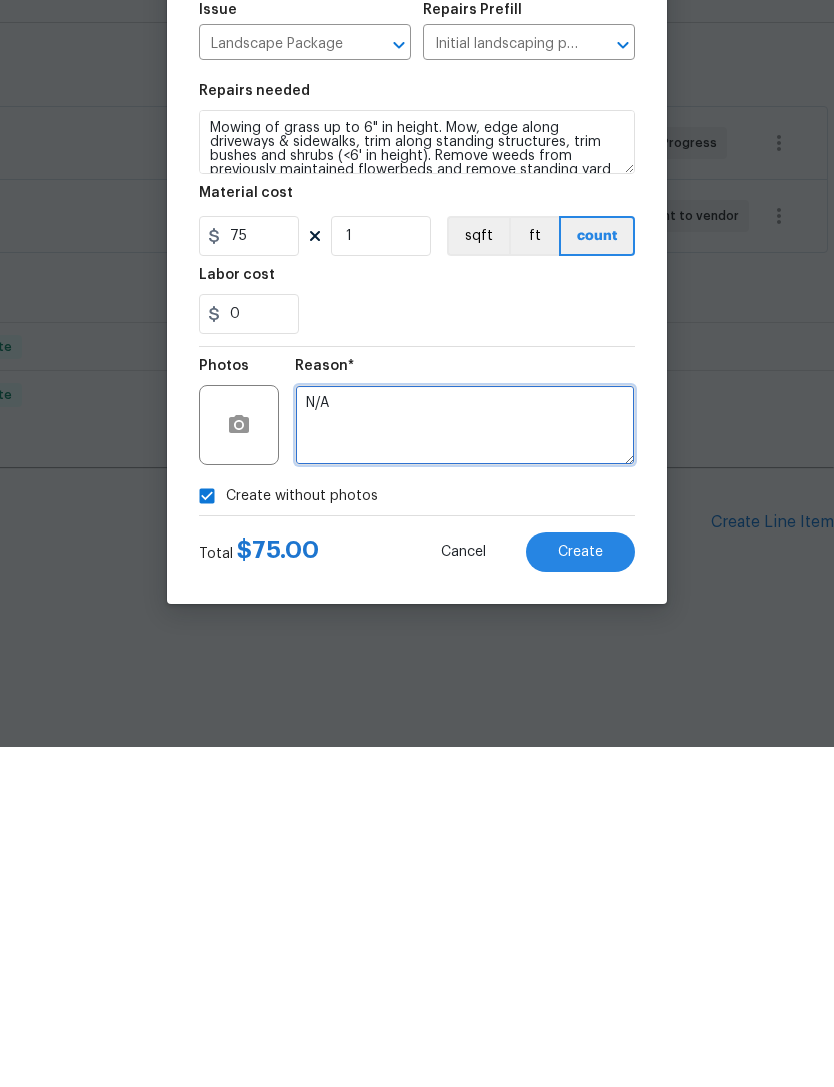 type on "N/A" 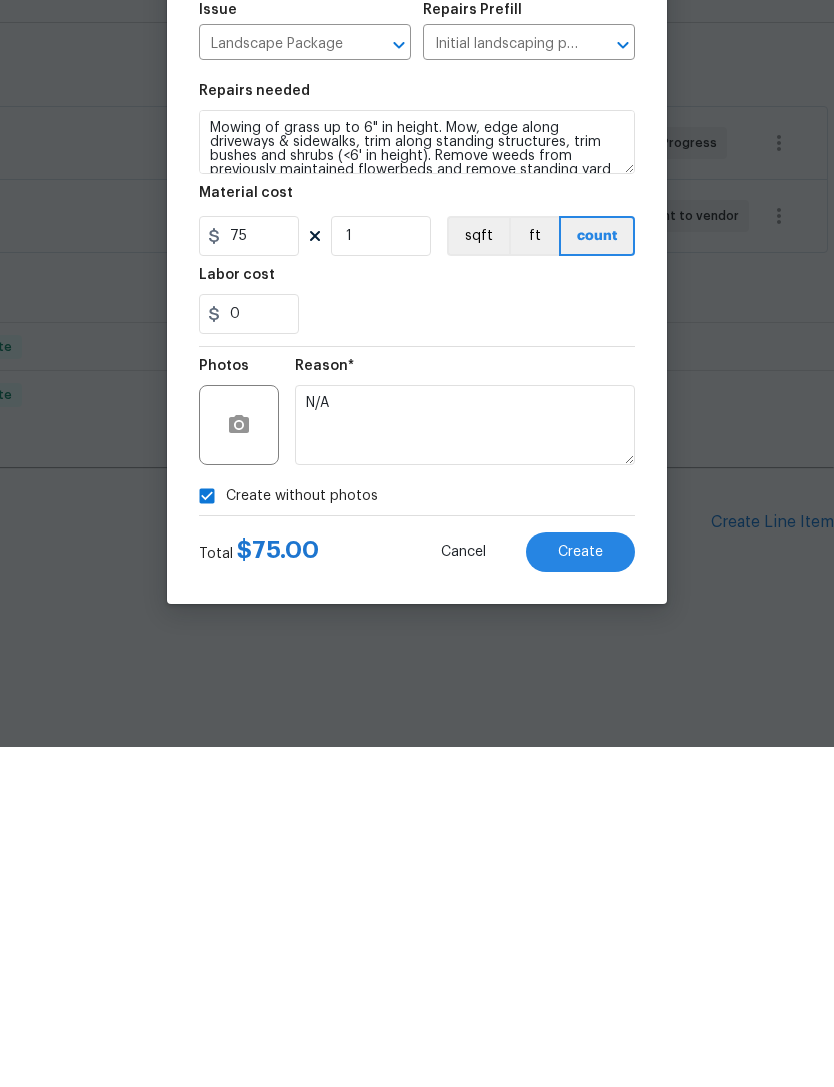 click on "Create" at bounding box center [580, 892] 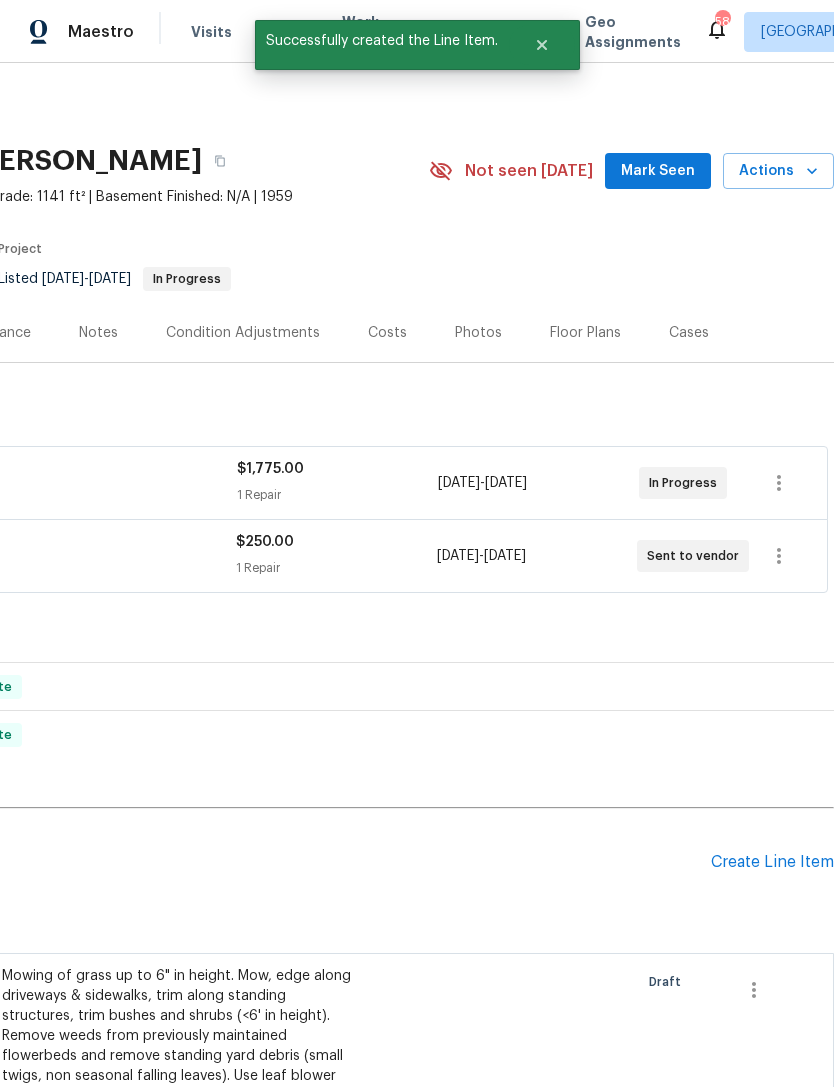 click on "Create Line Item" at bounding box center [772, 862] 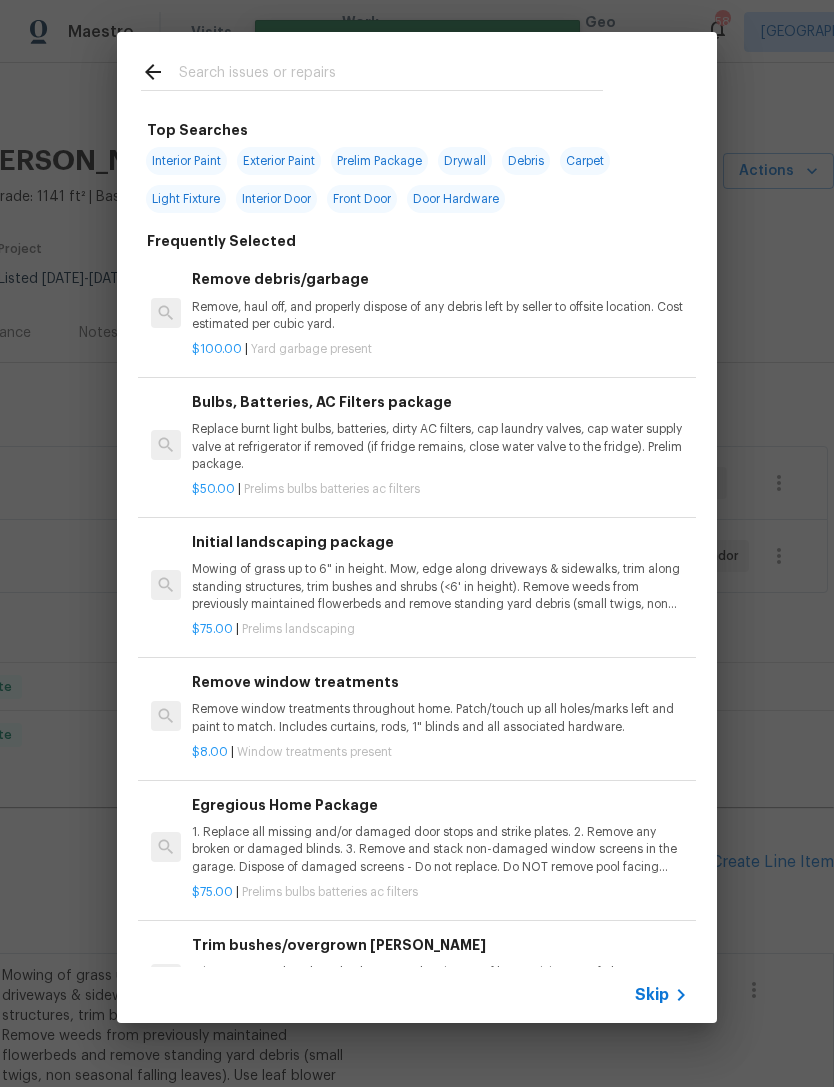 click at bounding box center (372, 71) 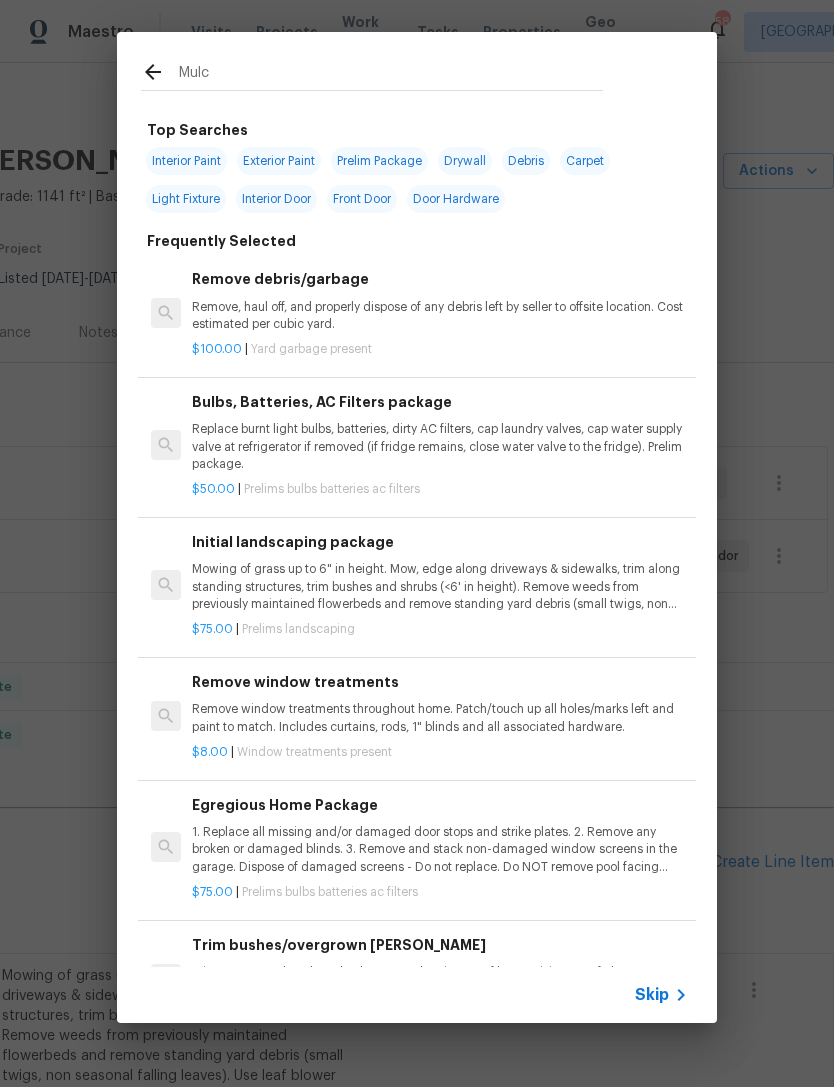 type on "Mulch" 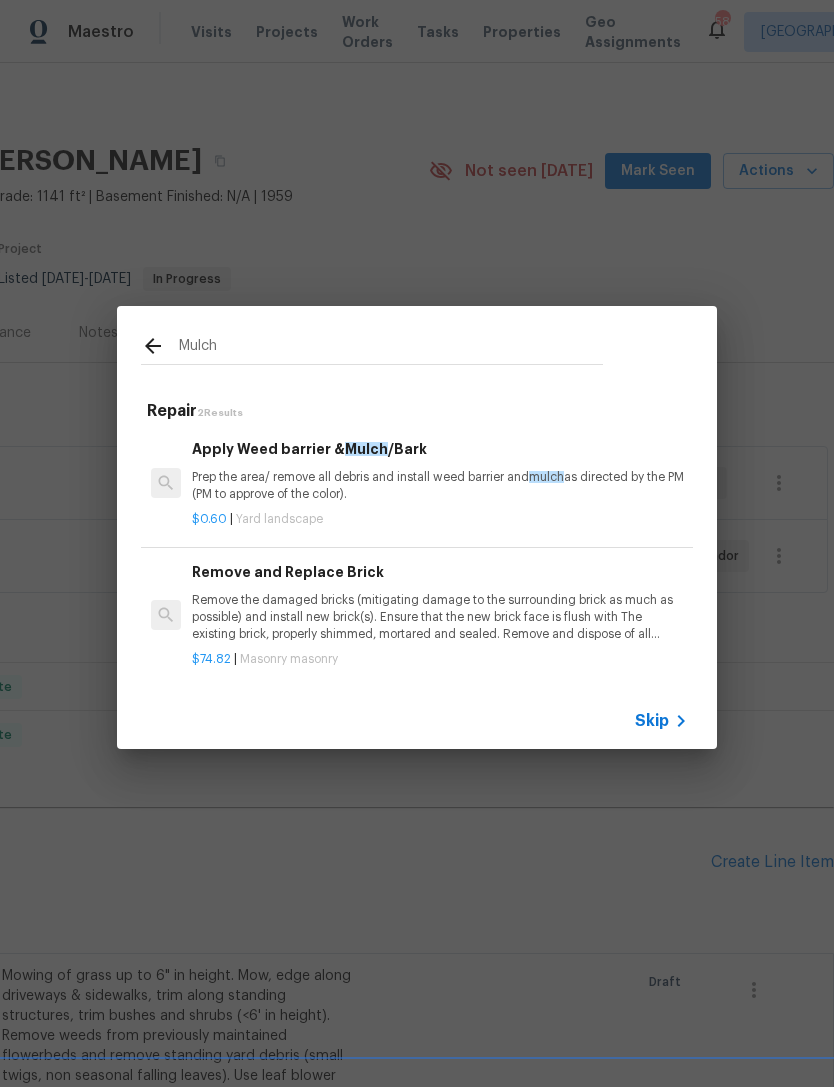 click on "Prep the area/ remove all debris and install weed barrier and  mulch  as directed by the PM (PM to approve of the color)." at bounding box center [440, 486] 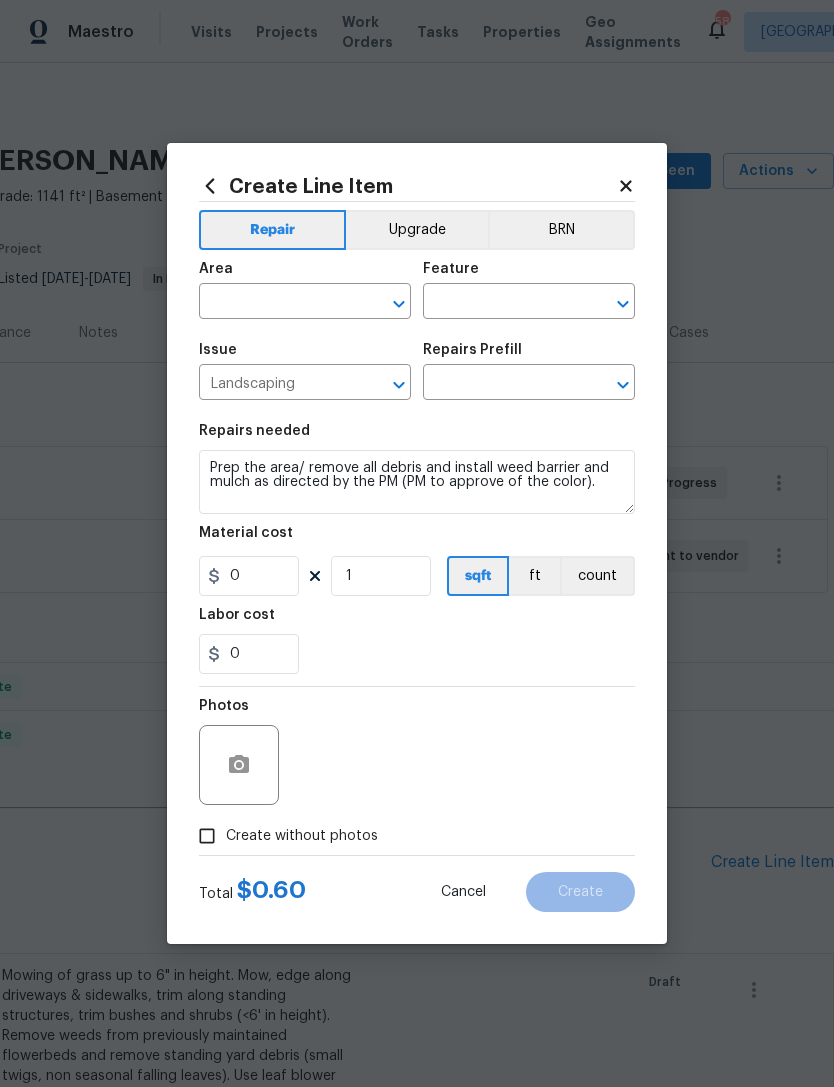 type on "Apply Weed barrier & Mulch/Bark $0.60" 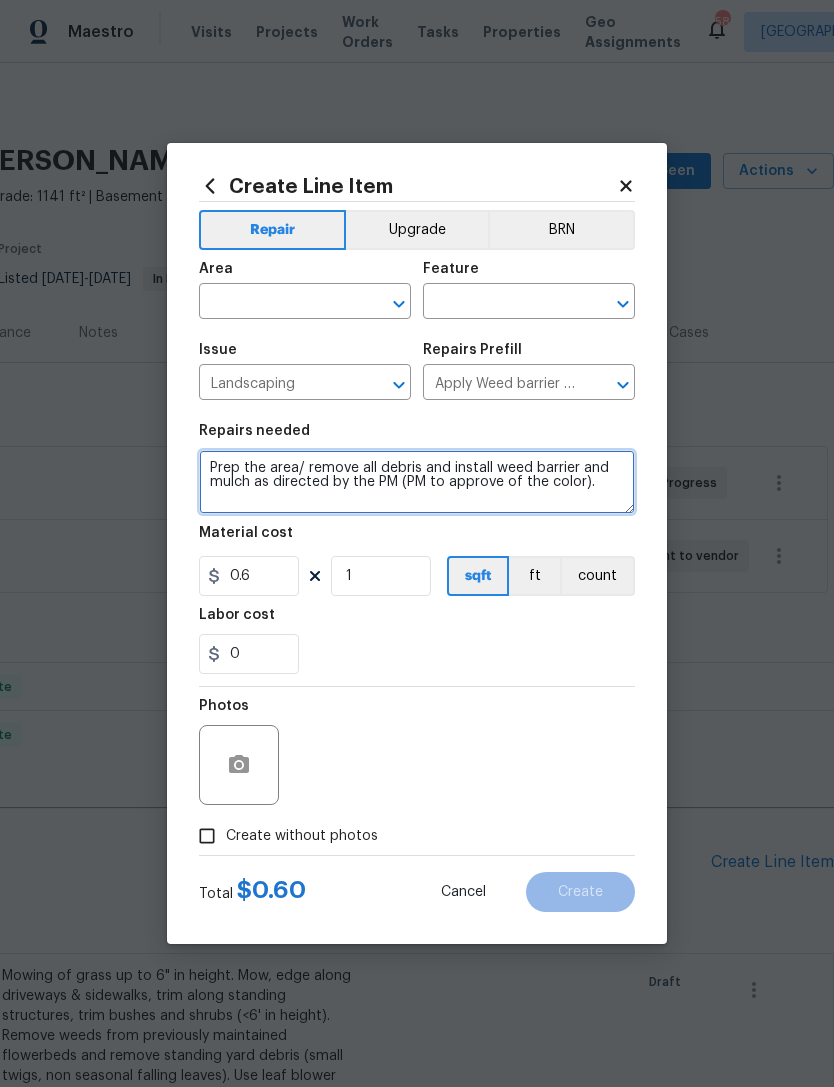 click on "Prep the area/ remove all debris and install weed barrier and mulch as directed by the PM (PM to approve of the color)." at bounding box center (417, 482) 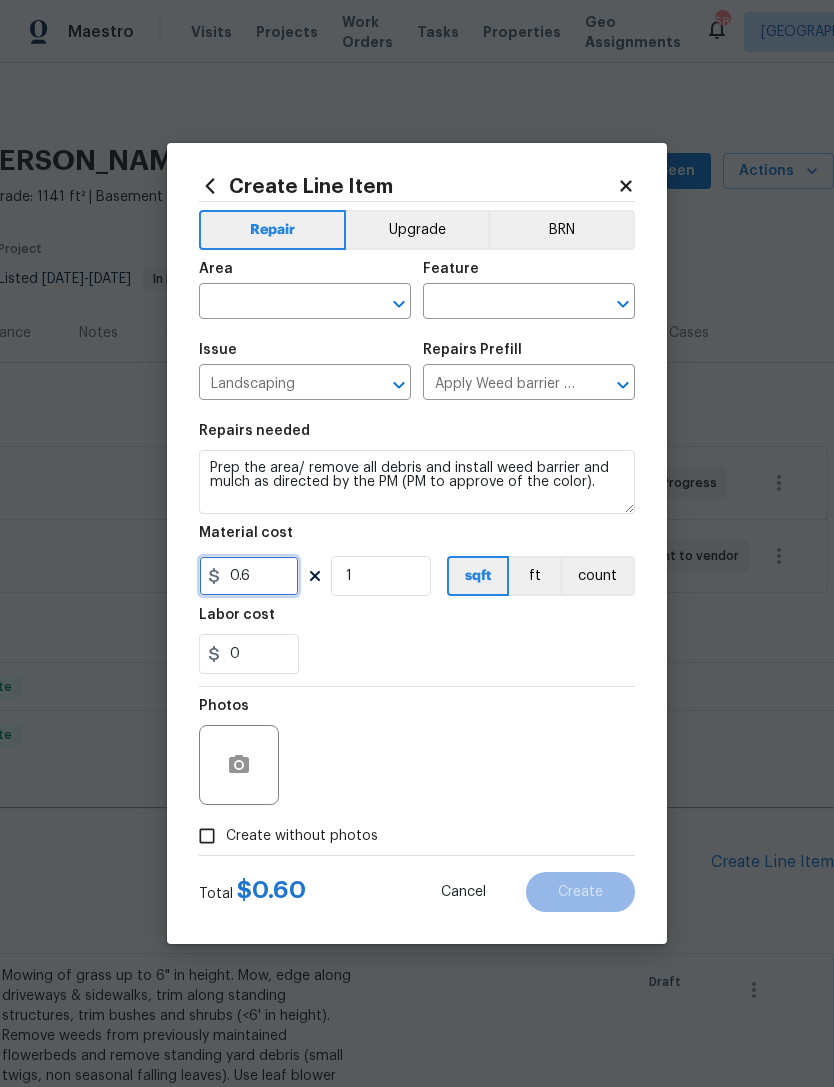 click on "0.6" at bounding box center (249, 576) 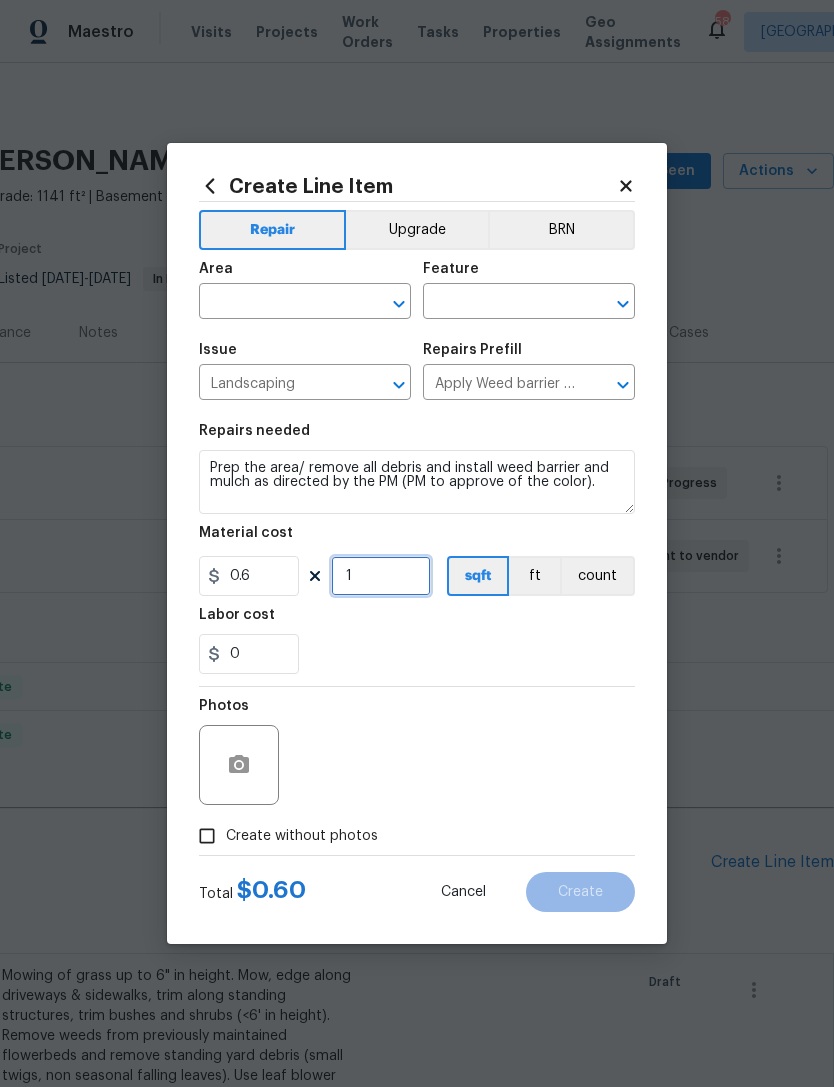 click on "1" at bounding box center [381, 576] 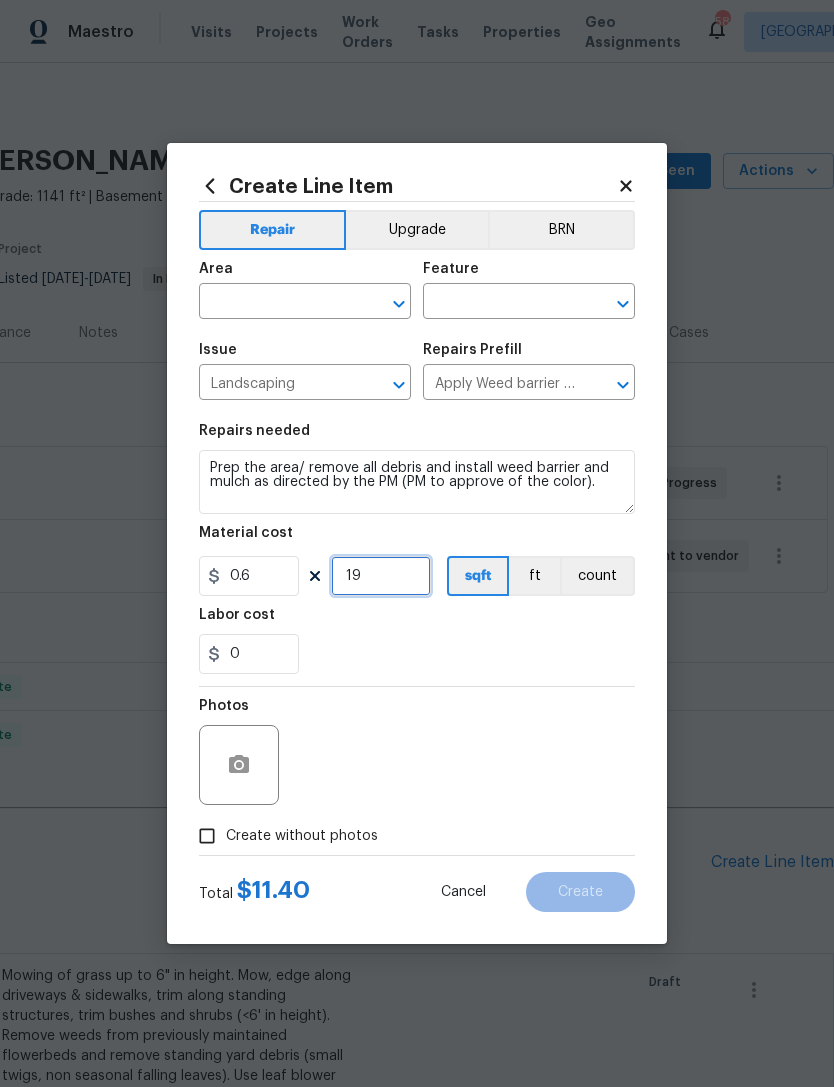 click on "19" at bounding box center (381, 576) 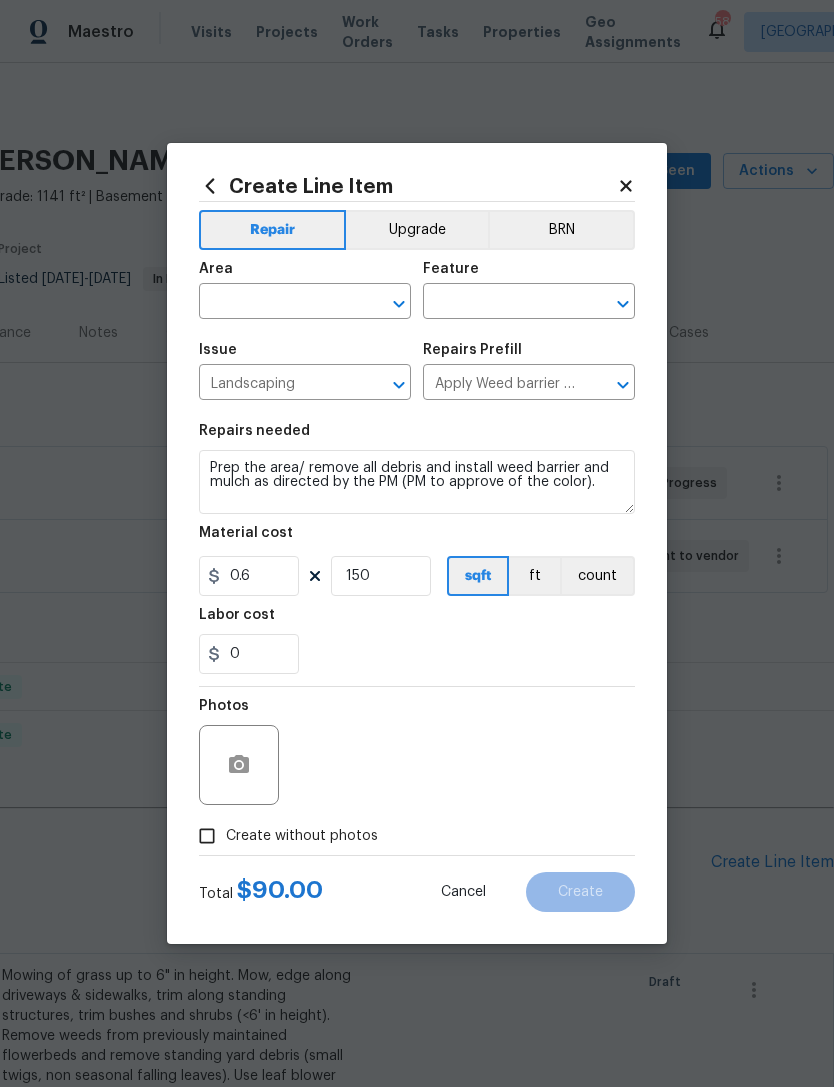 click on "Repairs needed Prep the area/ remove all debris and install weed barrier and mulch as directed by the PM (PM to approve of the color). Material cost 0.6 150 sqft ft count Labor cost 0" at bounding box center (417, 549) 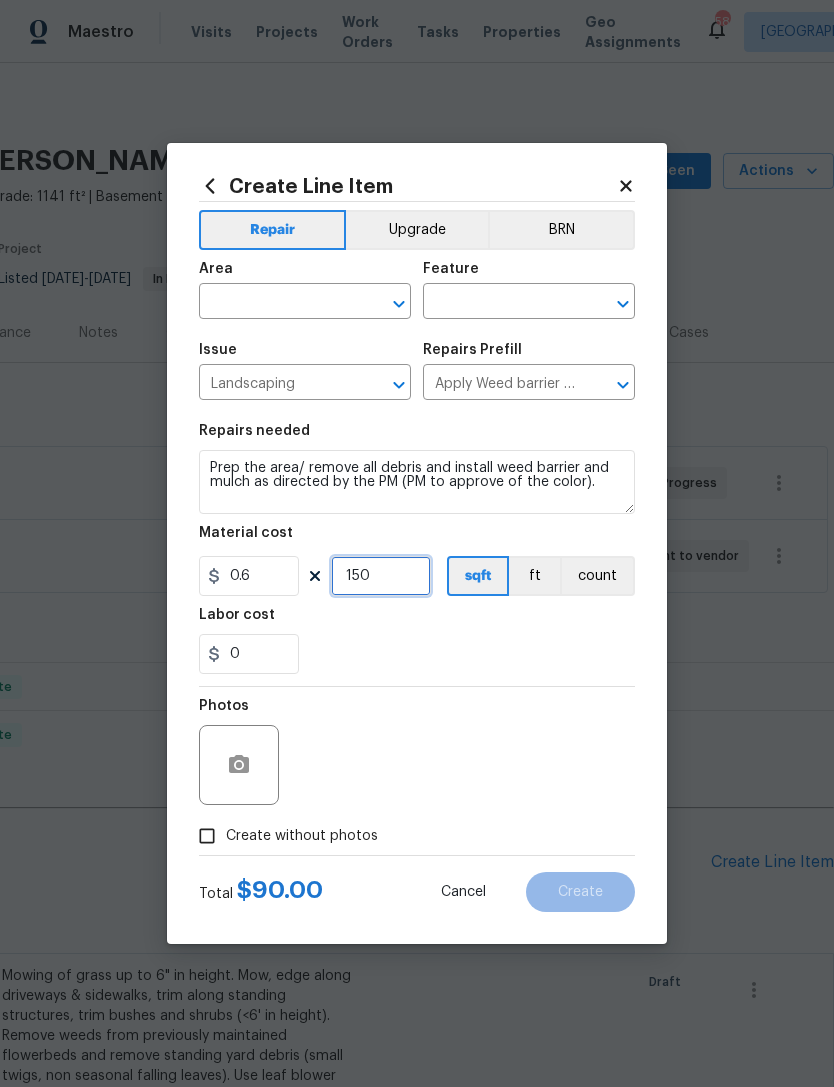 click on "150" at bounding box center (381, 576) 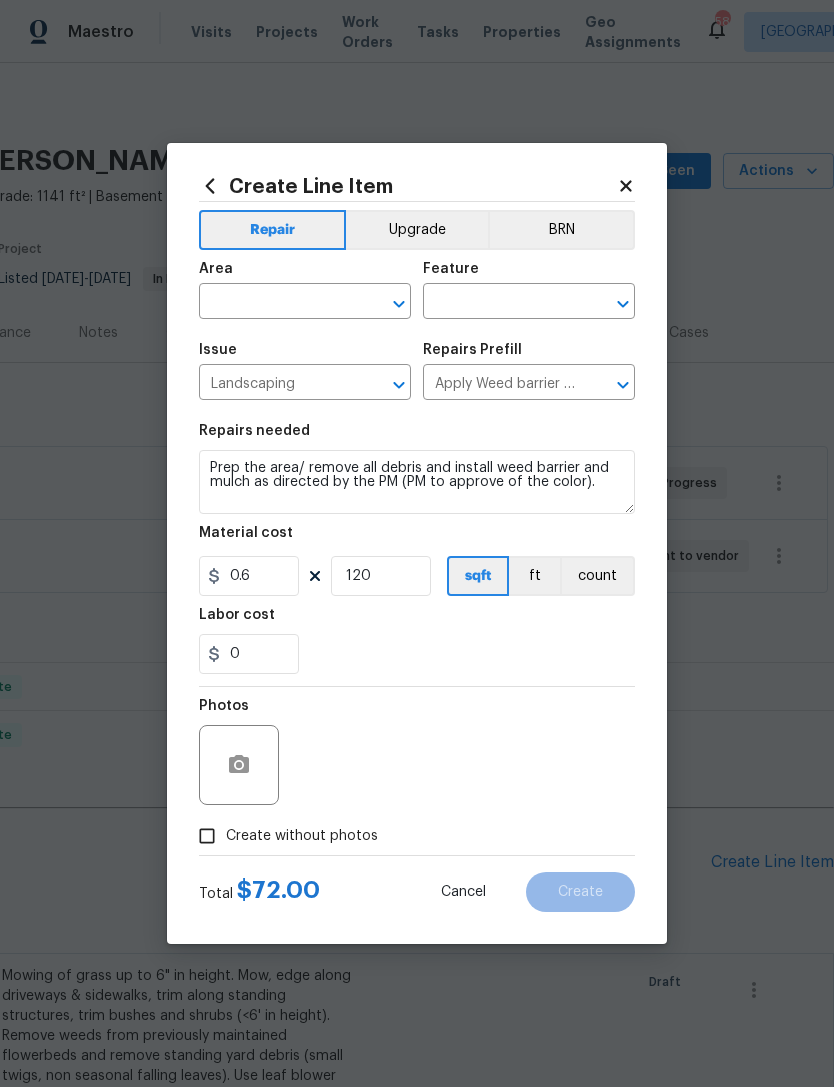 click on "0" at bounding box center (417, 654) 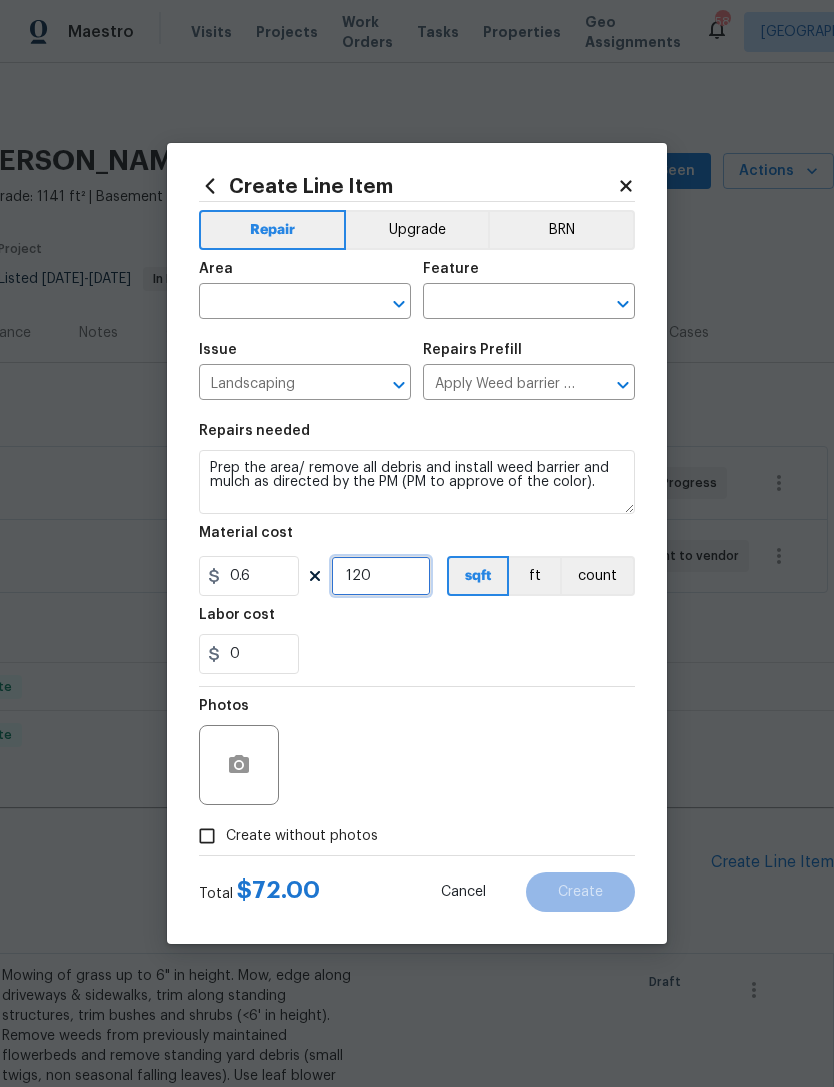 click on "120" at bounding box center [381, 576] 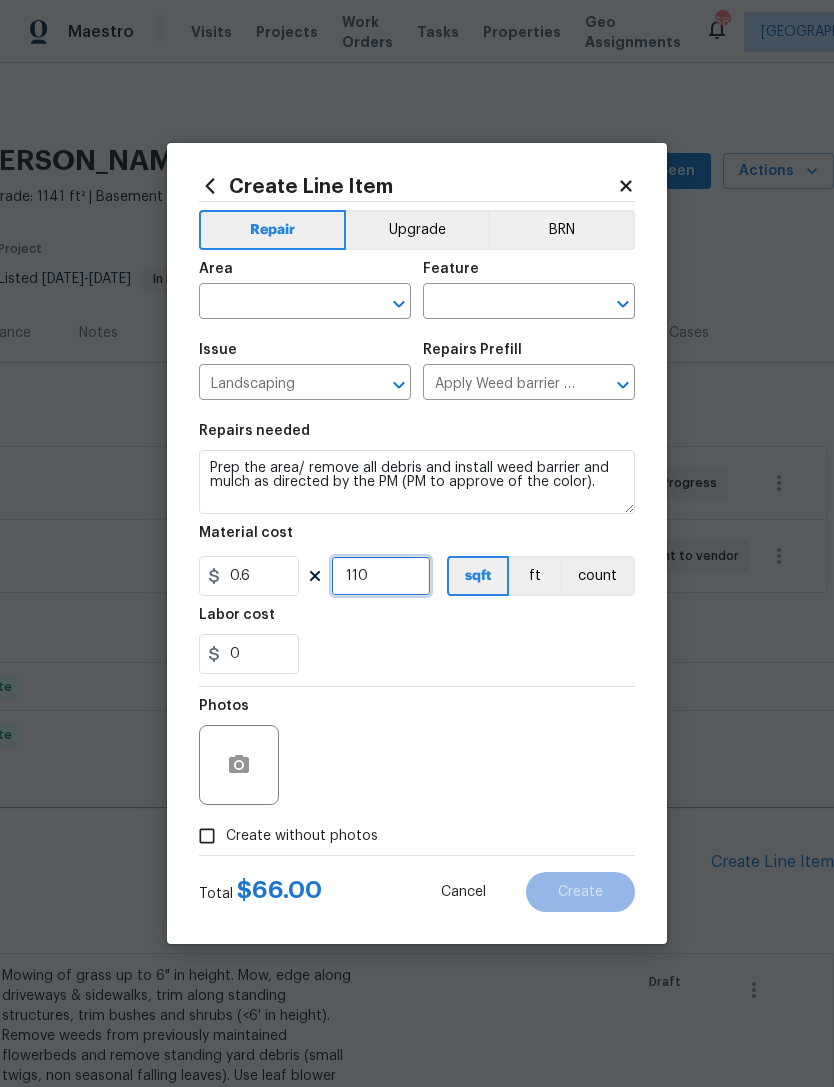 type on "110" 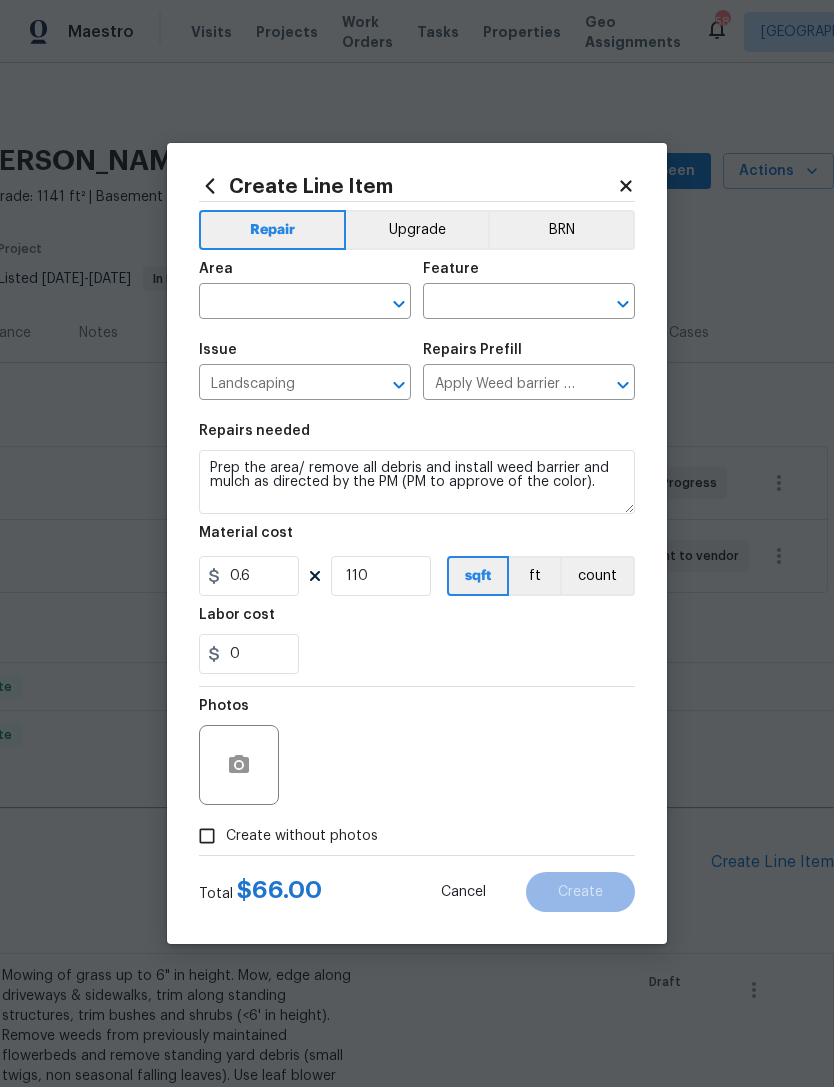 click on "Create without photos" at bounding box center [283, 836] 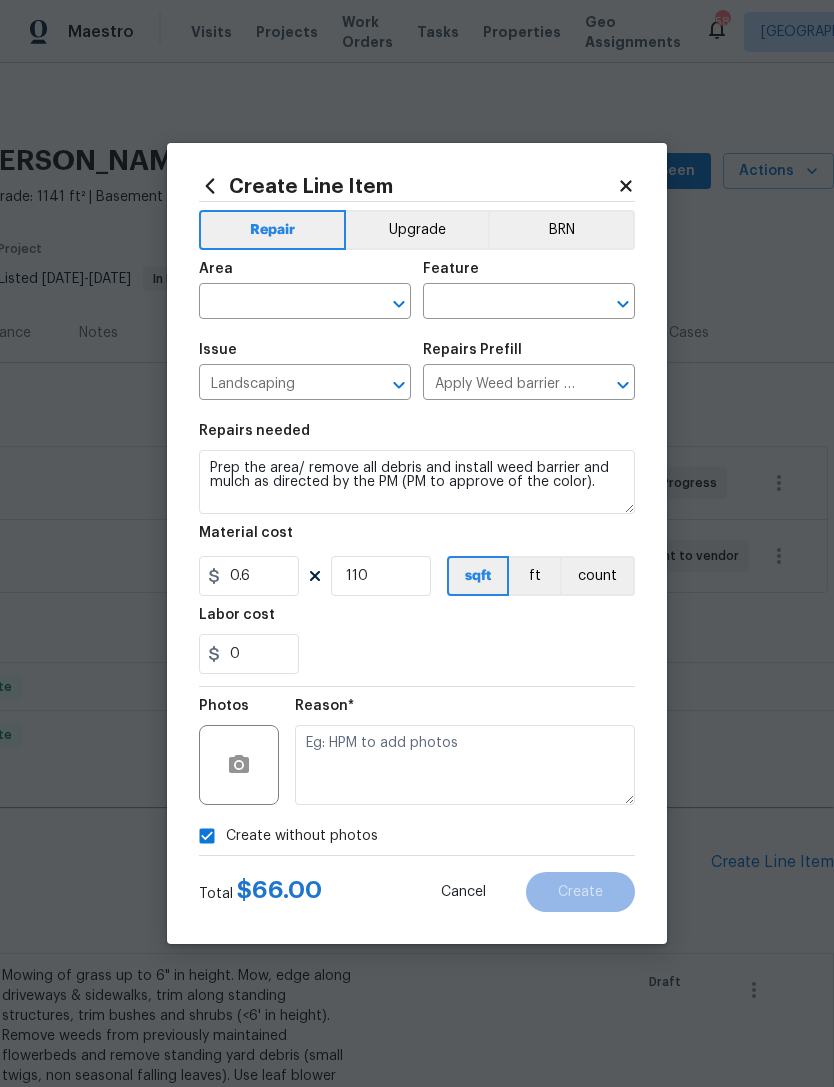 click on "Create without photos" at bounding box center (283, 836) 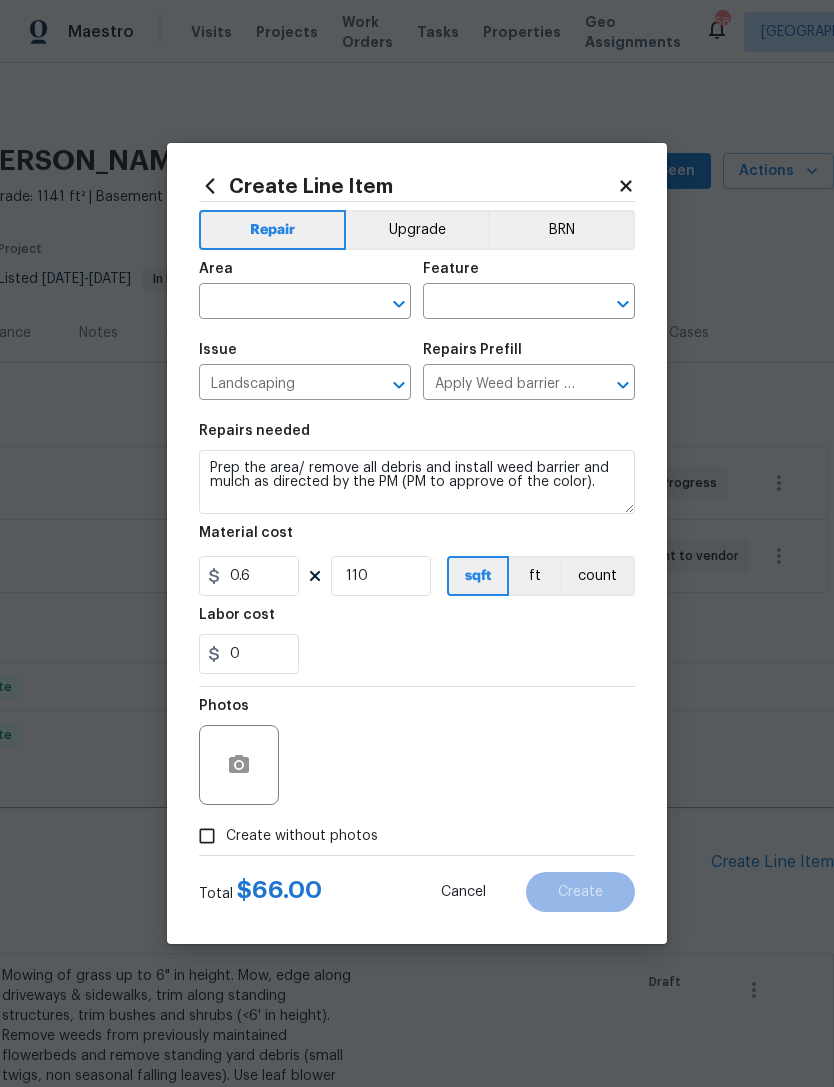 click on "Create without photos" at bounding box center (302, 836) 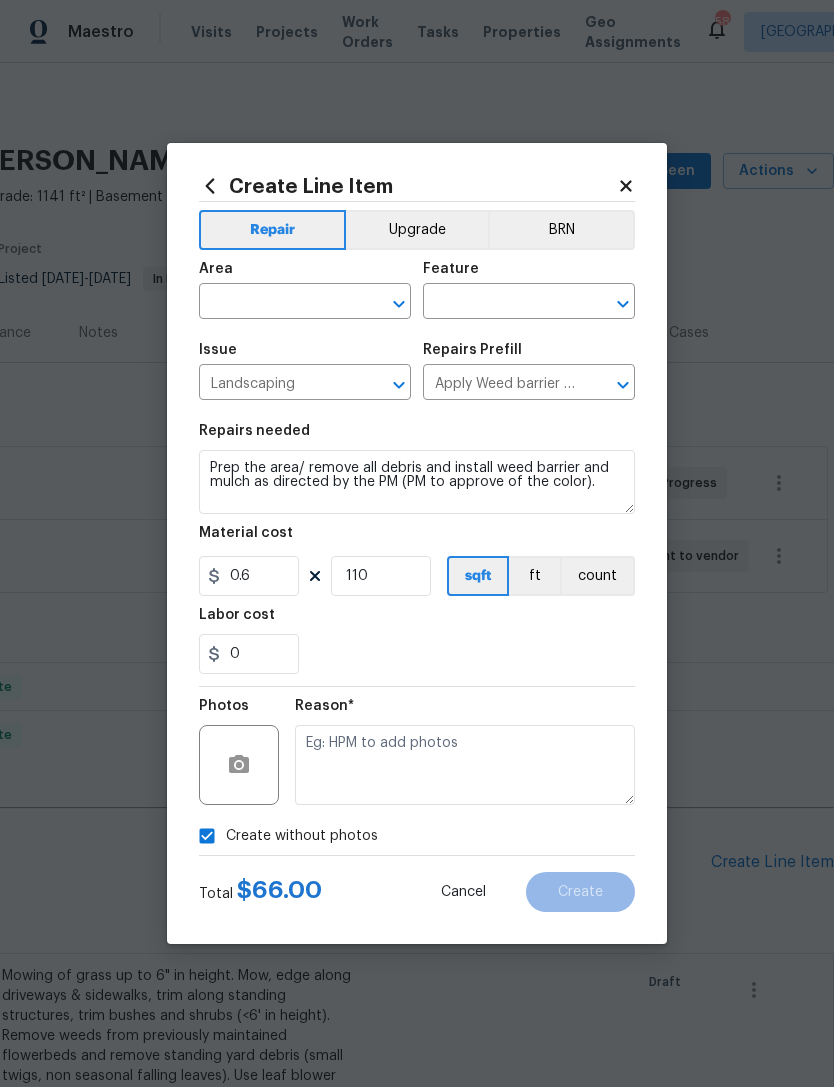 click on "Create without photos" at bounding box center (302, 836) 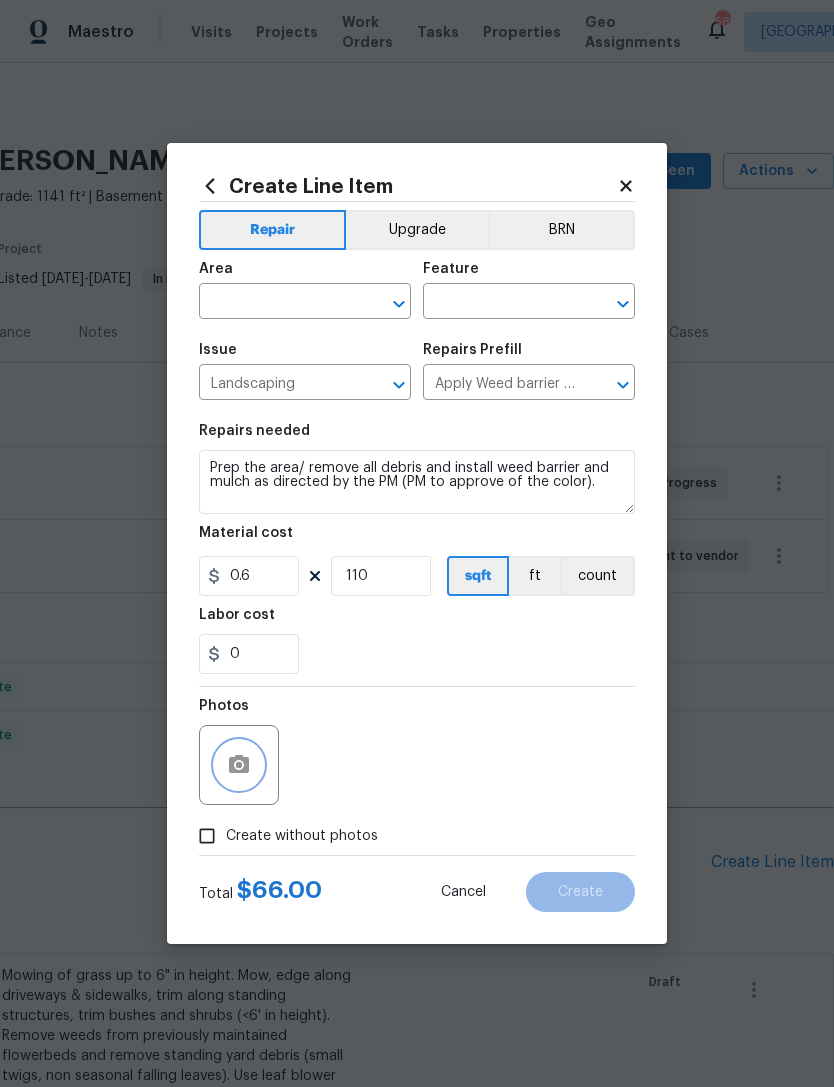 click 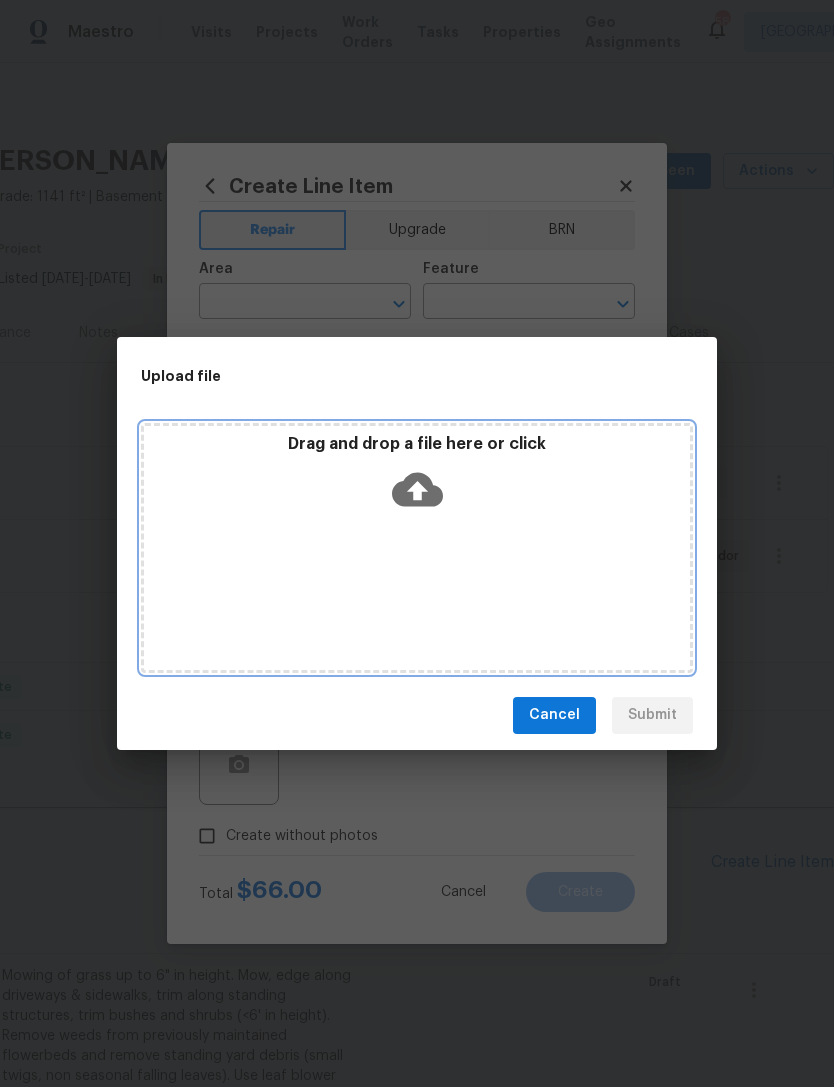 click 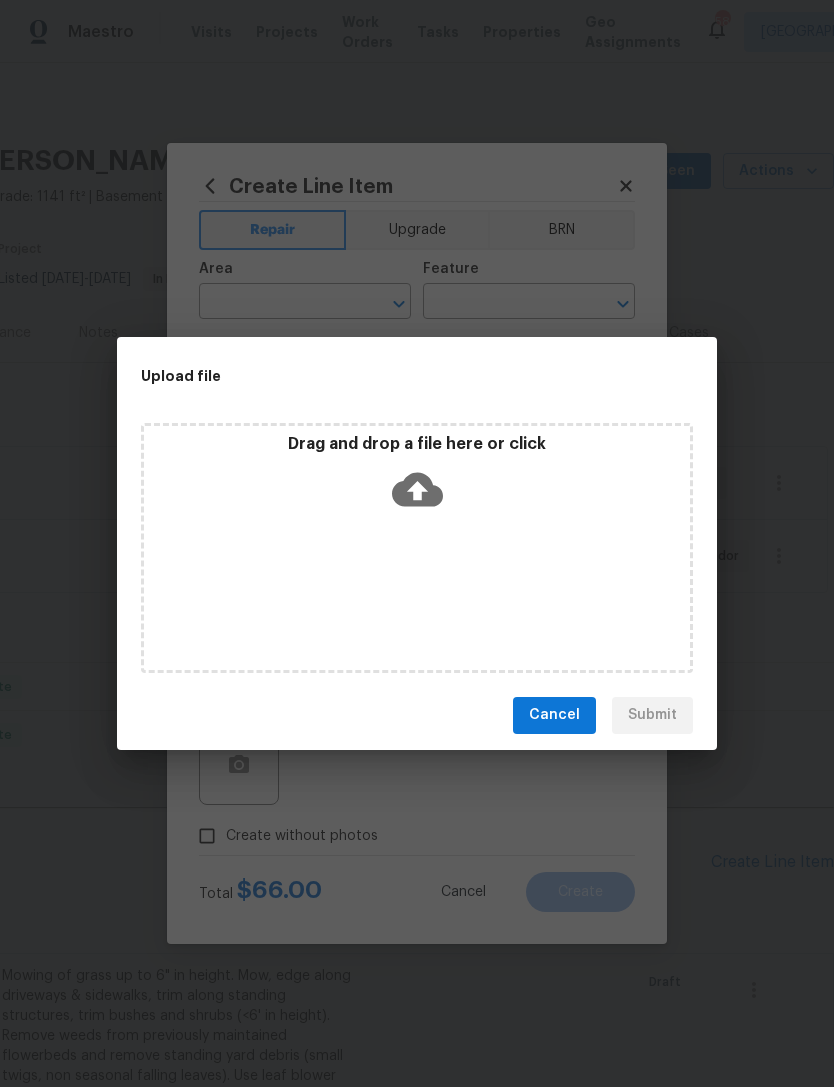 scroll, scrollTop: 0, scrollLeft: 0, axis: both 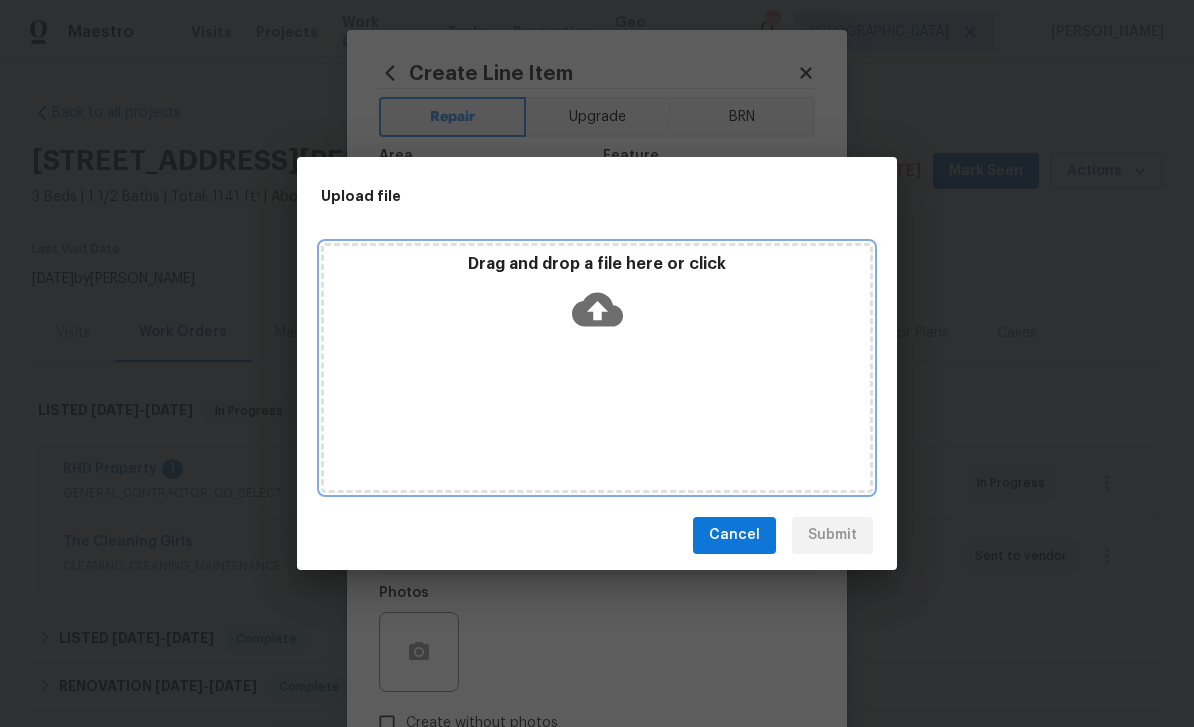 click on "Drag and drop a file here or click" at bounding box center [597, 368] 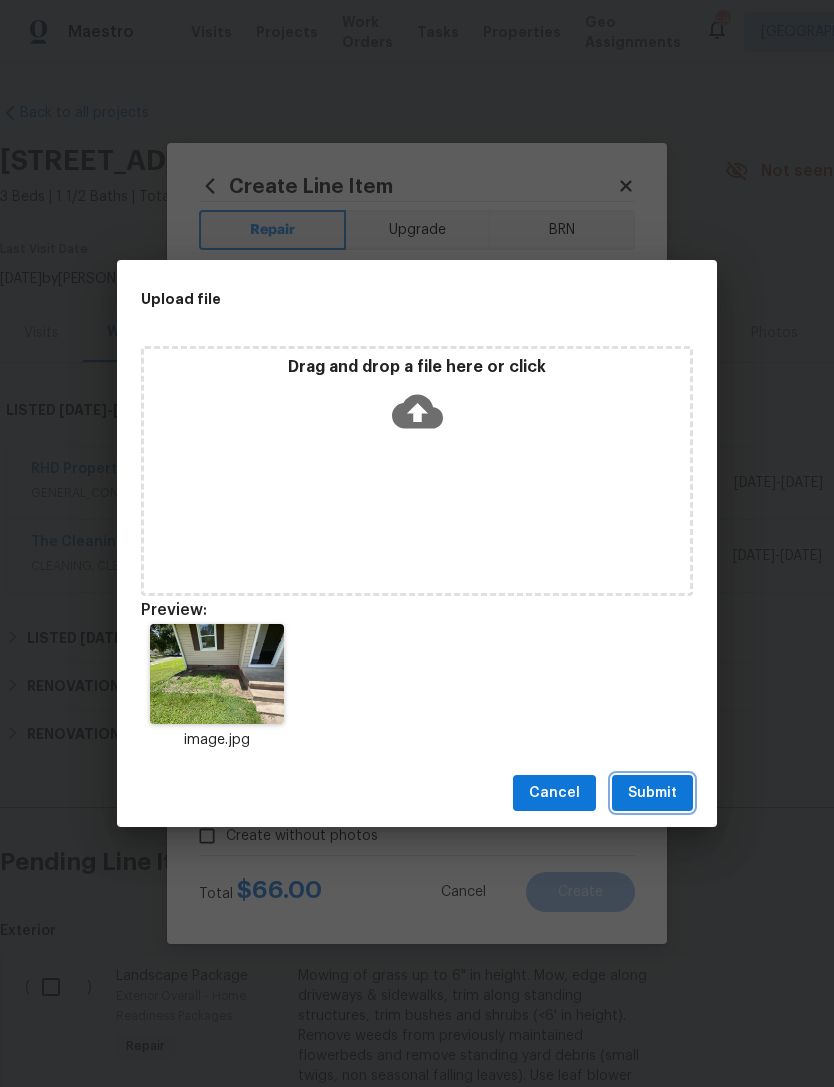 click on "Submit" at bounding box center (652, 793) 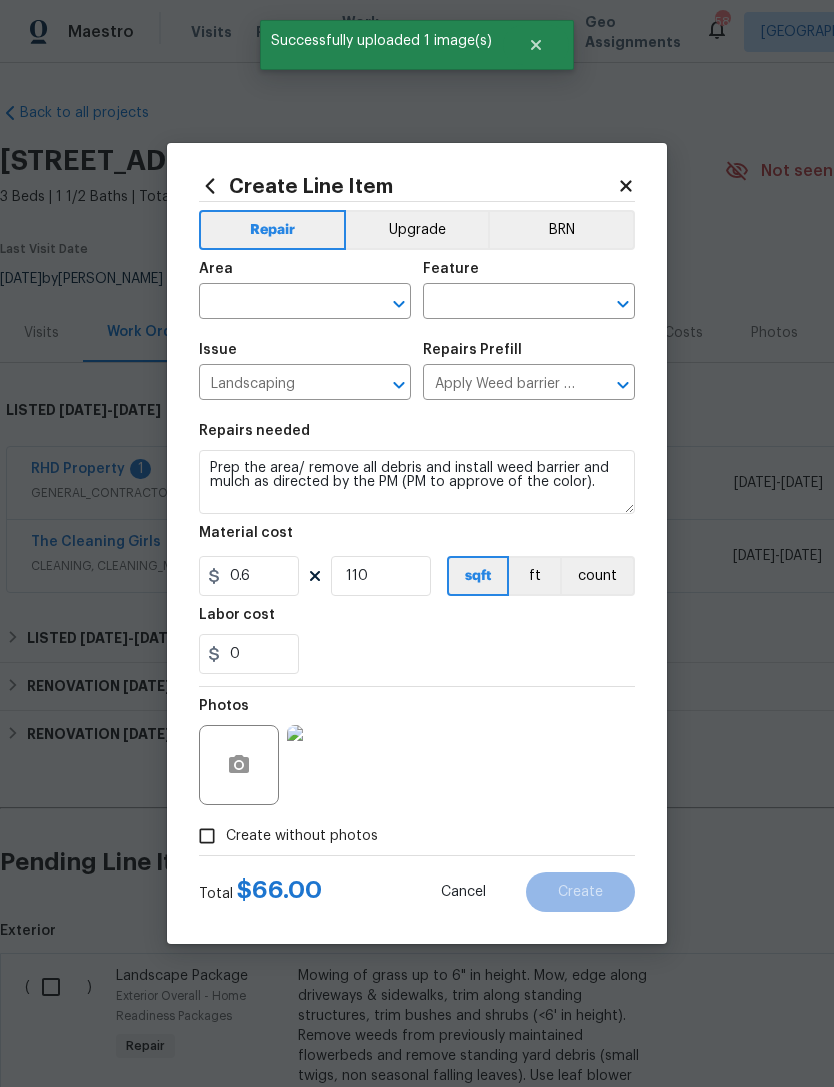 click at bounding box center [277, 303] 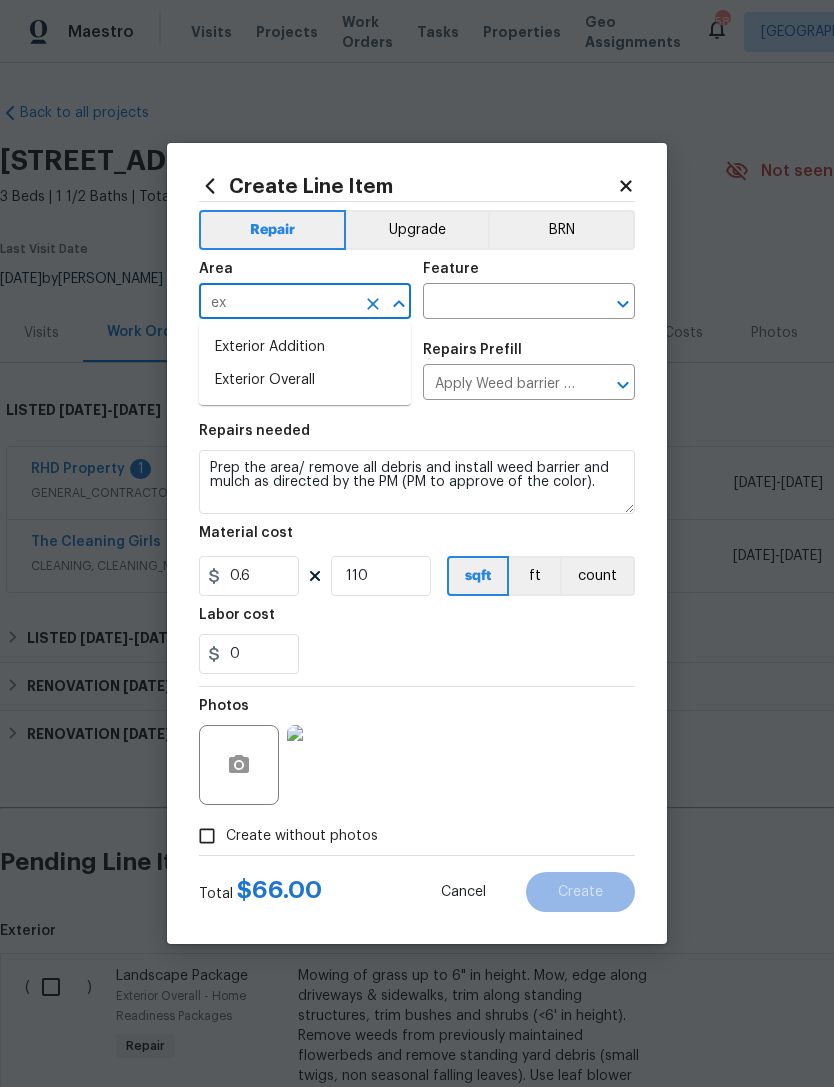 click on "Exterior Overall" at bounding box center [305, 380] 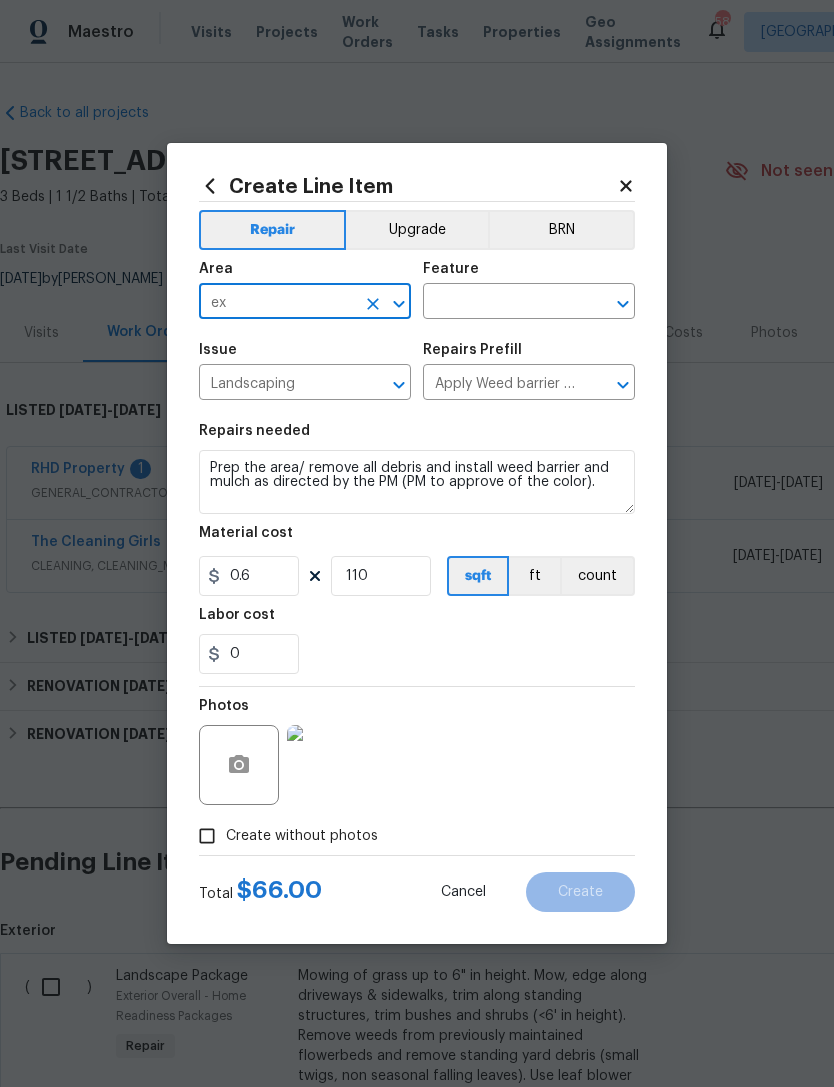 type on "Exterior Overall" 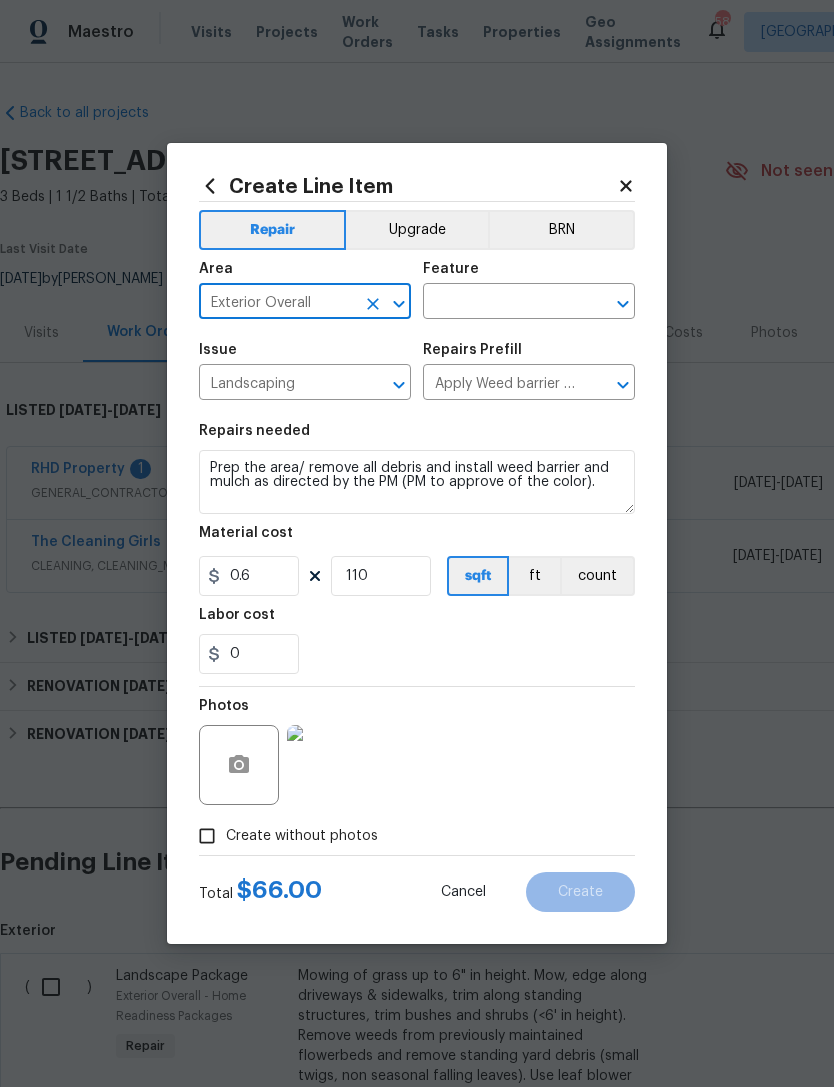 click at bounding box center [501, 303] 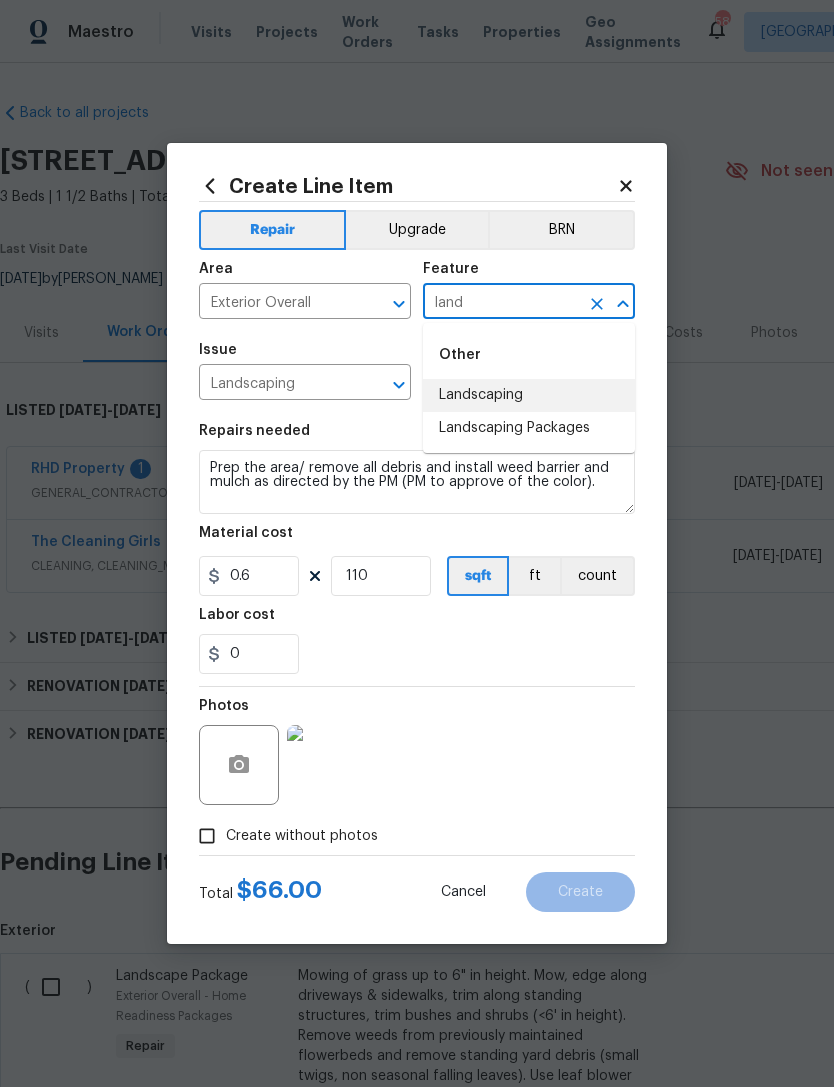 click on "Landscaping" at bounding box center [529, 395] 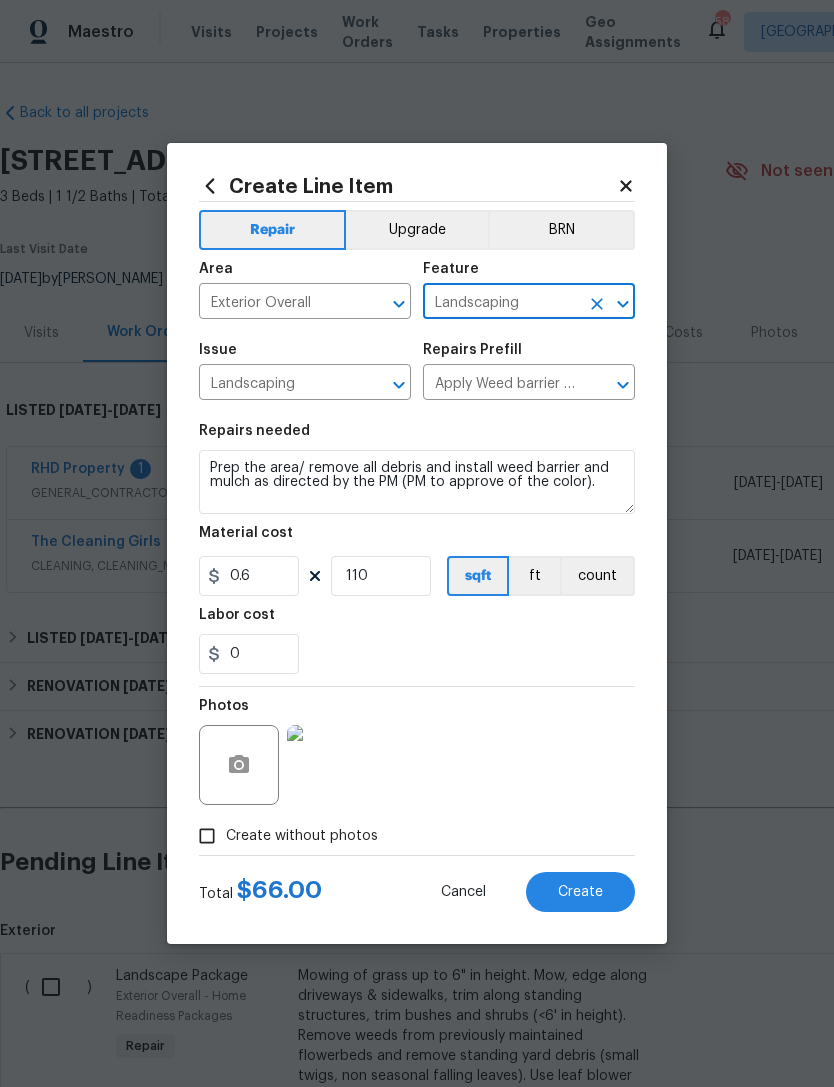 click on "Apply Weed barrier & Mulch/Bark $0.60" at bounding box center [501, 384] 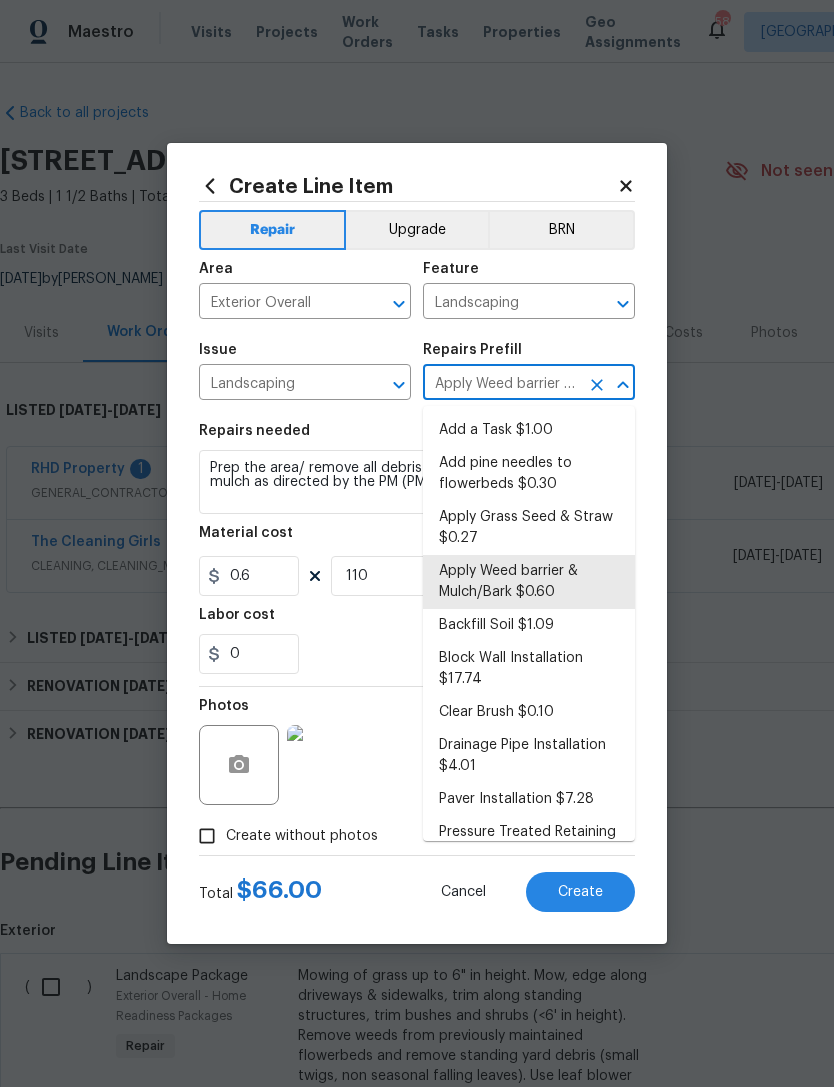 click on "Create" at bounding box center (580, 892) 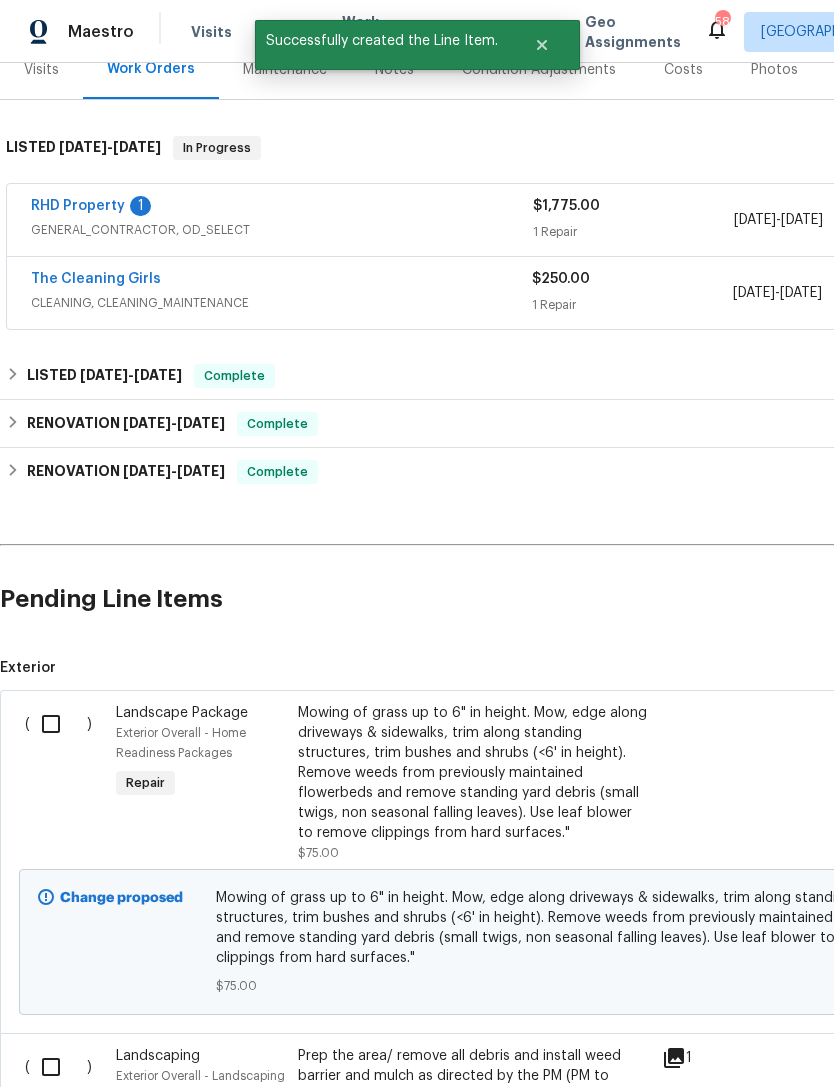 scroll, scrollTop: 263, scrollLeft: -1, axis: both 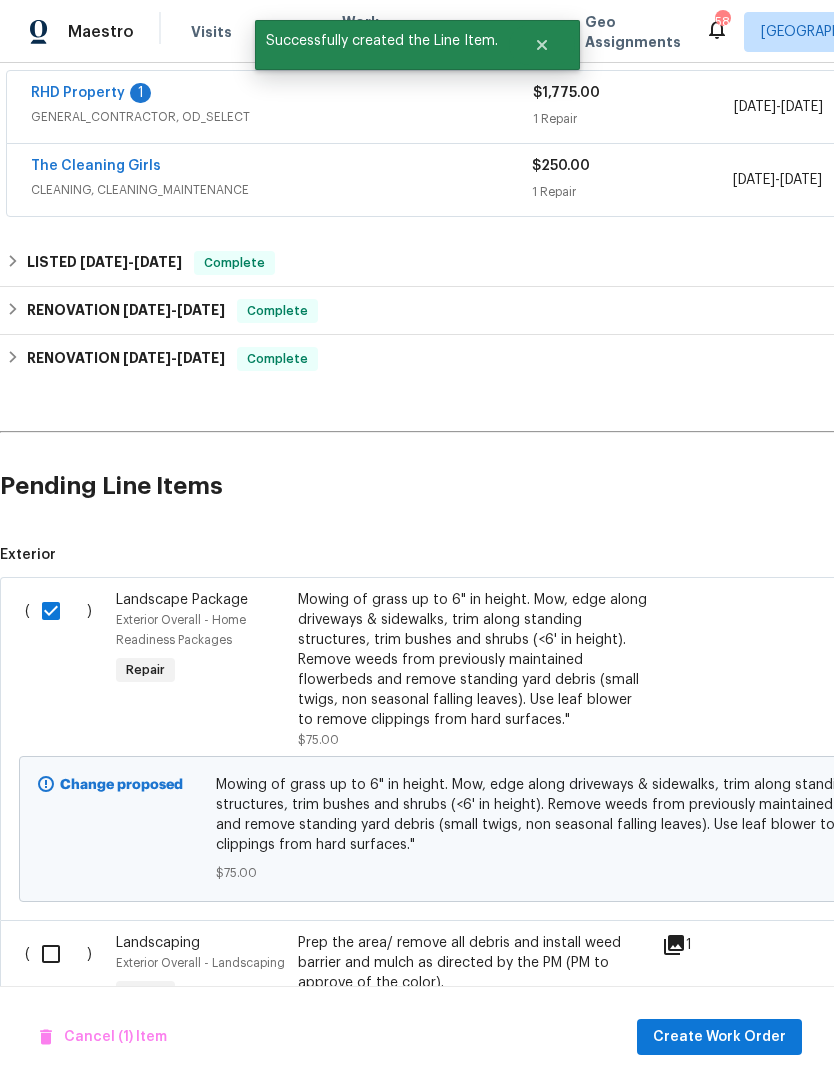 click at bounding box center (58, 954) 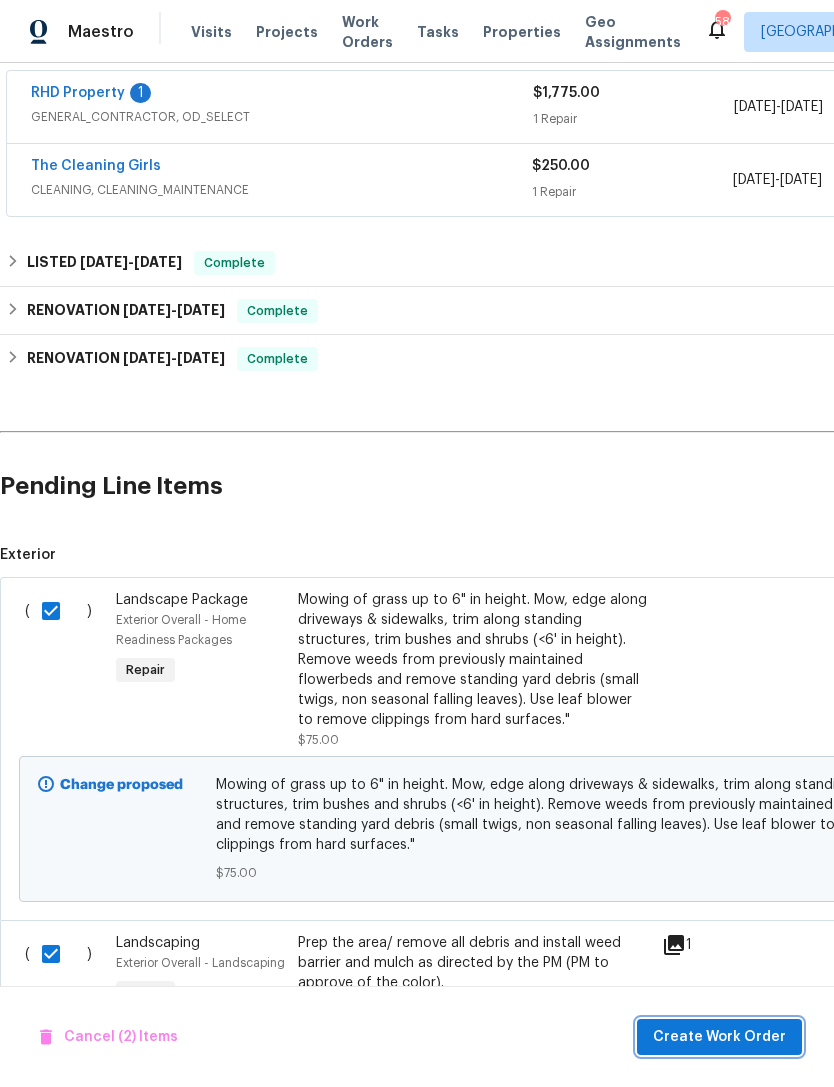 click on "Create Work Order" at bounding box center (719, 1037) 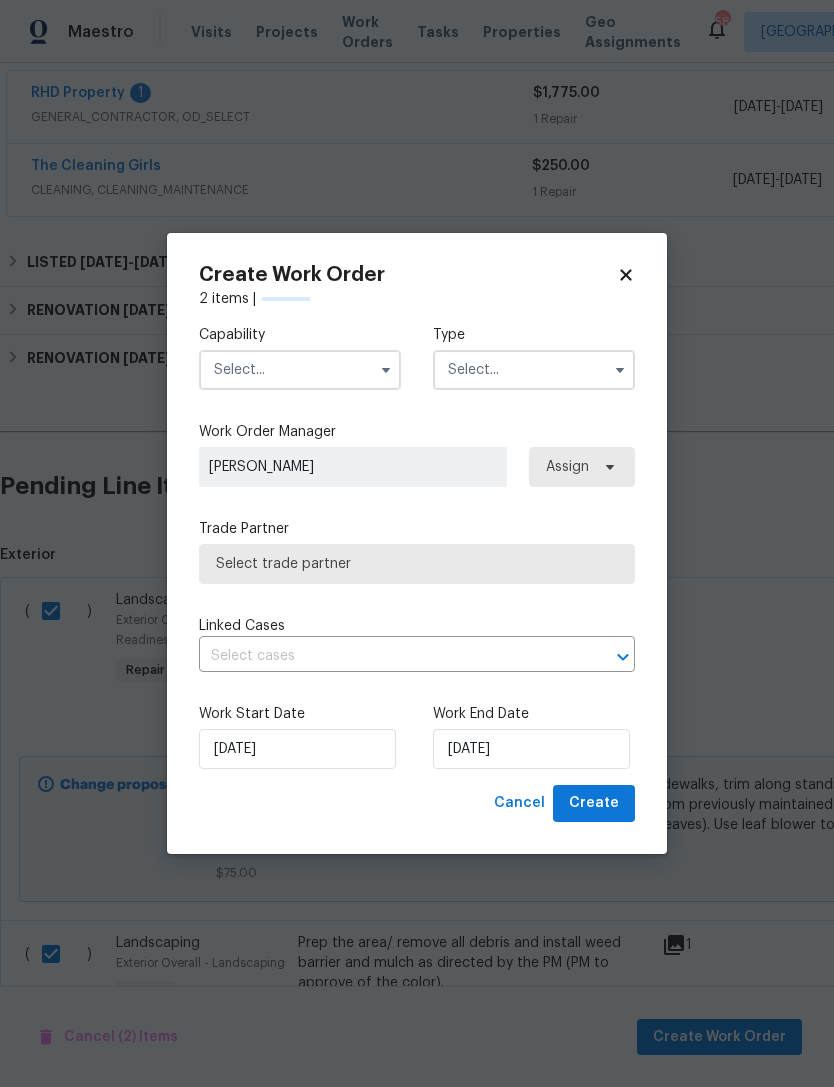 checkbox on "false" 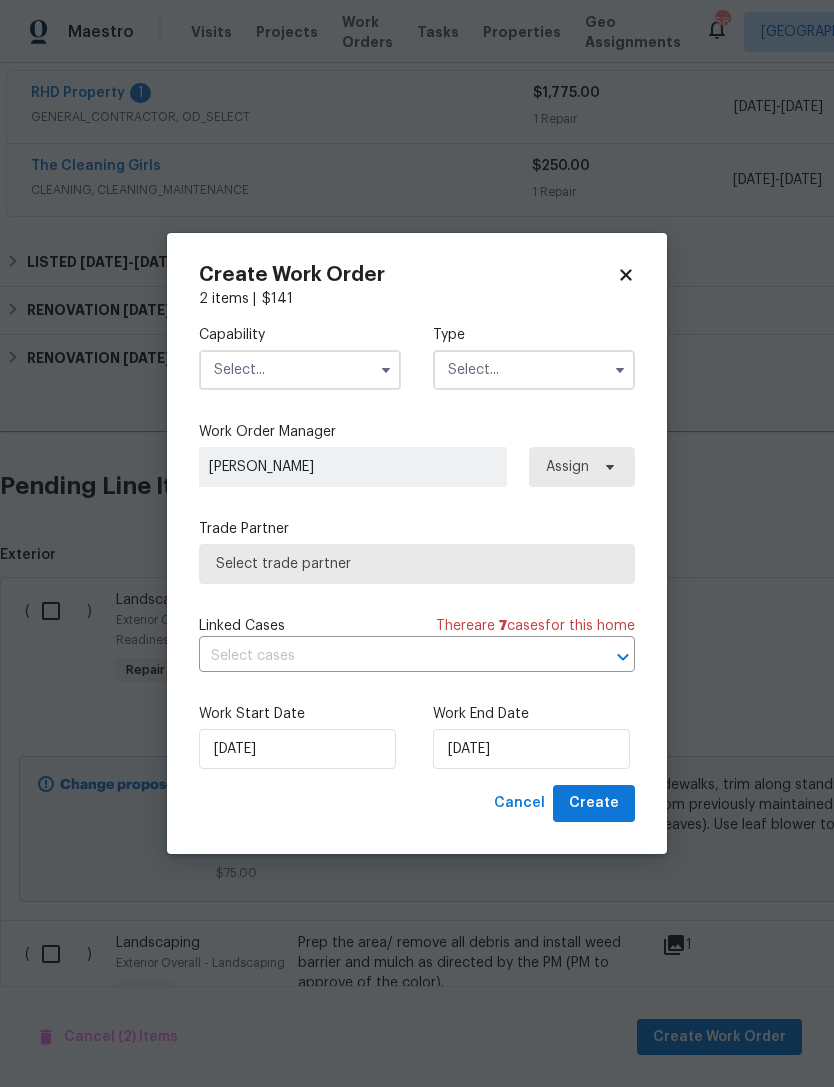 click at bounding box center (300, 370) 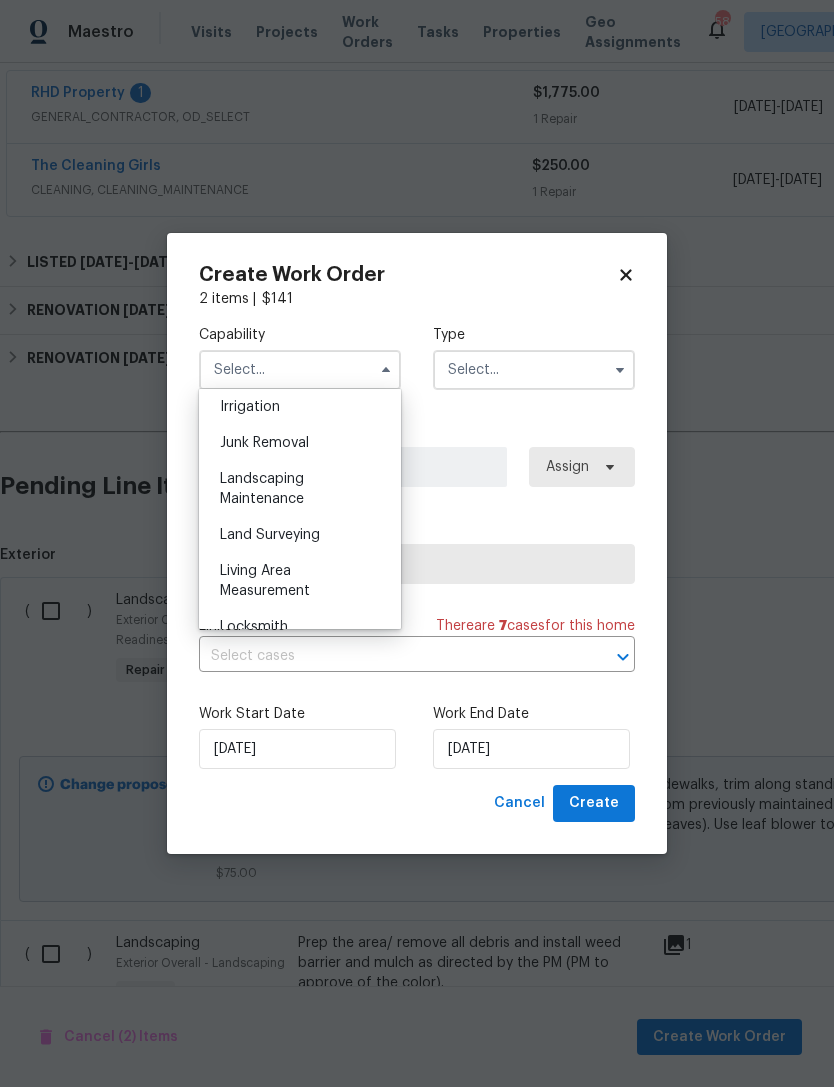 scroll, scrollTop: 1248, scrollLeft: 0, axis: vertical 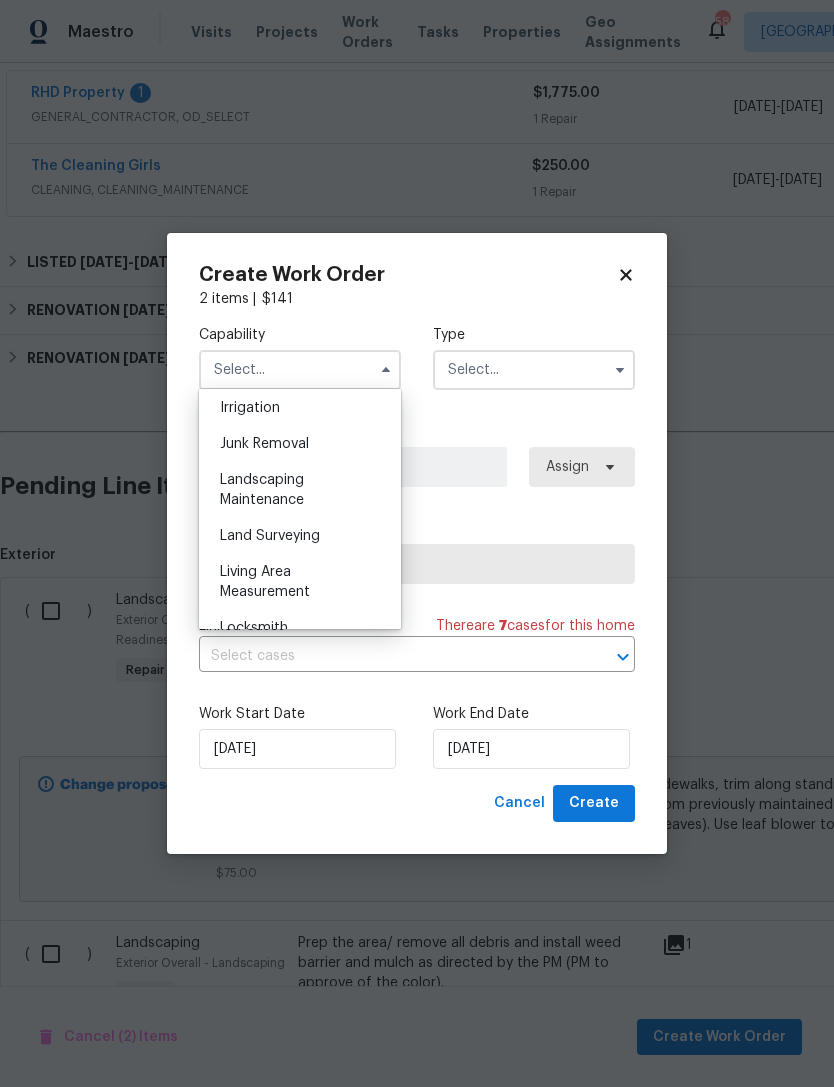 click on "Landscaping Maintenance" at bounding box center [262, 490] 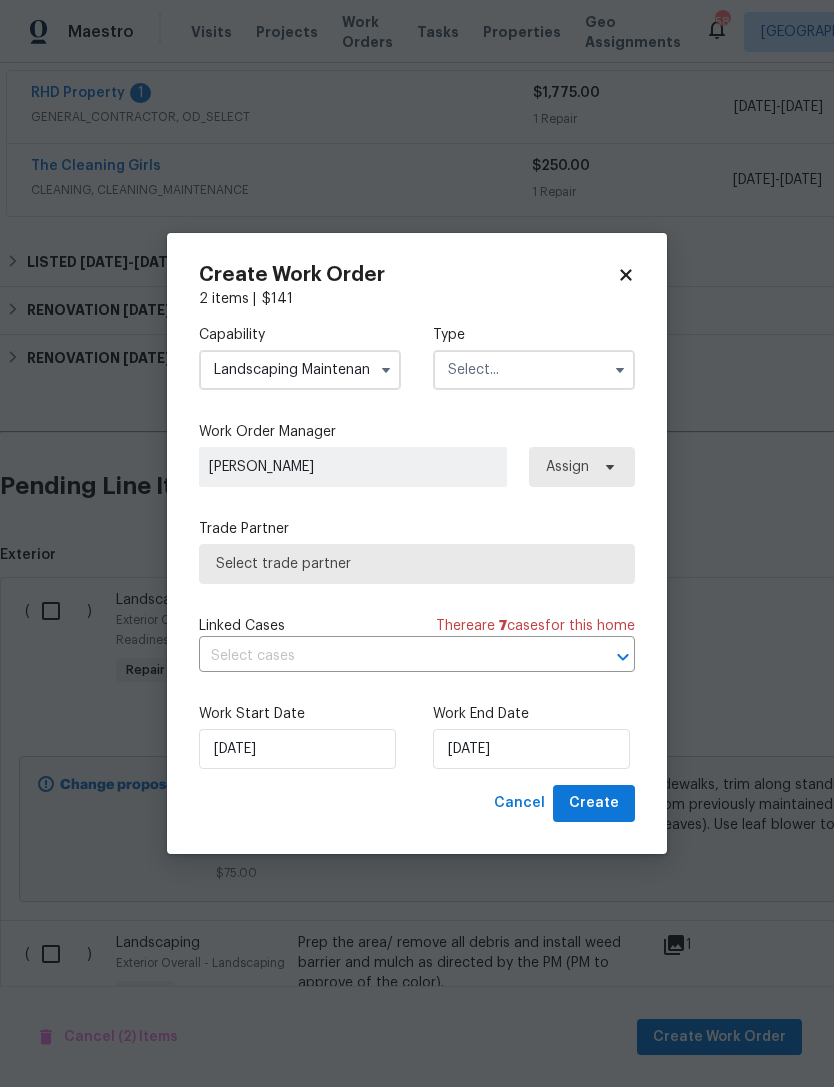 click at bounding box center [534, 370] 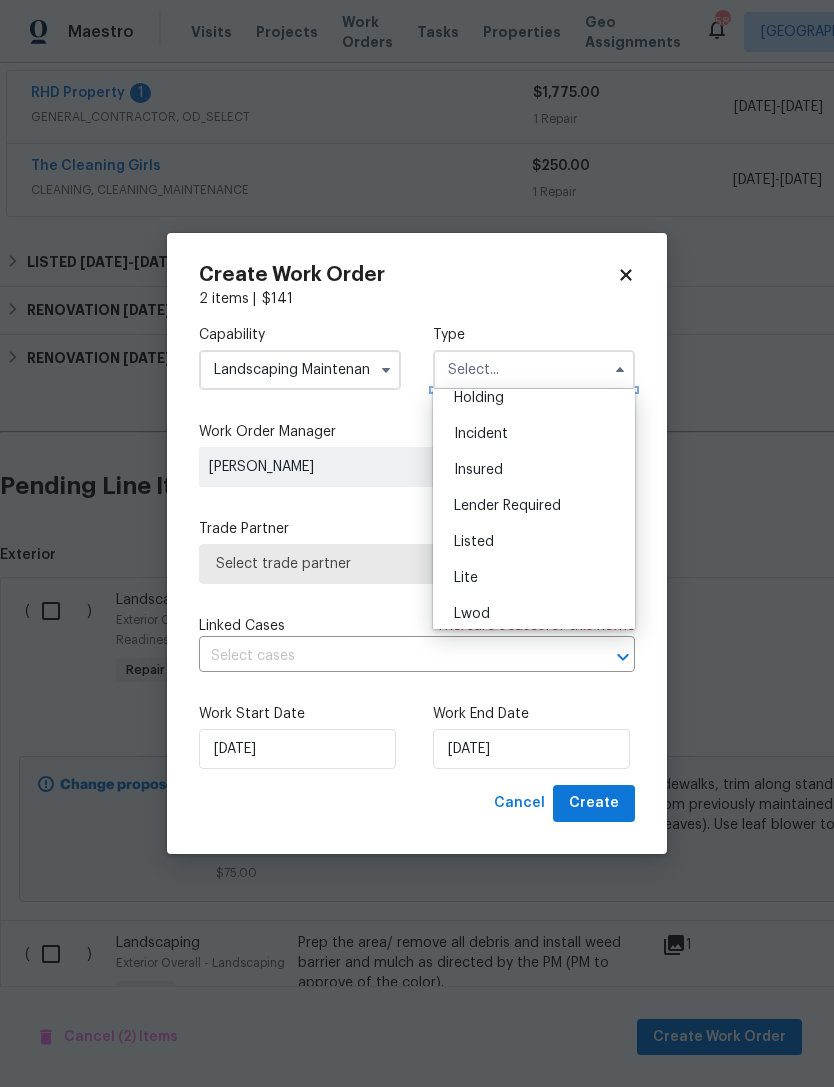 scroll, scrollTop: 146, scrollLeft: 0, axis: vertical 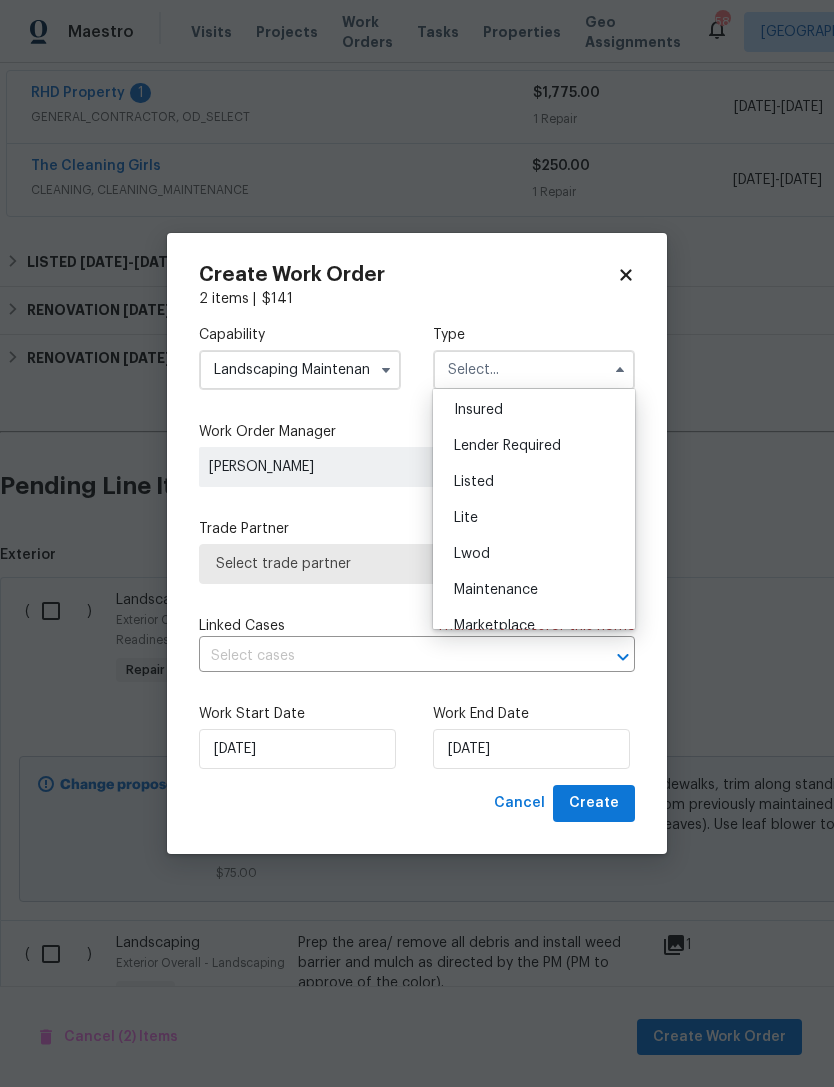 click on "Listed" at bounding box center [534, 482] 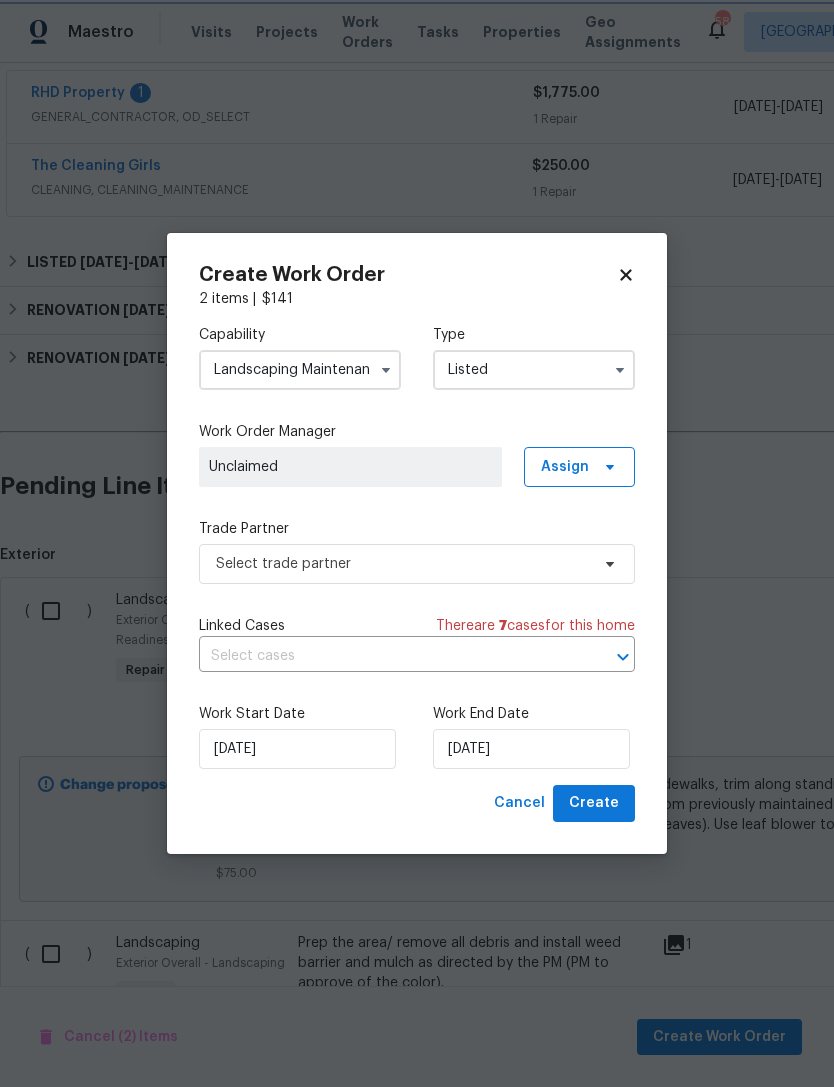 scroll, scrollTop: 0, scrollLeft: 0, axis: both 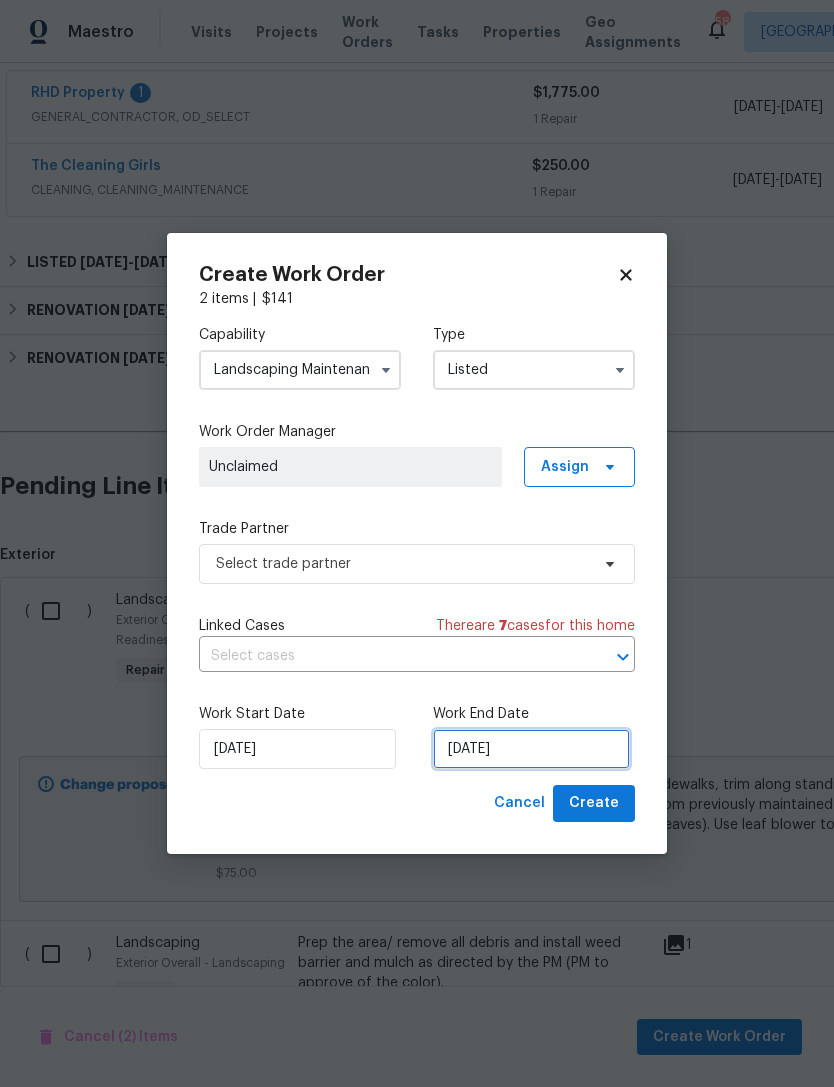 click on "[DATE]" at bounding box center (531, 749) 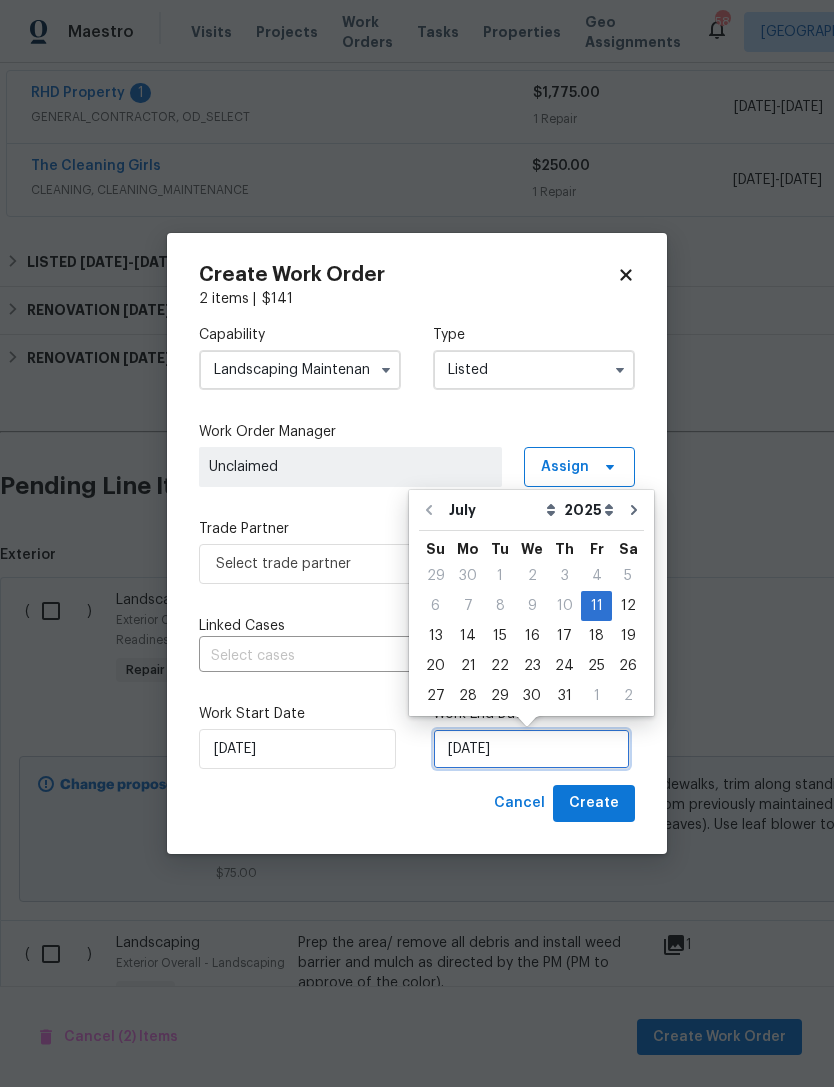 scroll, scrollTop: 37, scrollLeft: 0, axis: vertical 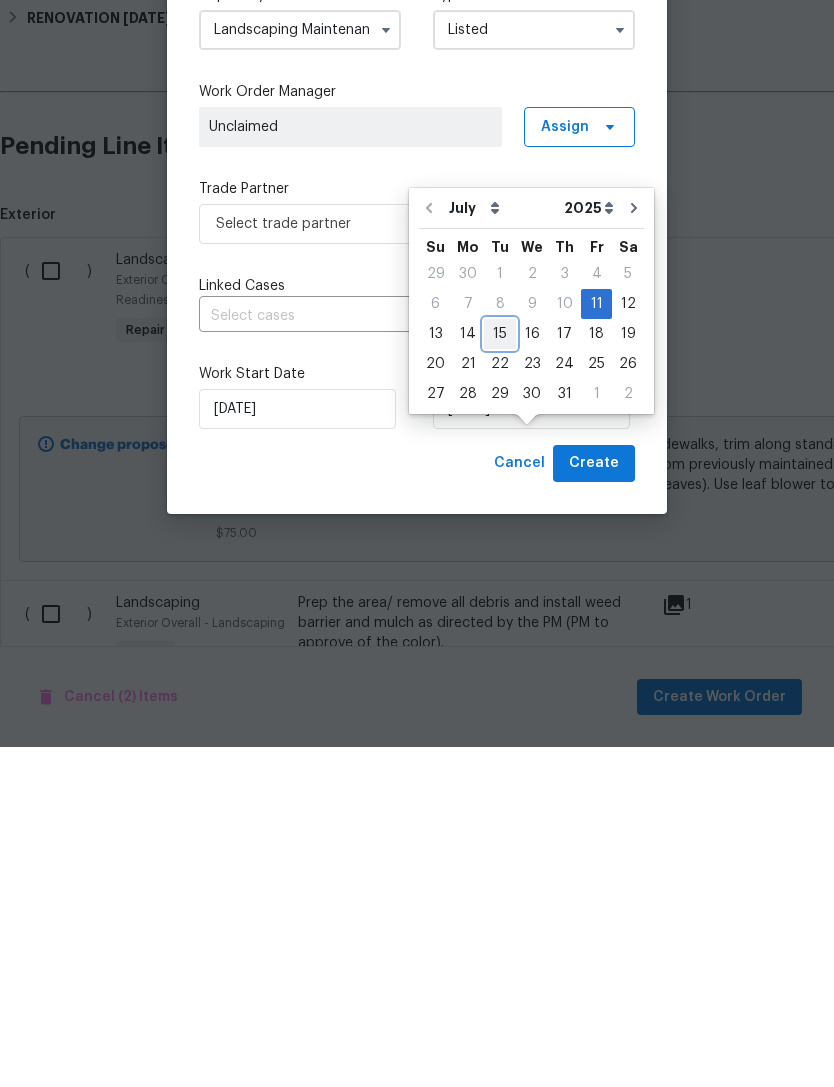 click on "15" at bounding box center [500, 674] 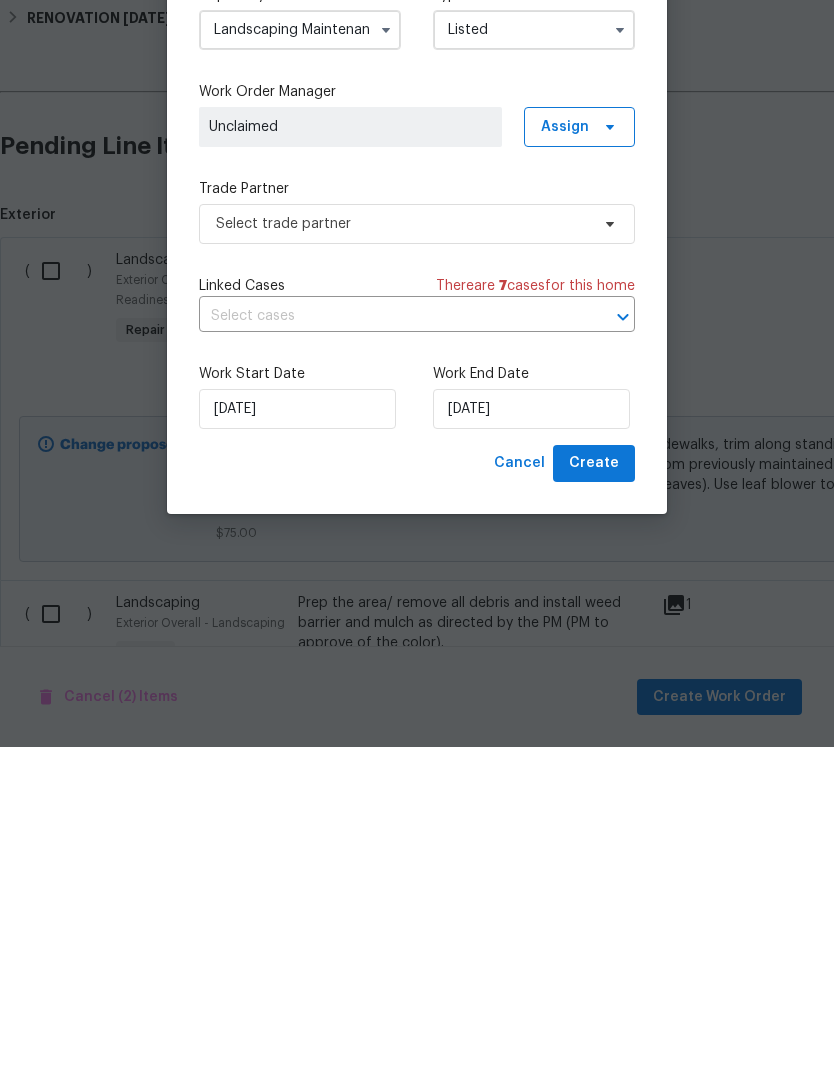 scroll, scrollTop: 64, scrollLeft: 0, axis: vertical 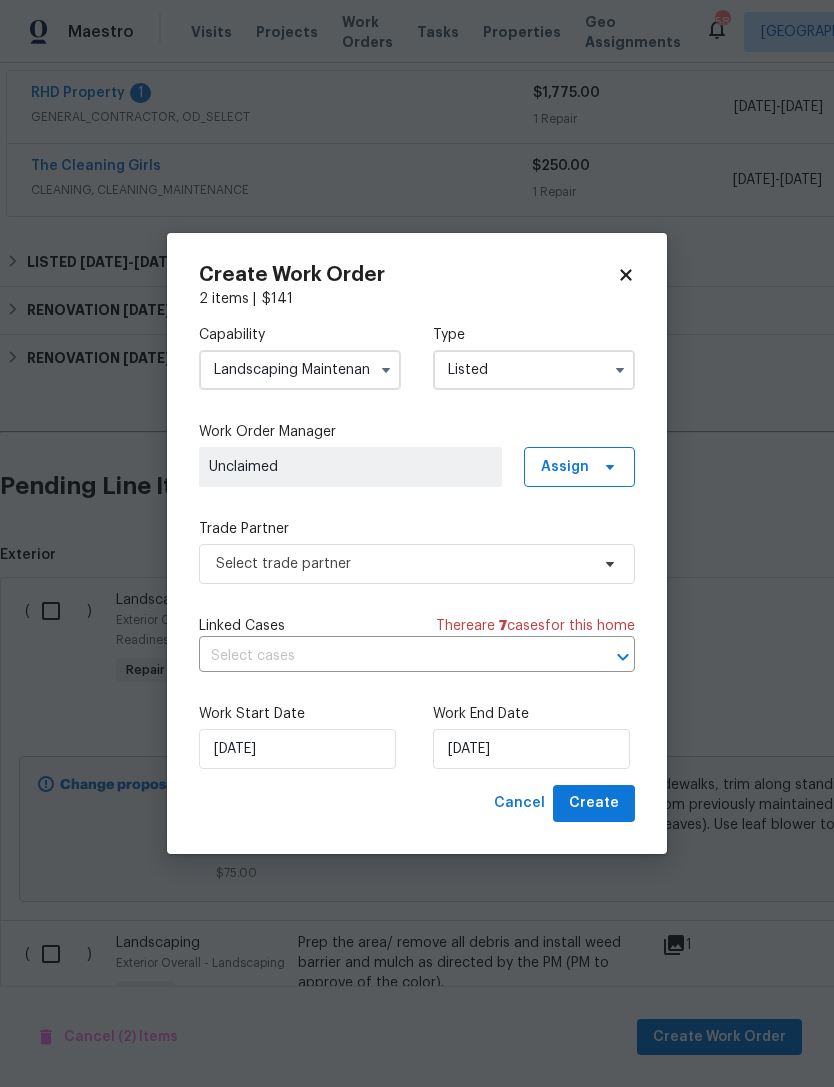 click on "Trade Partner   Select trade partner" at bounding box center (417, 551) 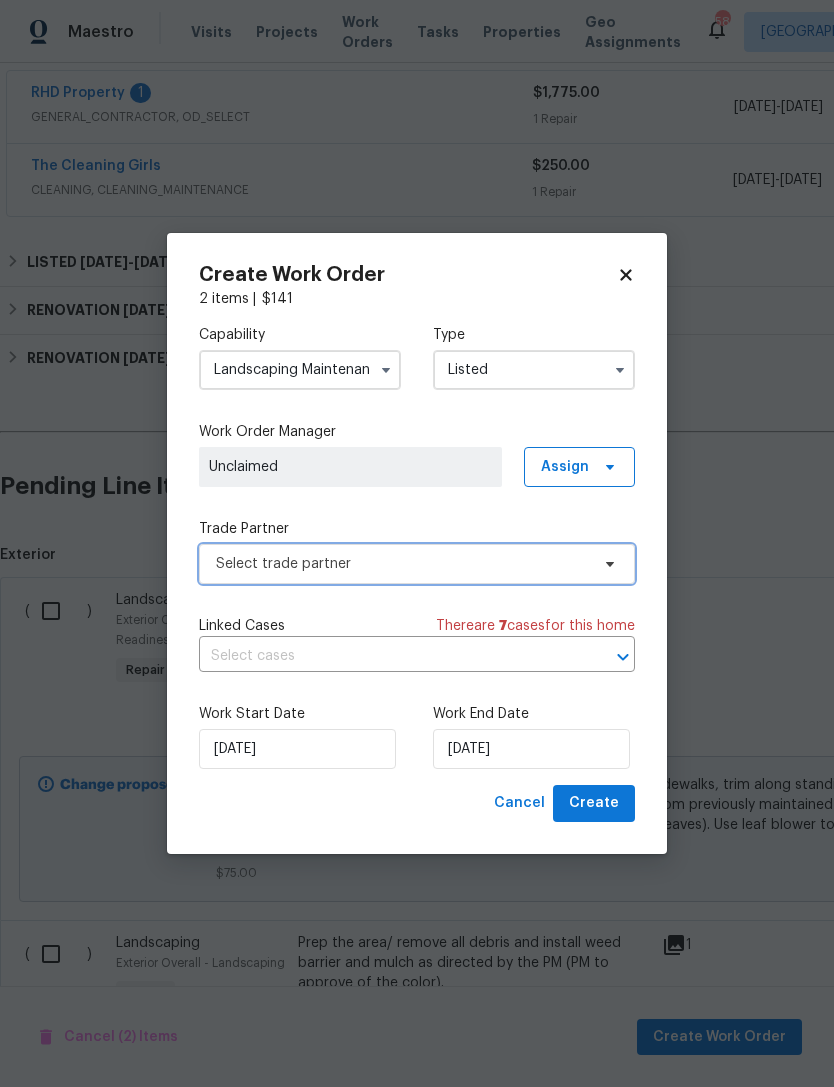 click on "Select trade partner" at bounding box center [417, 564] 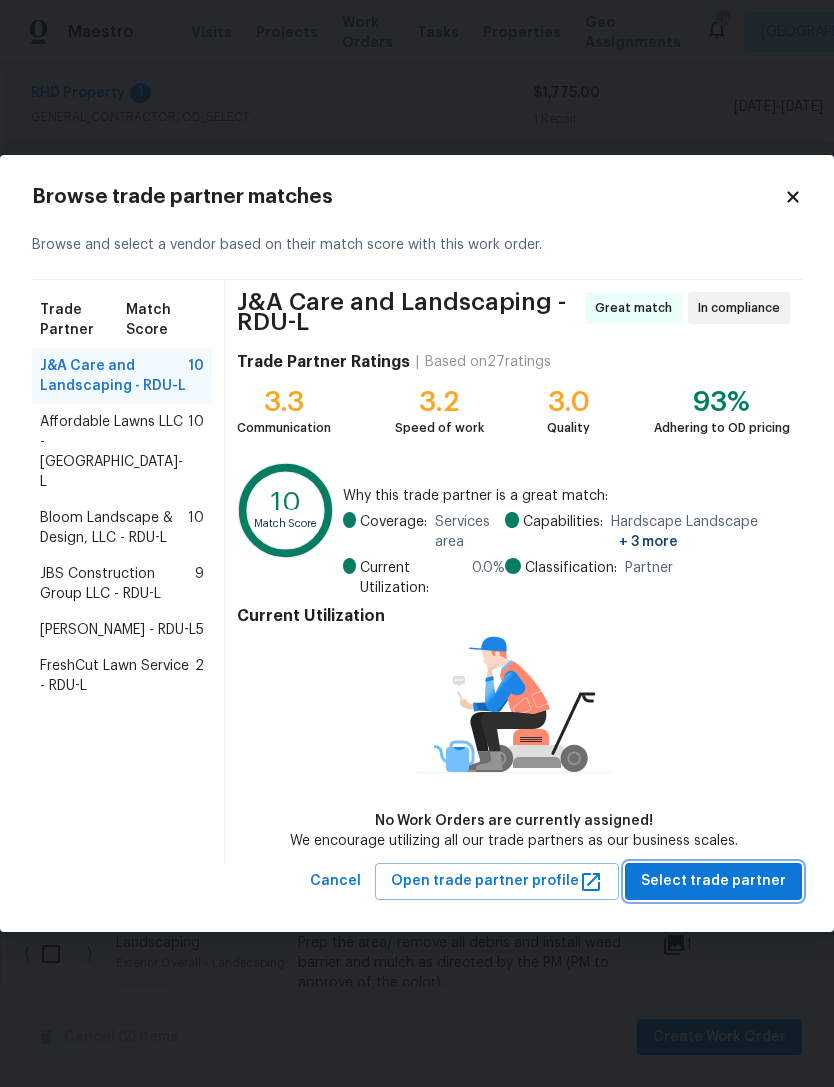 click on "Select trade partner" at bounding box center (713, 881) 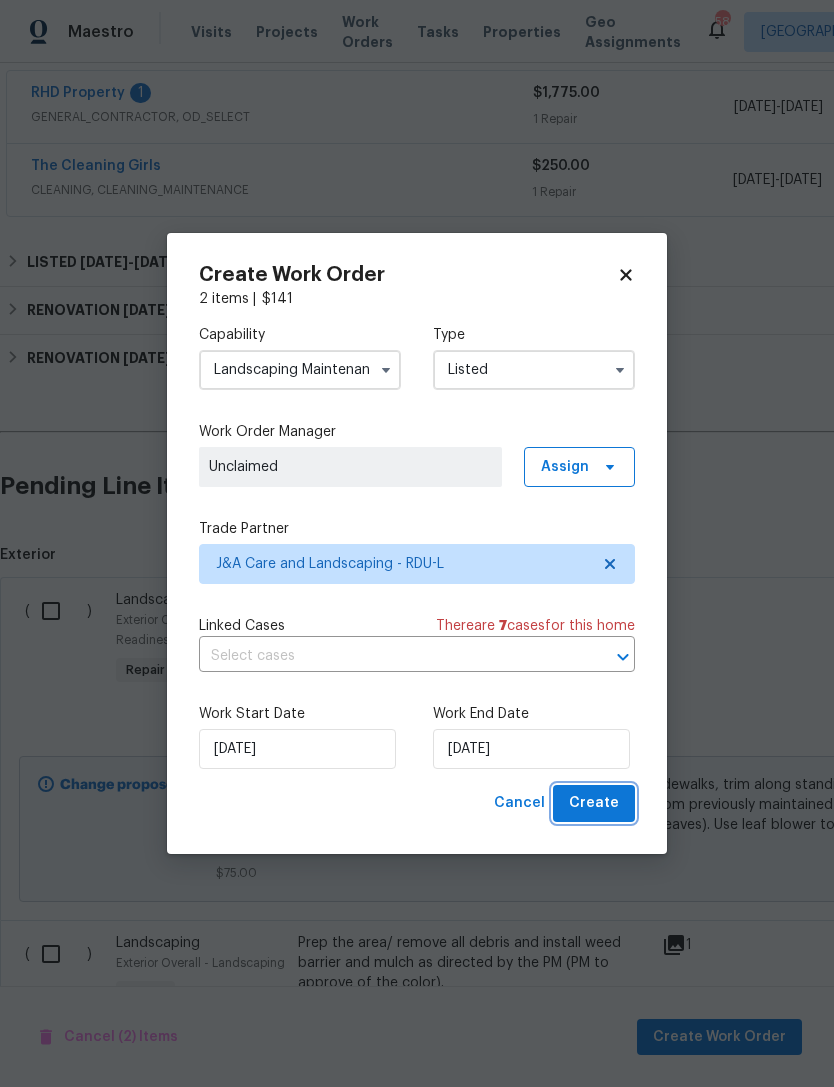 click on "Create" at bounding box center [594, 803] 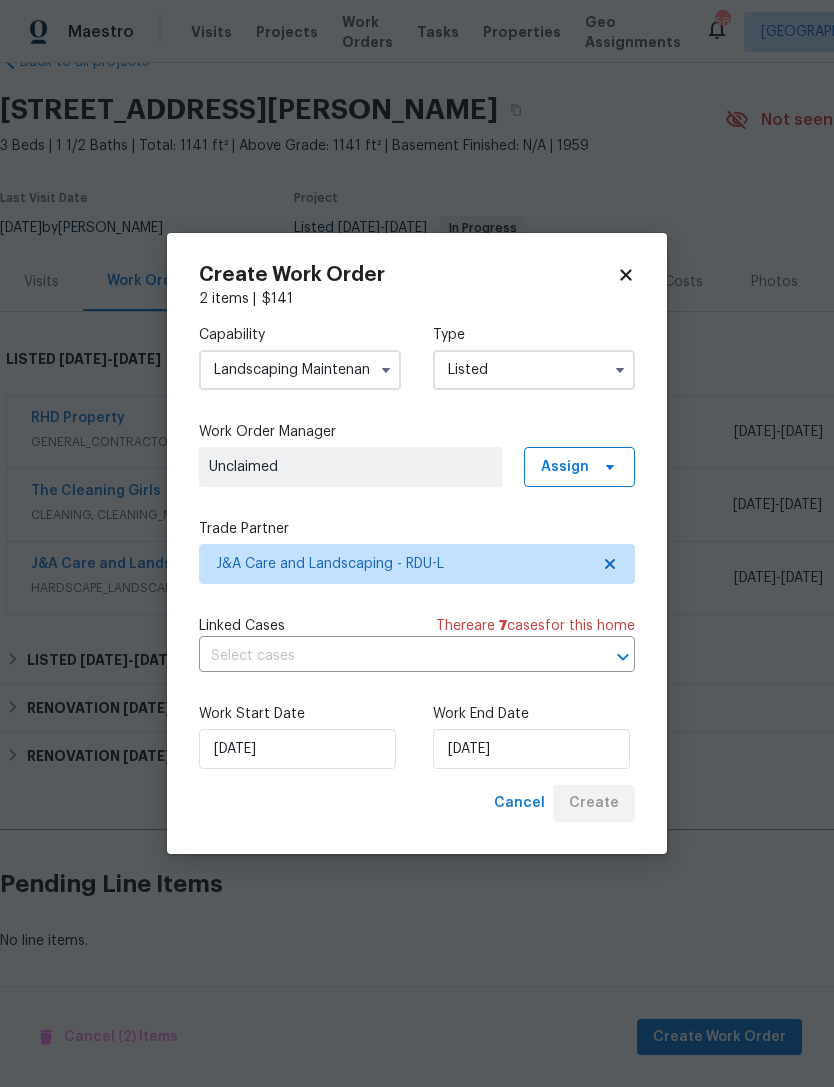 scroll, scrollTop: 50, scrollLeft: 0, axis: vertical 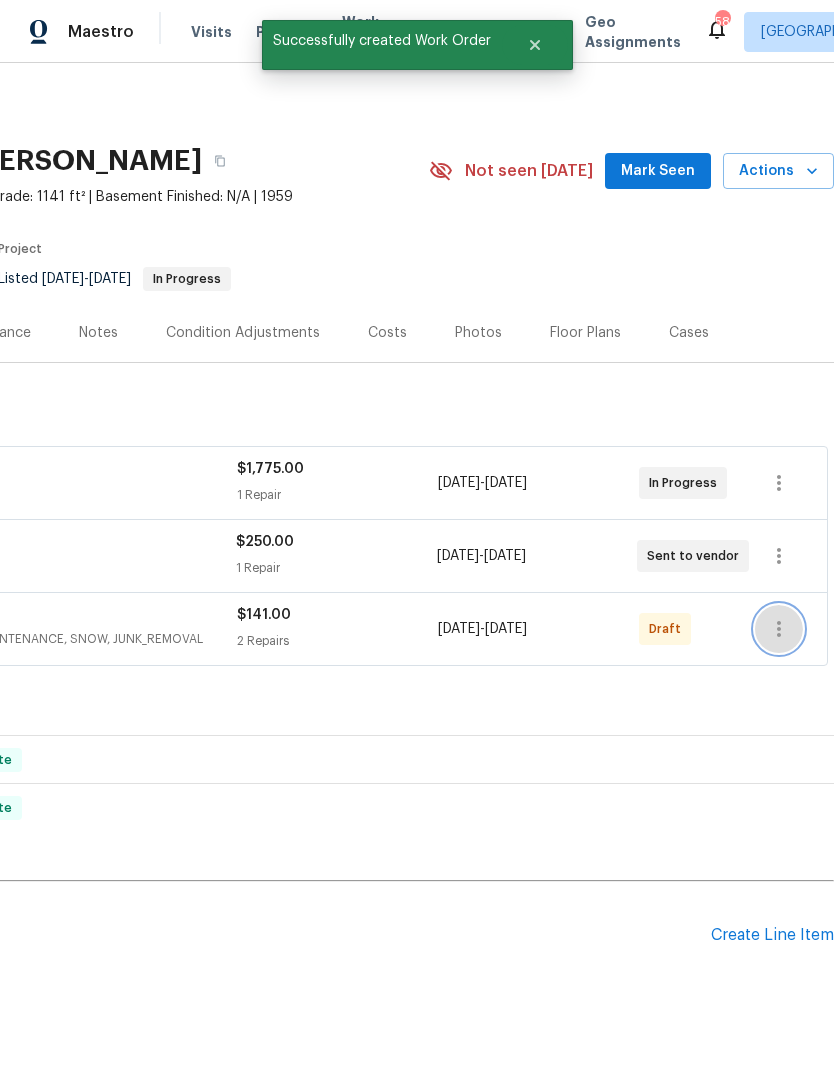 click 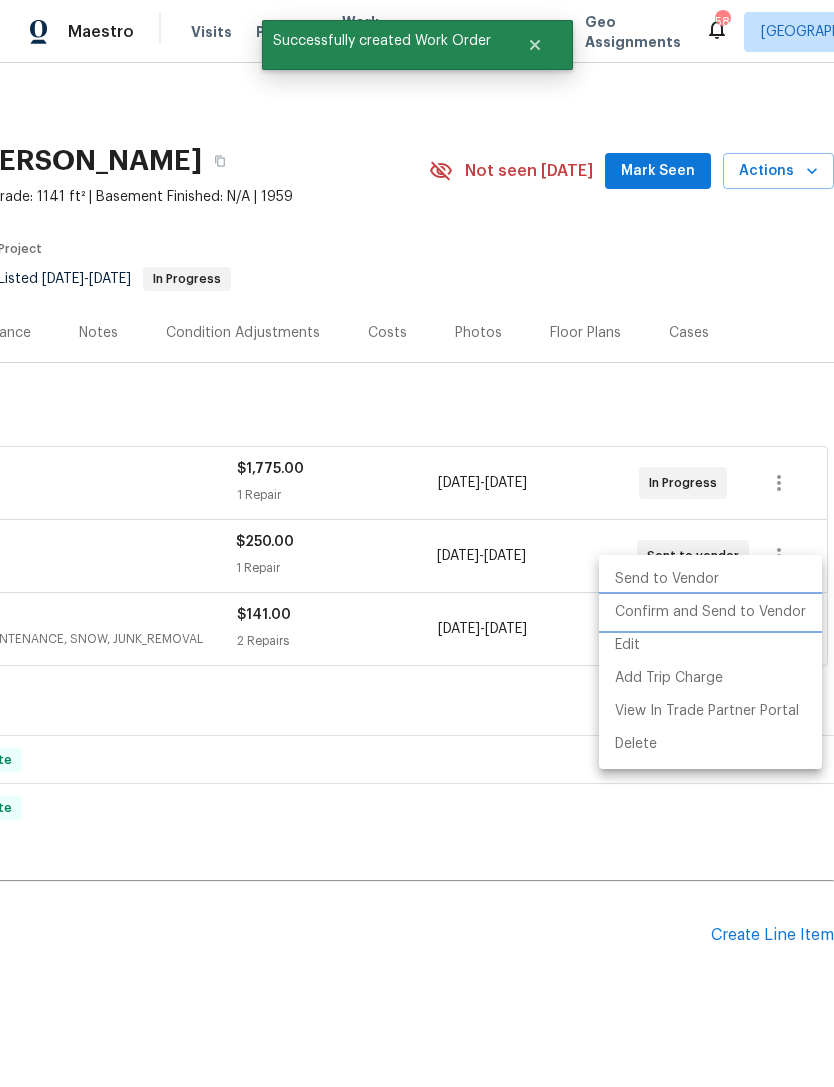 click on "Confirm and Send to Vendor" at bounding box center (710, 612) 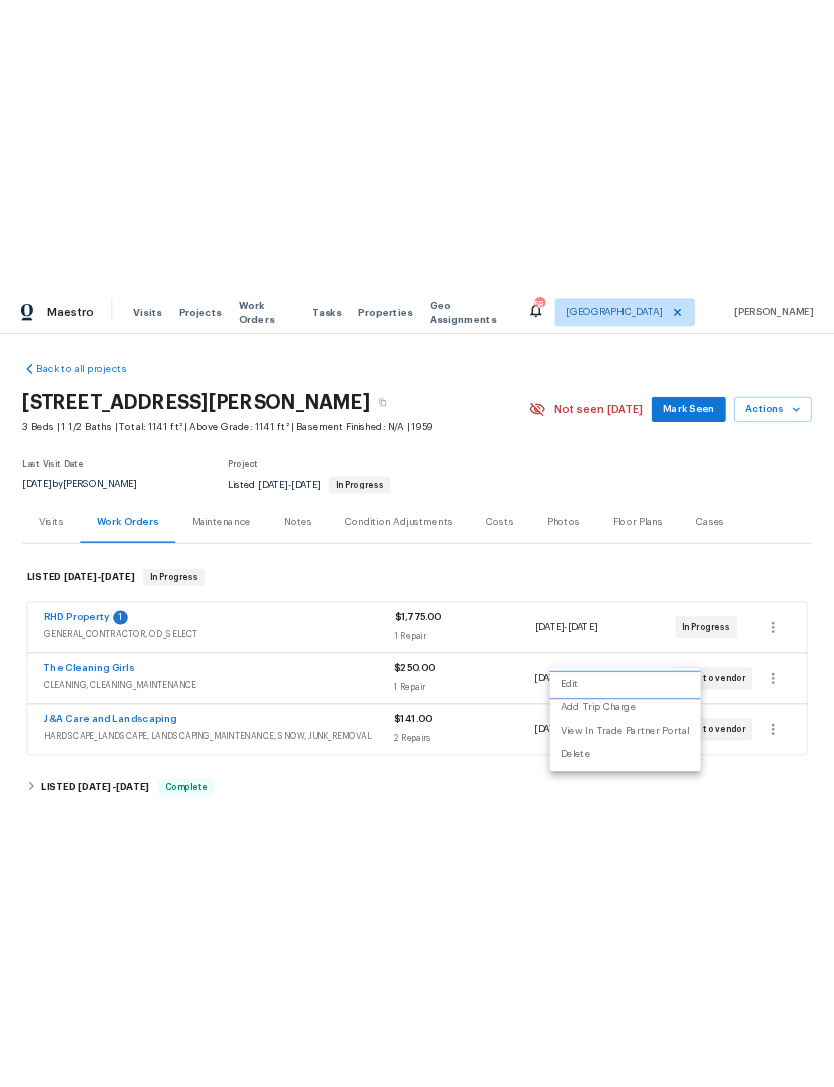 scroll, scrollTop: 50, scrollLeft: 0, axis: vertical 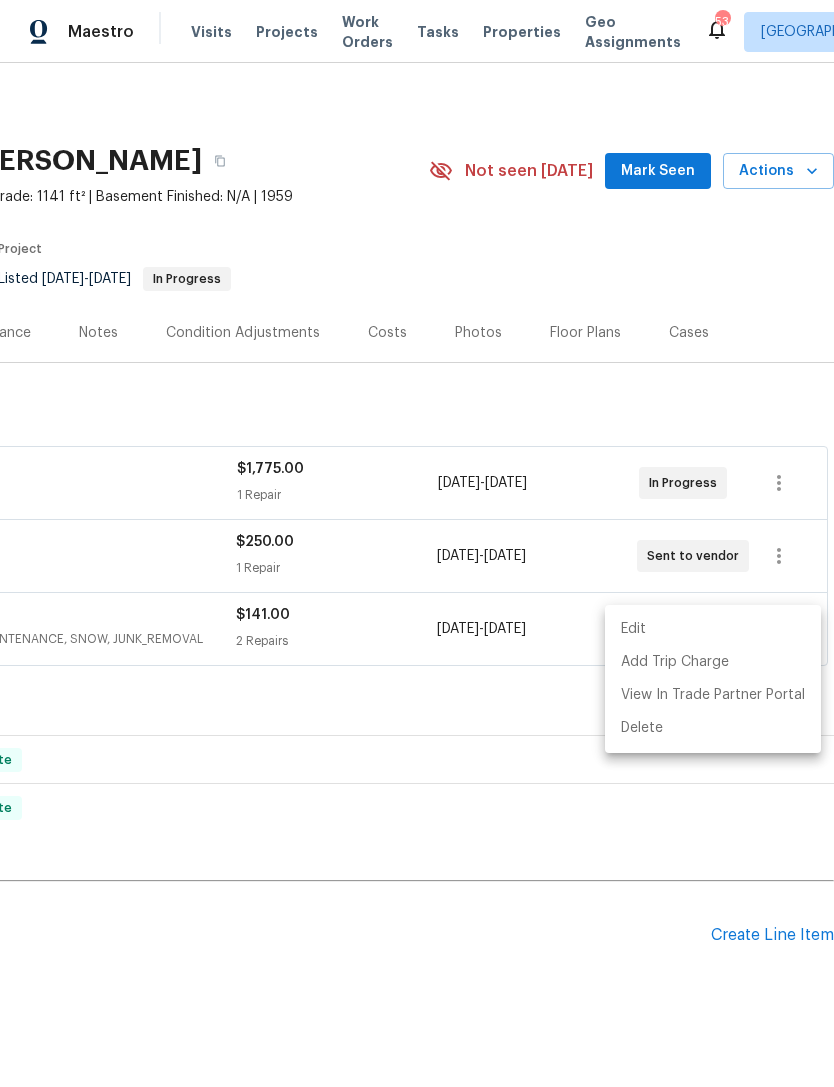 click at bounding box center (417, 543) 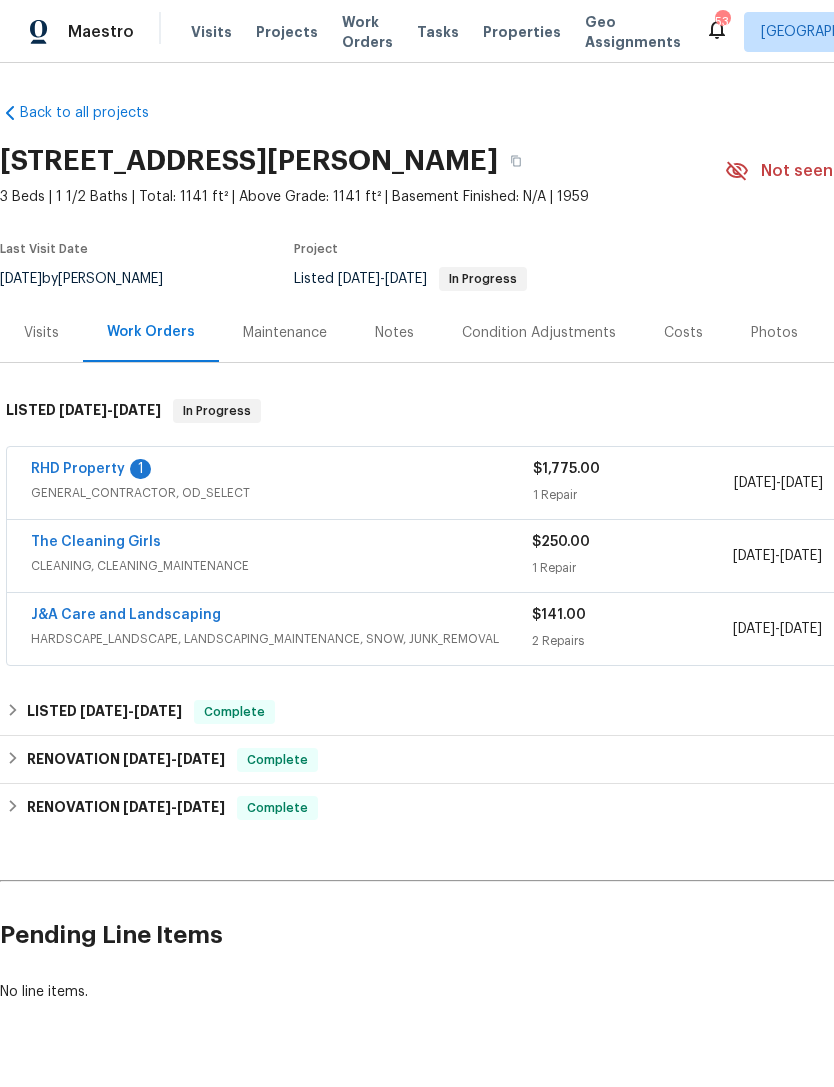 scroll, scrollTop: 0, scrollLeft: 0, axis: both 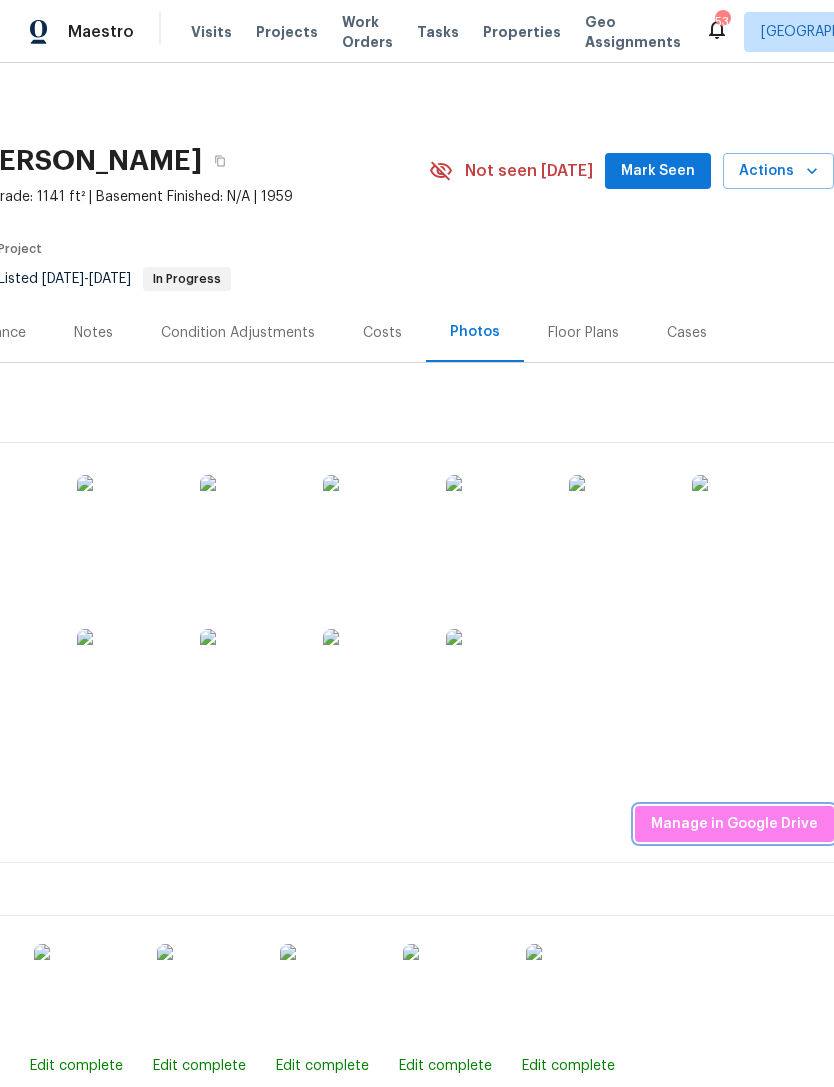 click on "Manage in Google Drive" at bounding box center [734, 824] 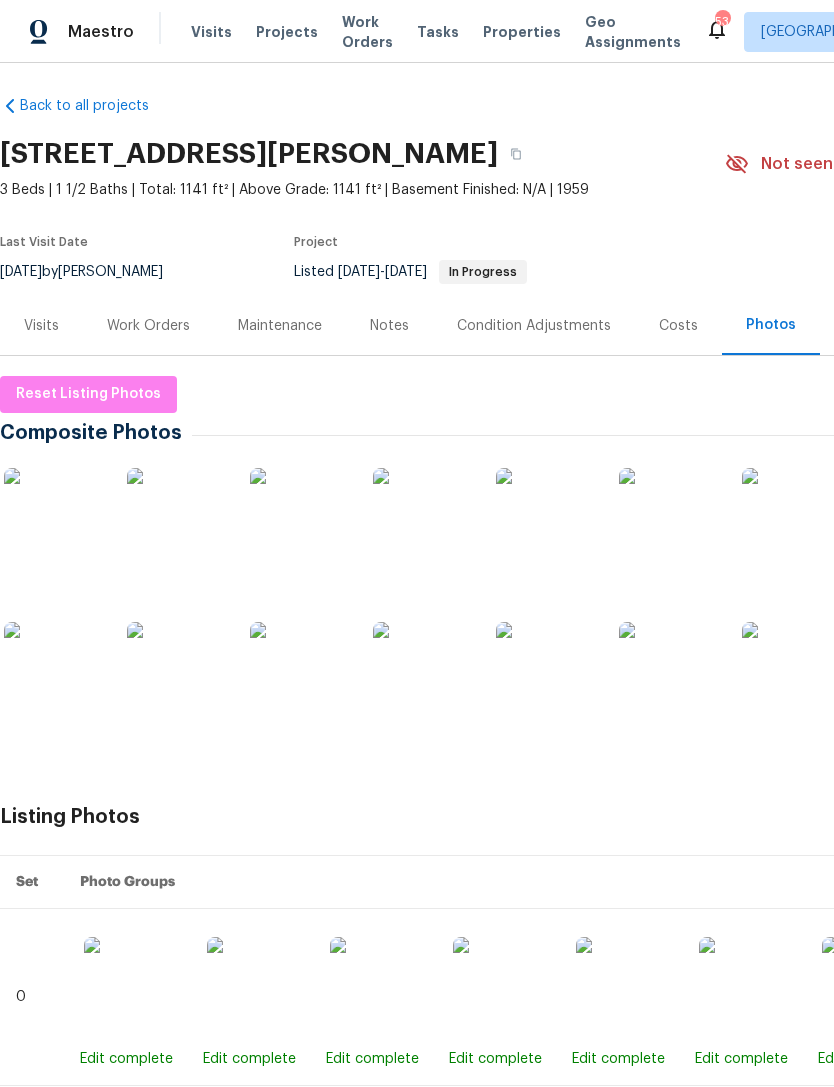 scroll, scrollTop: 7, scrollLeft: 0, axis: vertical 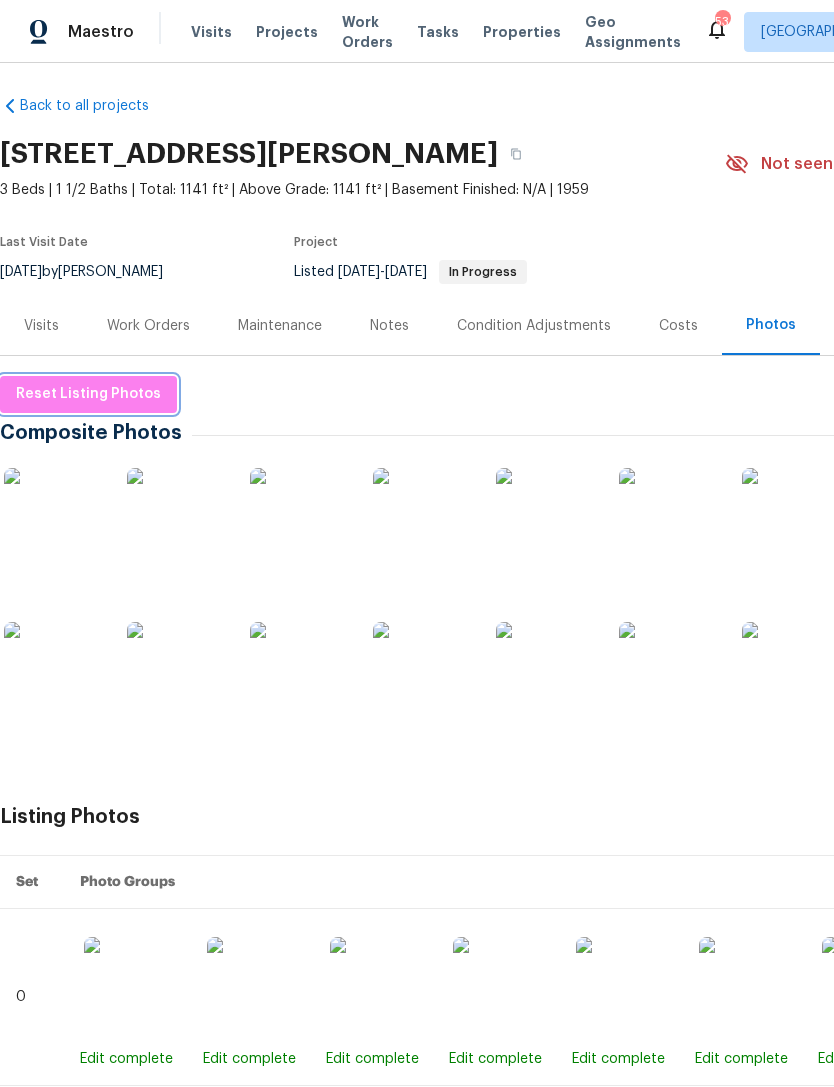 click on "Reset Listing Photos" at bounding box center (88, 394) 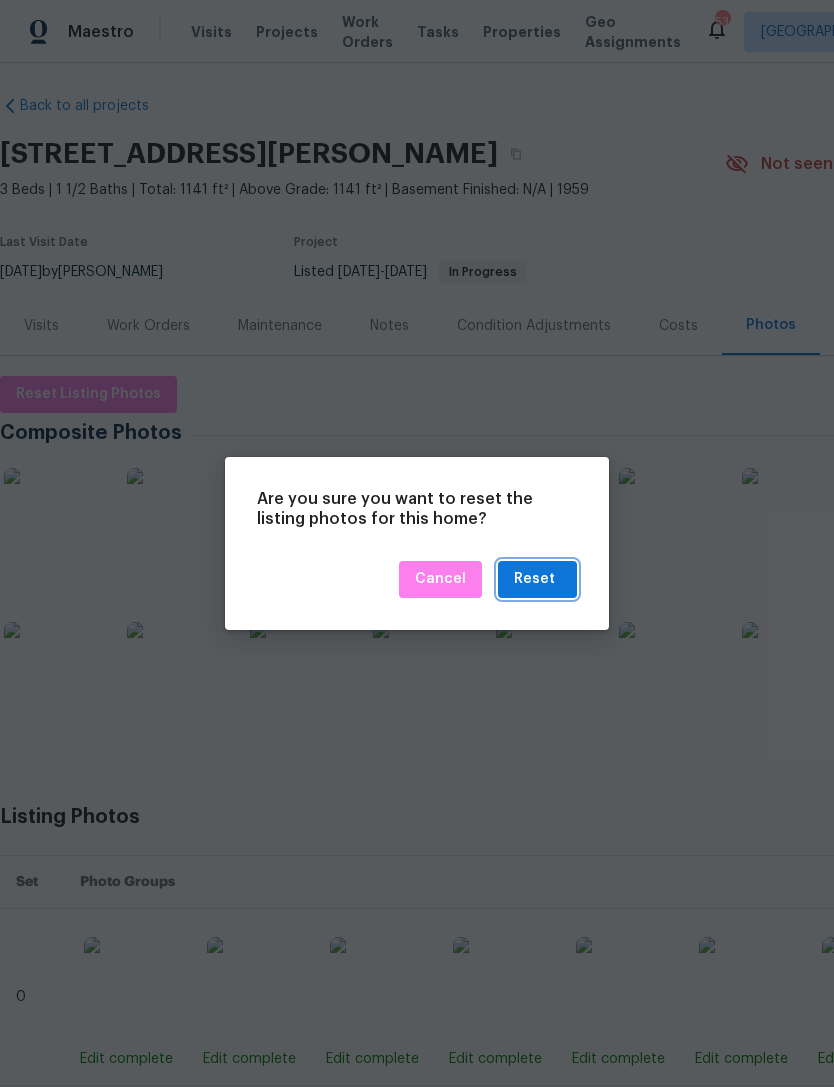 click on "Reset" at bounding box center (534, 579) 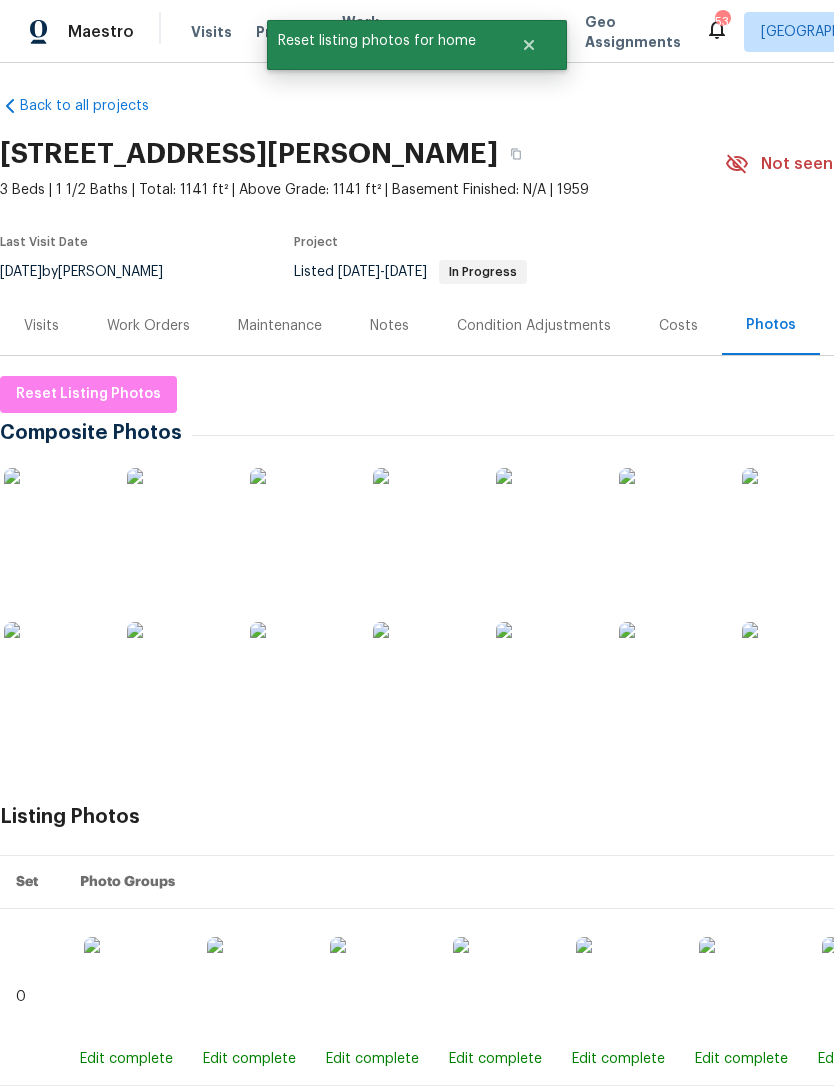 scroll, scrollTop: 0, scrollLeft: 0, axis: both 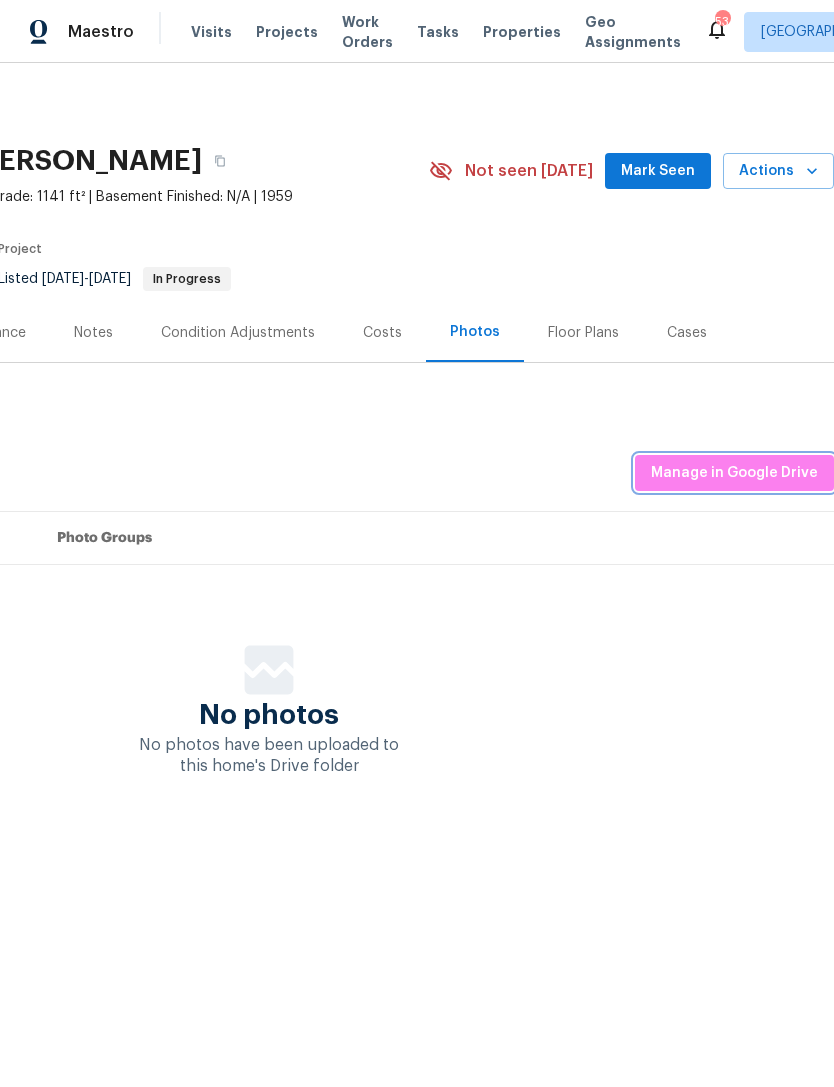 click on "Manage in Google Drive" at bounding box center [734, 473] 